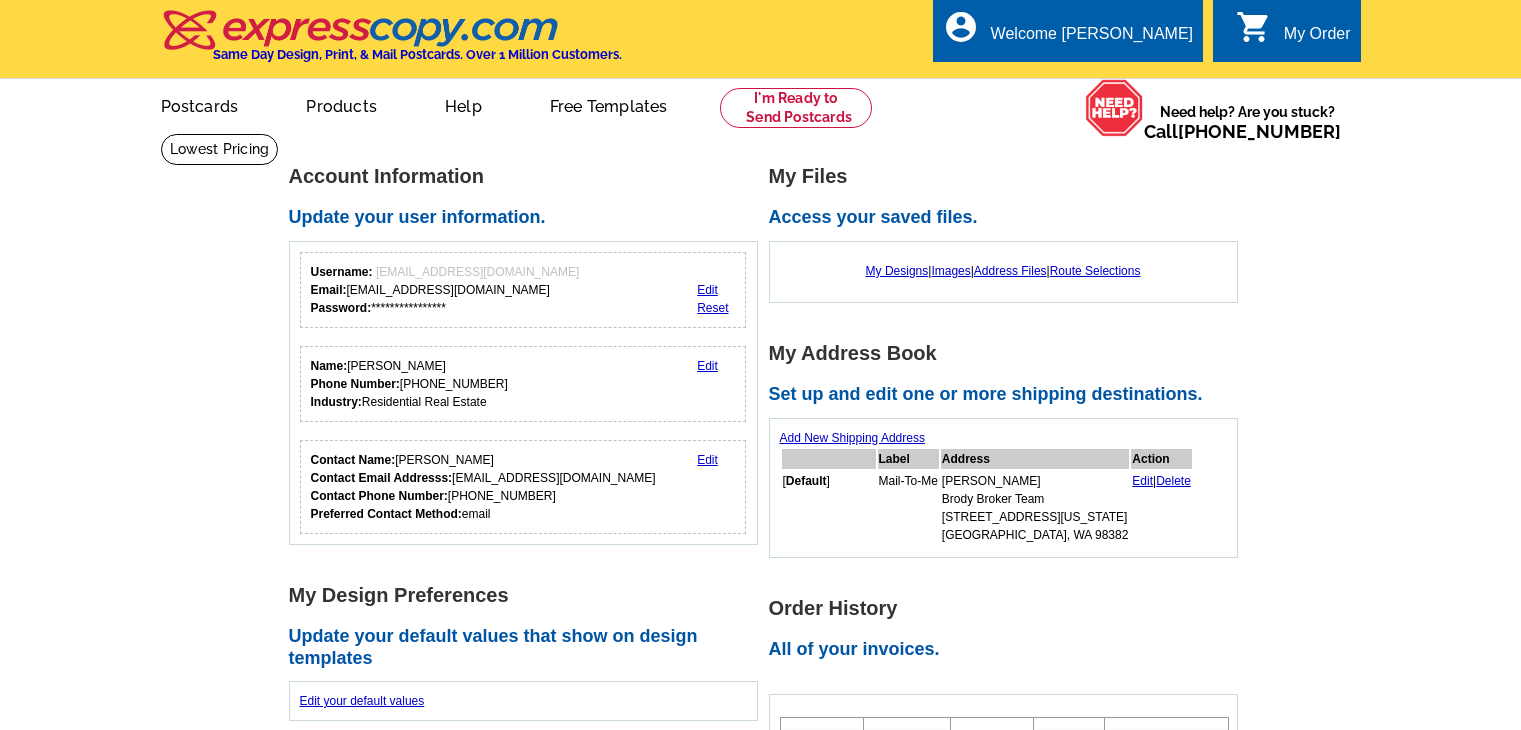 scroll, scrollTop: 0, scrollLeft: 0, axis: both 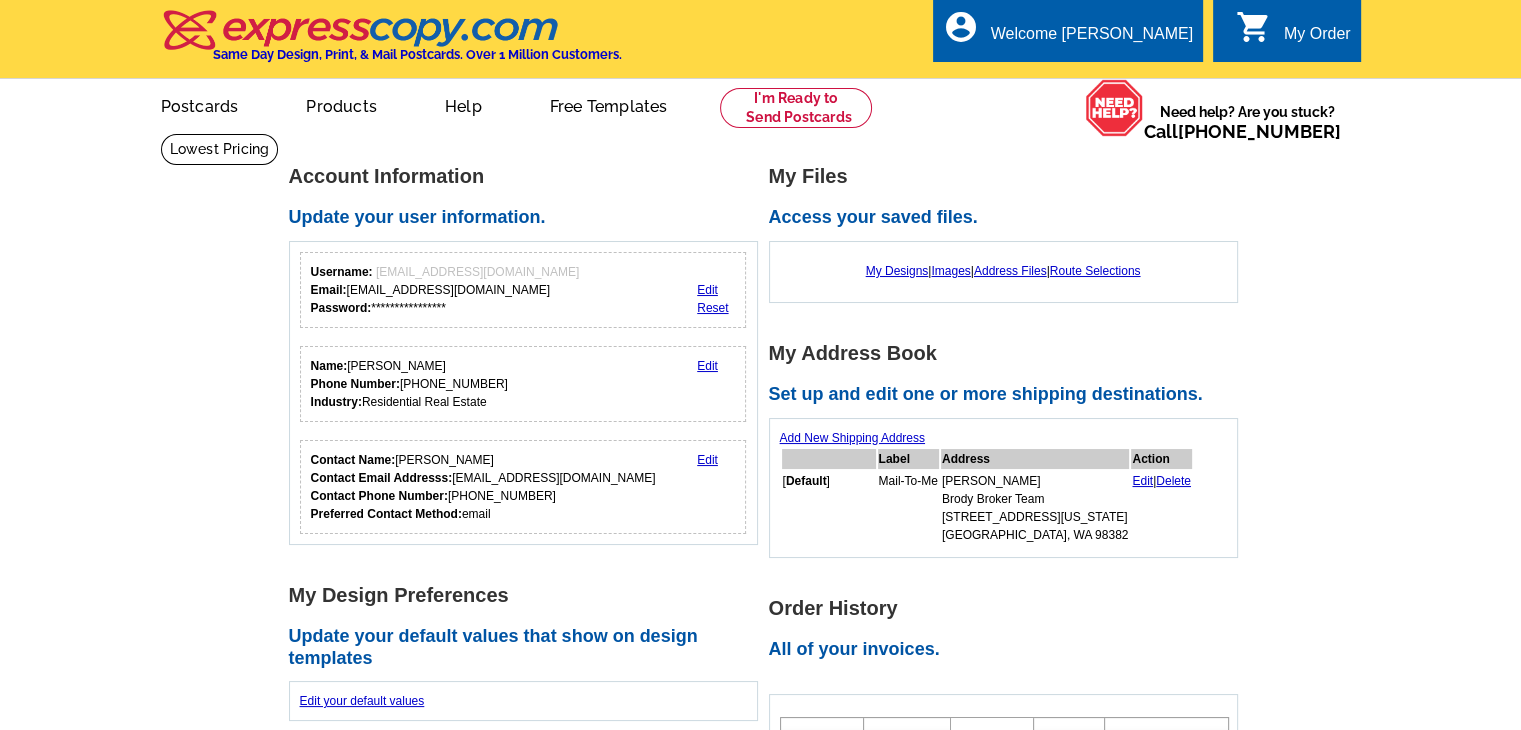 click at bounding box center [796, 108] 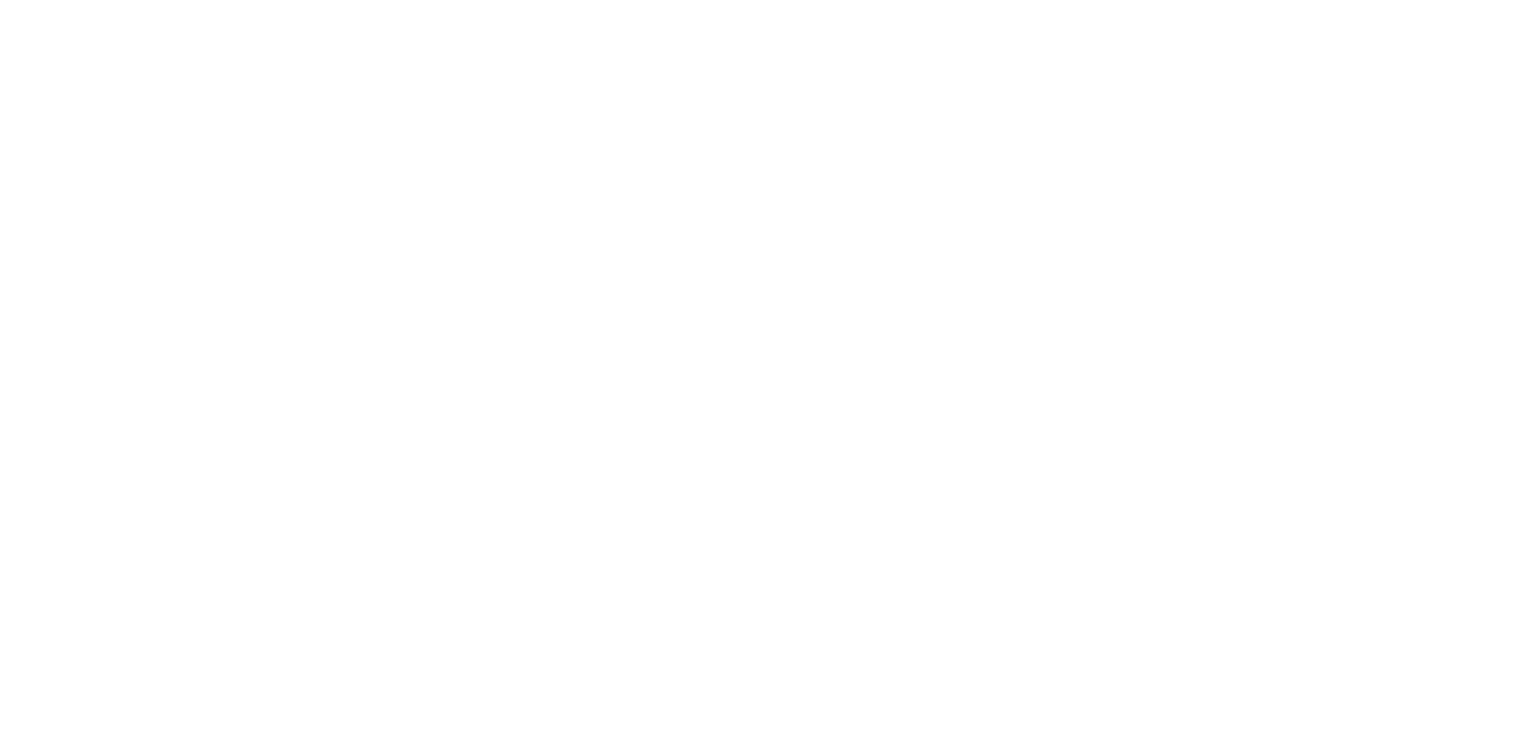 scroll, scrollTop: 0, scrollLeft: 0, axis: both 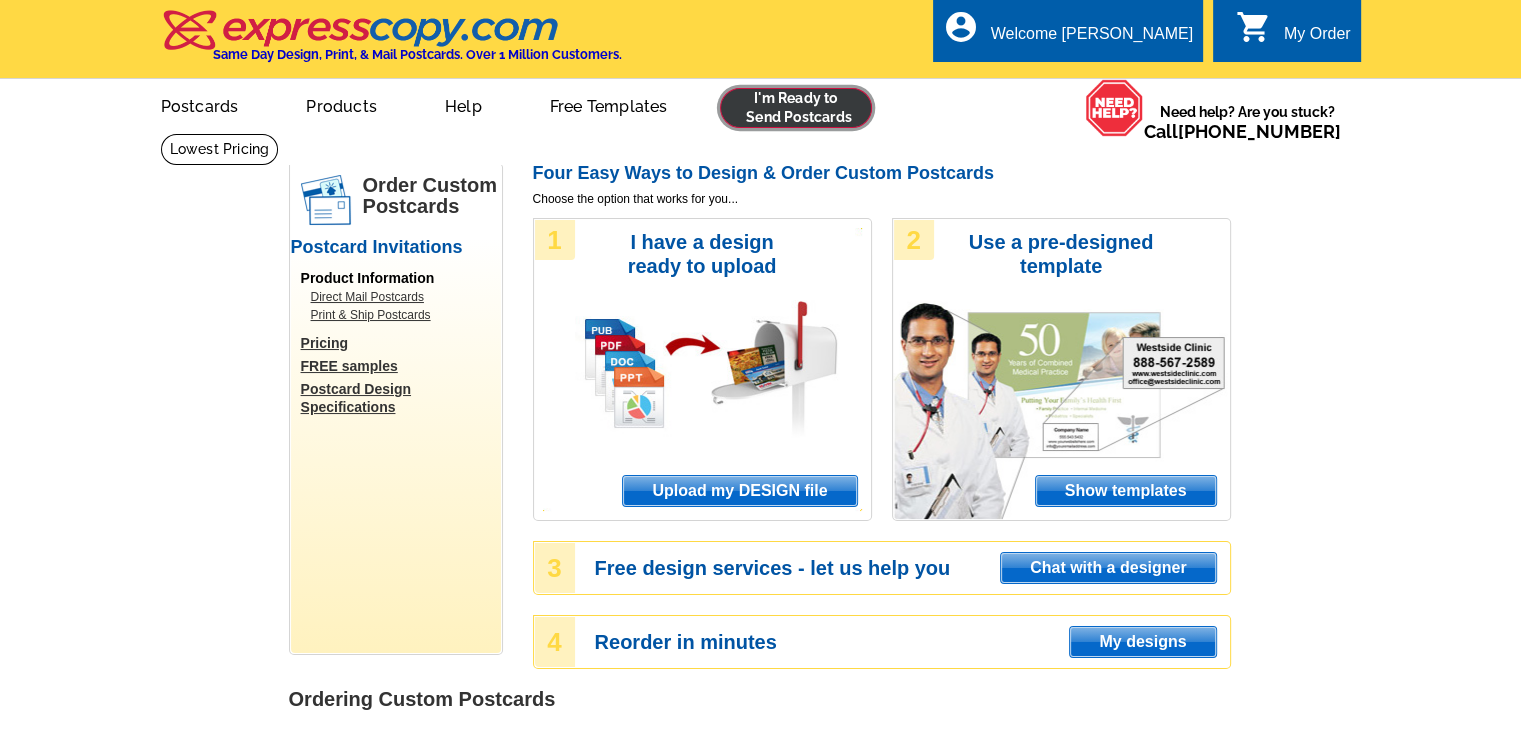 click at bounding box center [796, 108] 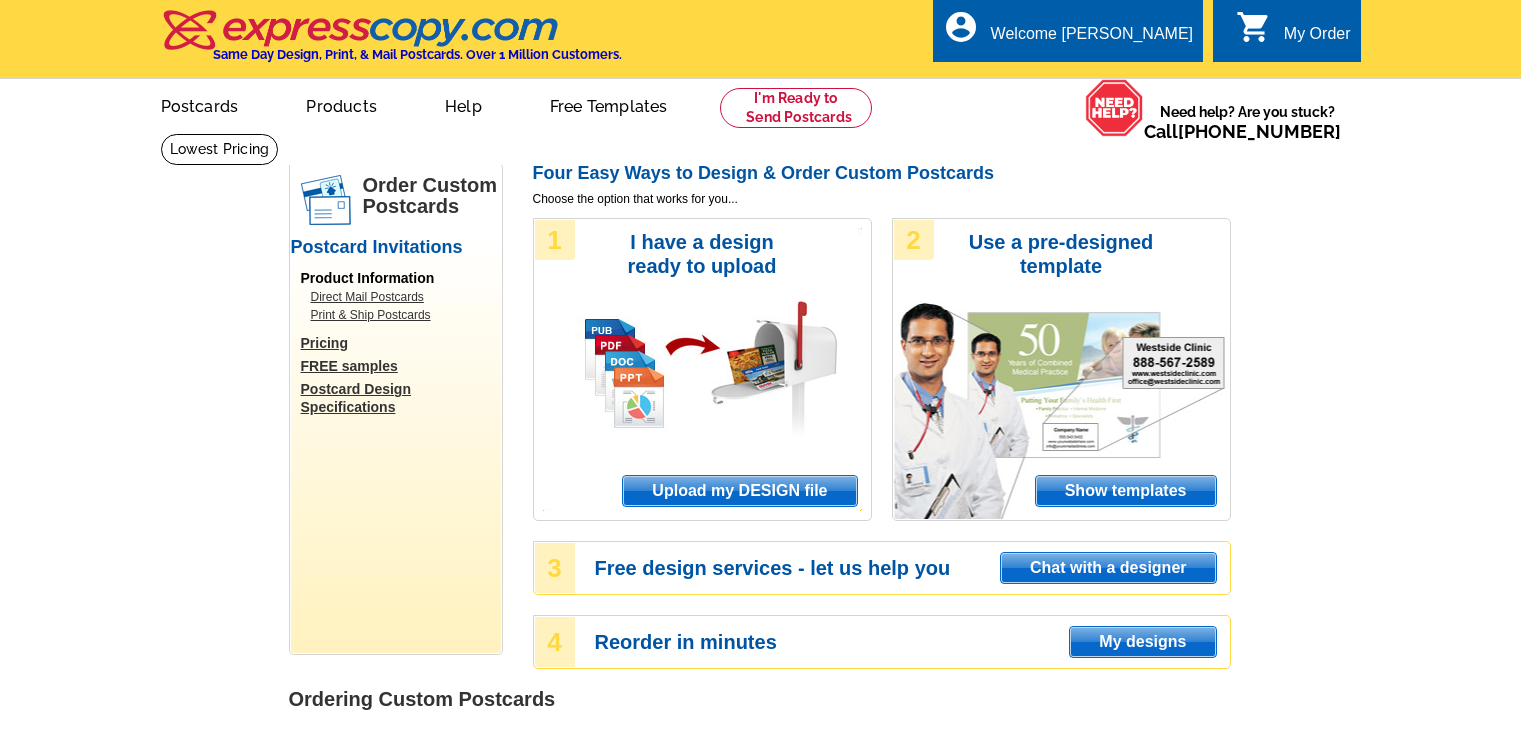 scroll, scrollTop: 0, scrollLeft: 0, axis: both 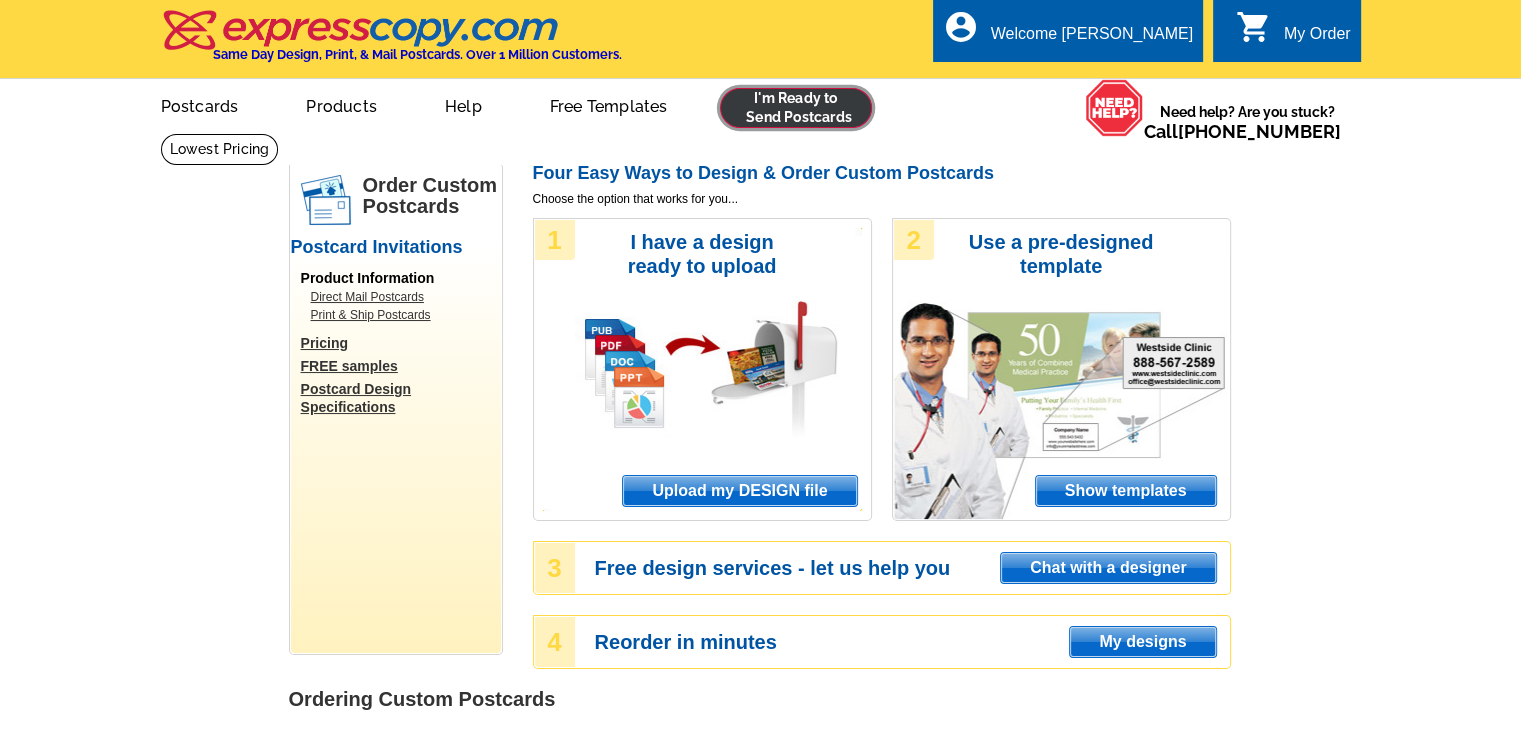 click at bounding box center [796, 108] 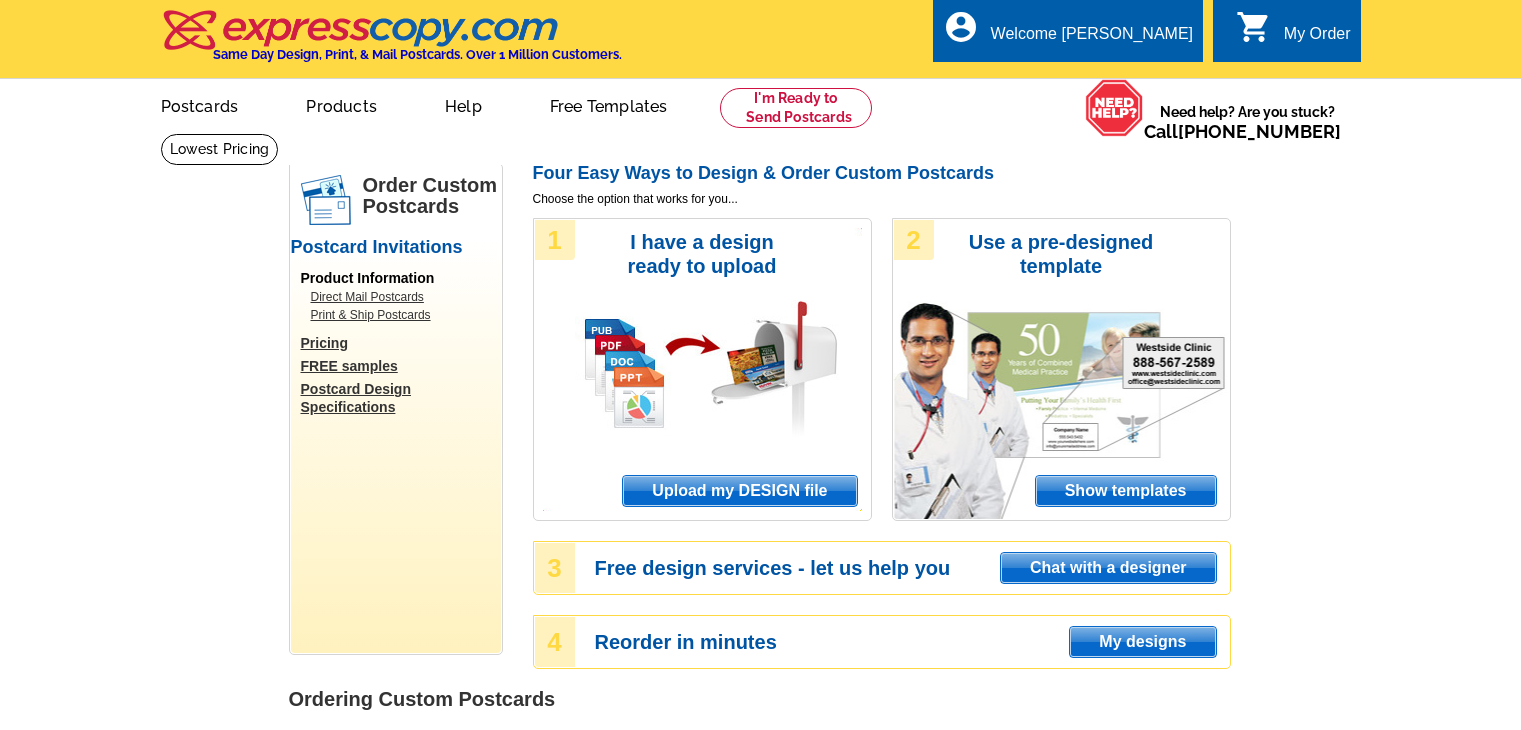 scroll, scrollTop: 0, scrollLeft: 0, axis: both 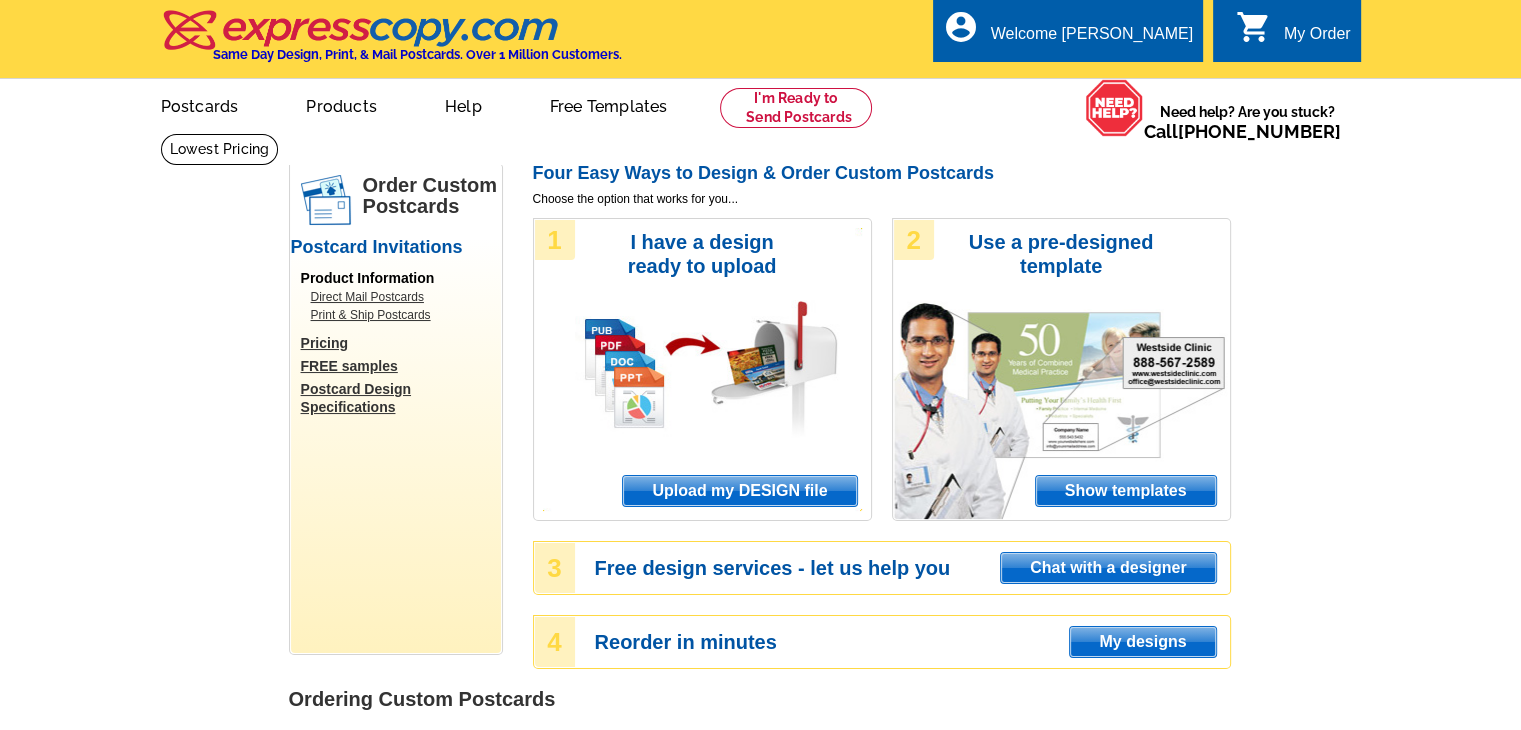 click on "Upload my DESIGN file" at bounding box center [739, 491] 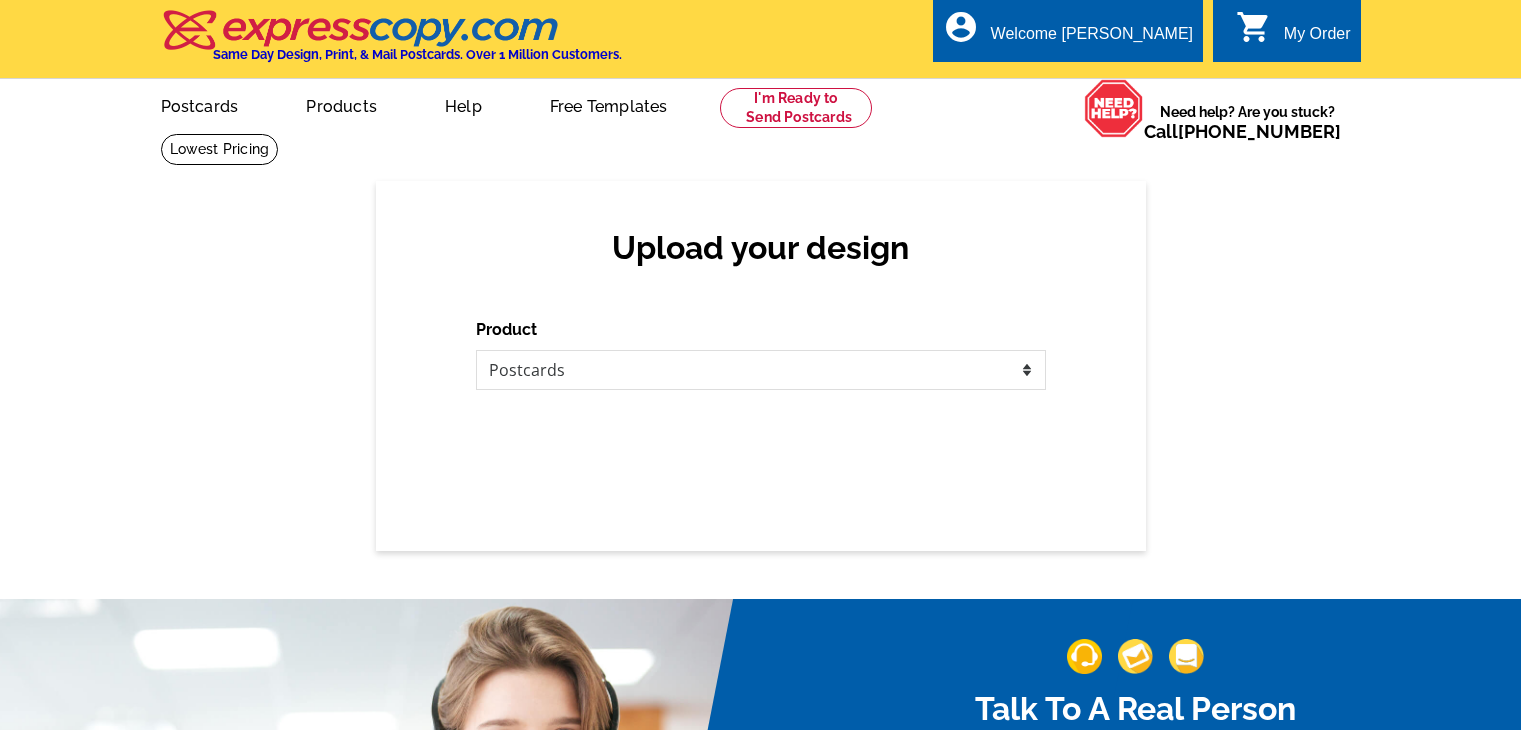 scroll, scrollTop: 0, scrollLeft: 0, axis: both 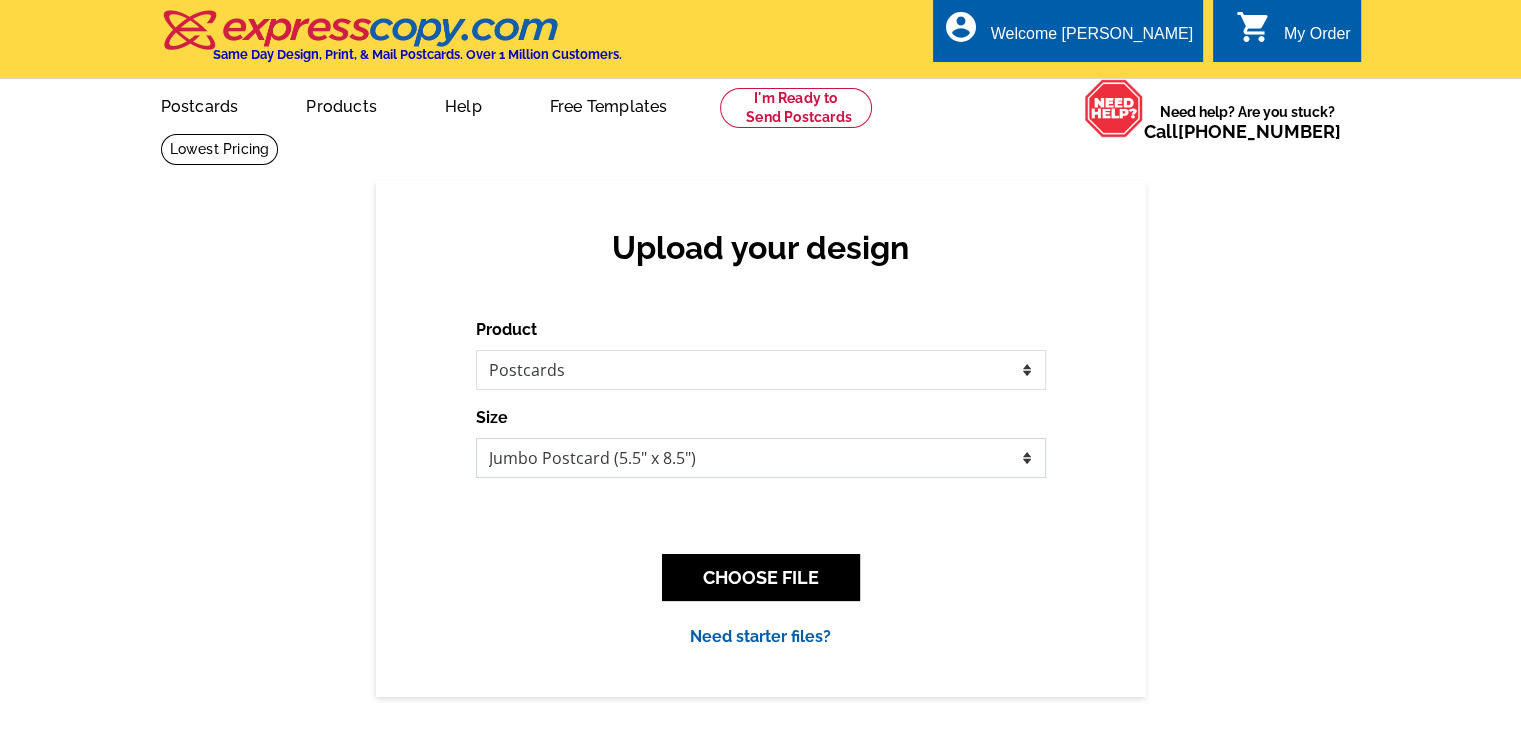 click on "Jumbo Postcard (5.5" x 8.5") Regular Postcard (4.25" x 5.6") Panoramic Postcard (5.75" x 11.25") Giant Postcard (8.5" x 11") EDDM Postcard (6.125" x 8.25")" at bounding box center (761, 458) 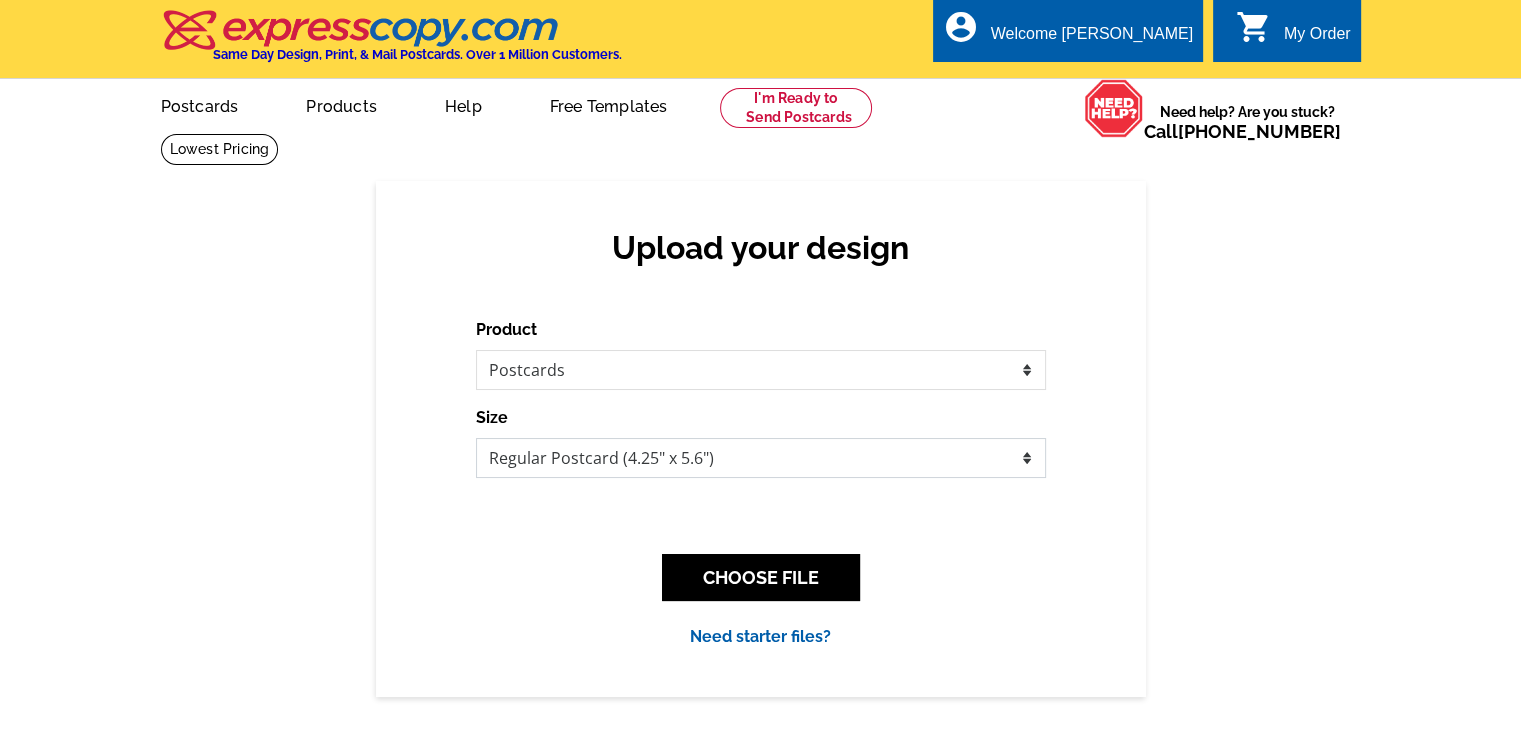 click on "Jumbo Postcard (5.5" x 8.5") Regular Postcard (4.25" x 5.6") Panoramic Postcard (5.75" x 11.25") Giant Postcard (8.5" x 11") EDDM Postcard (6.125" x 8.25")" at bounding box center (761, 458) 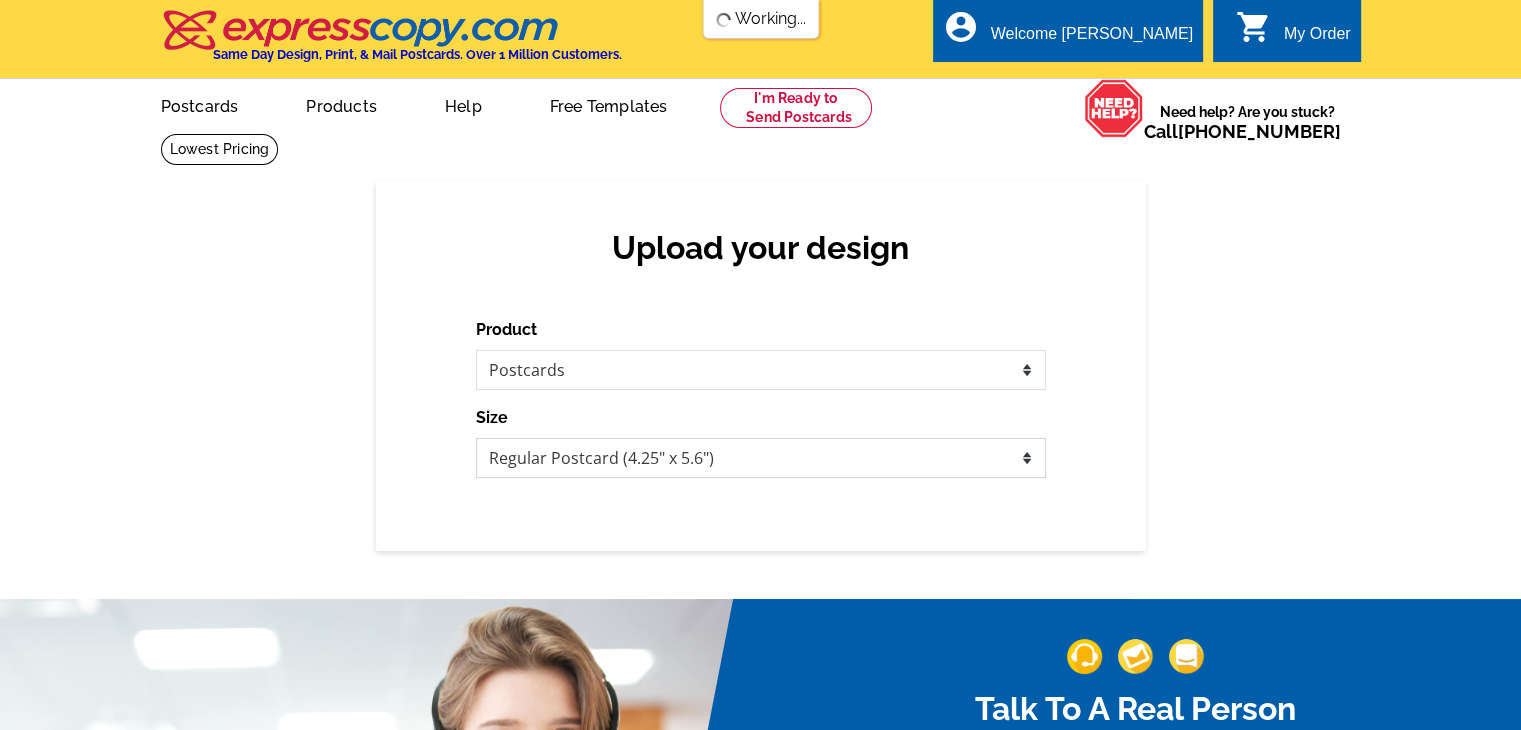 scroll, scrollTop: 0, scrollLeft: 0, axis: both 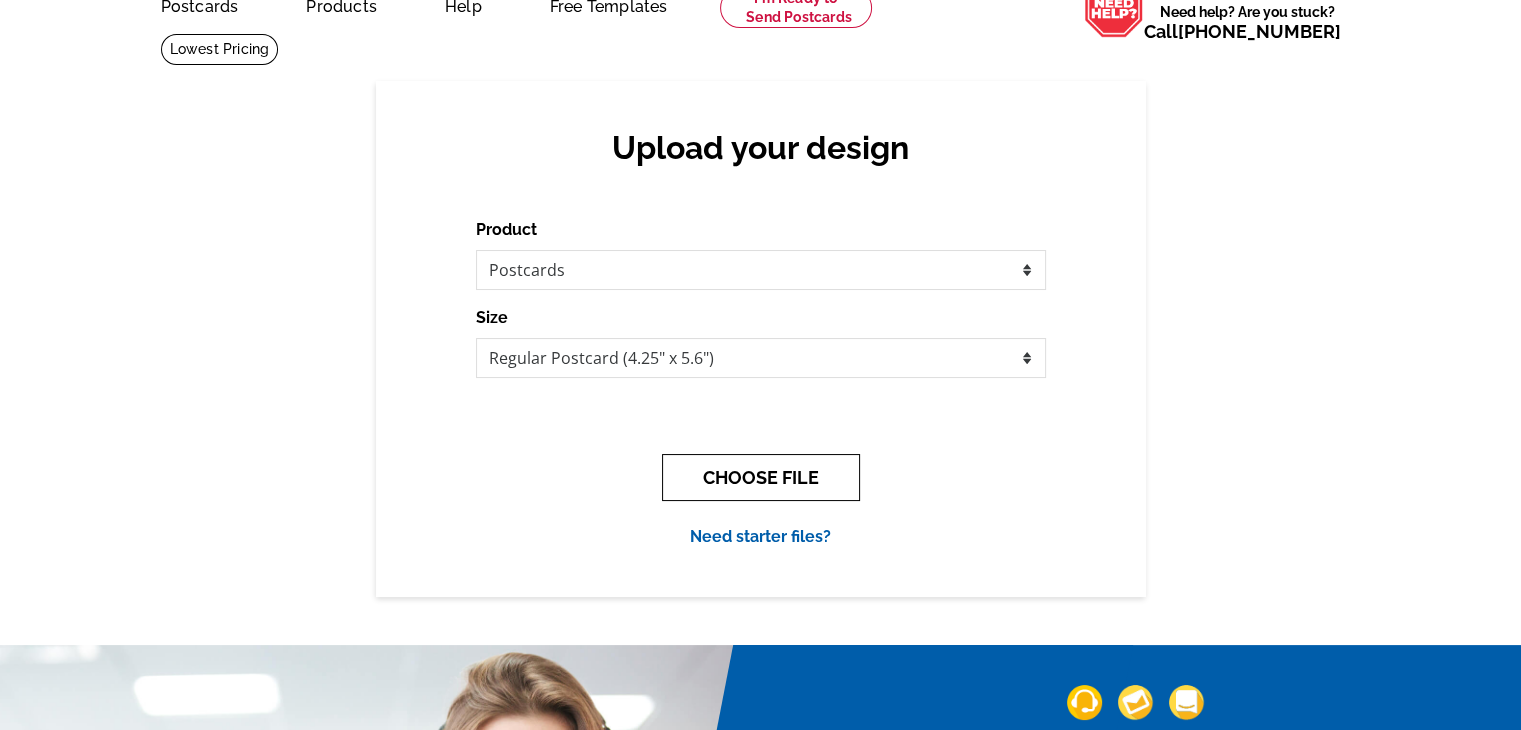 click on "CHOOSE FILE" at bounding box center (761, 477) 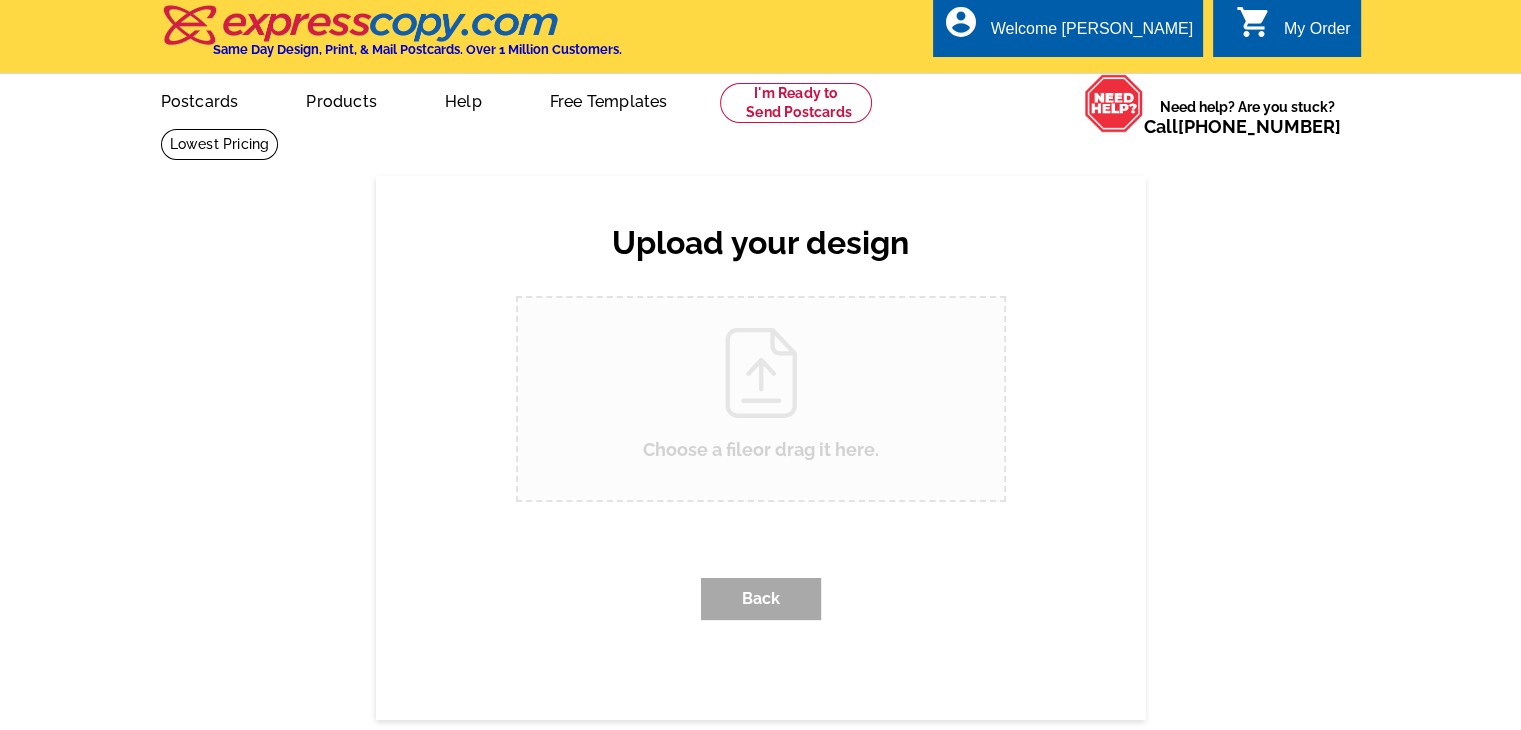 scroll, scrollTop: 0, scrollLeft: 0, axis: both 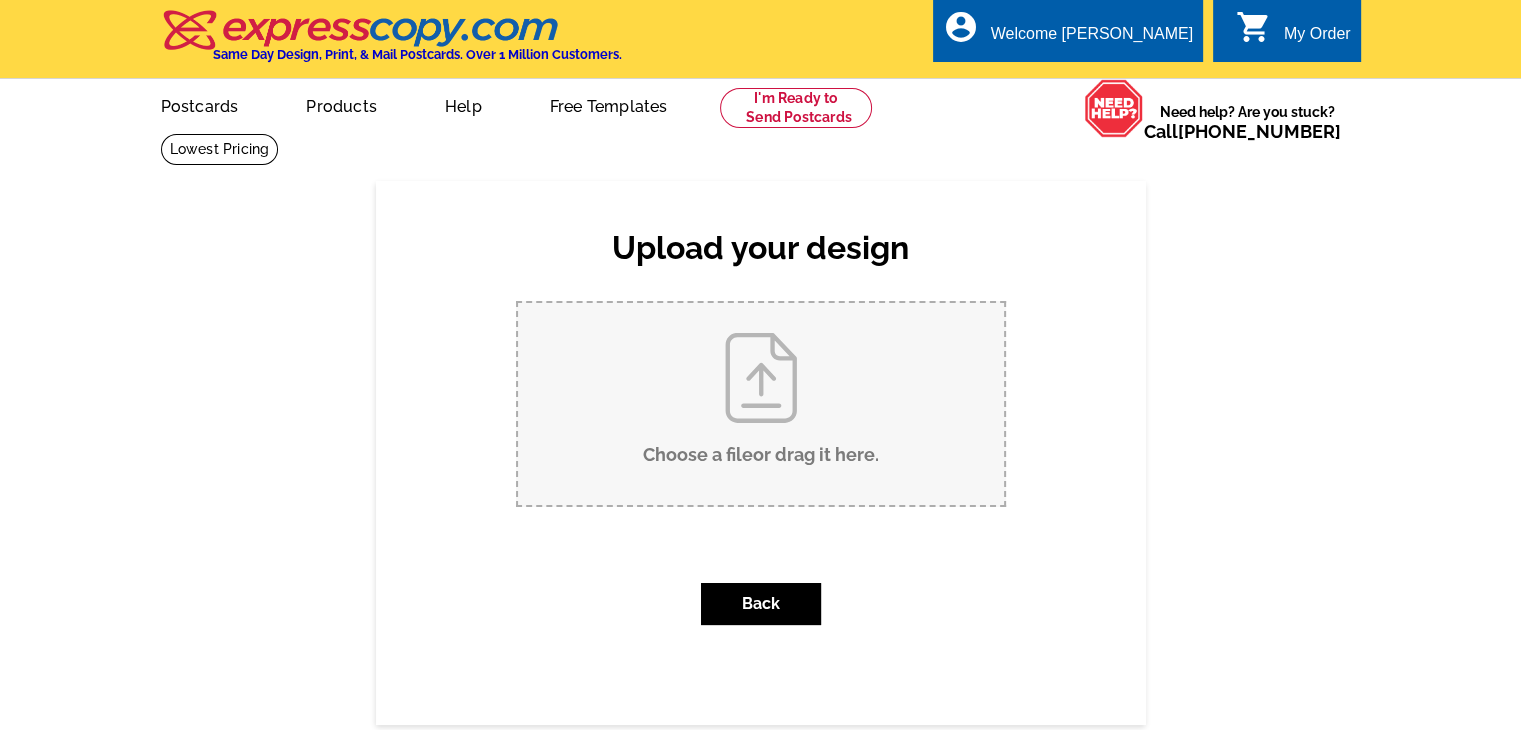 click on "Choose a file  or drag it here ." at bounding box center (761, 404) 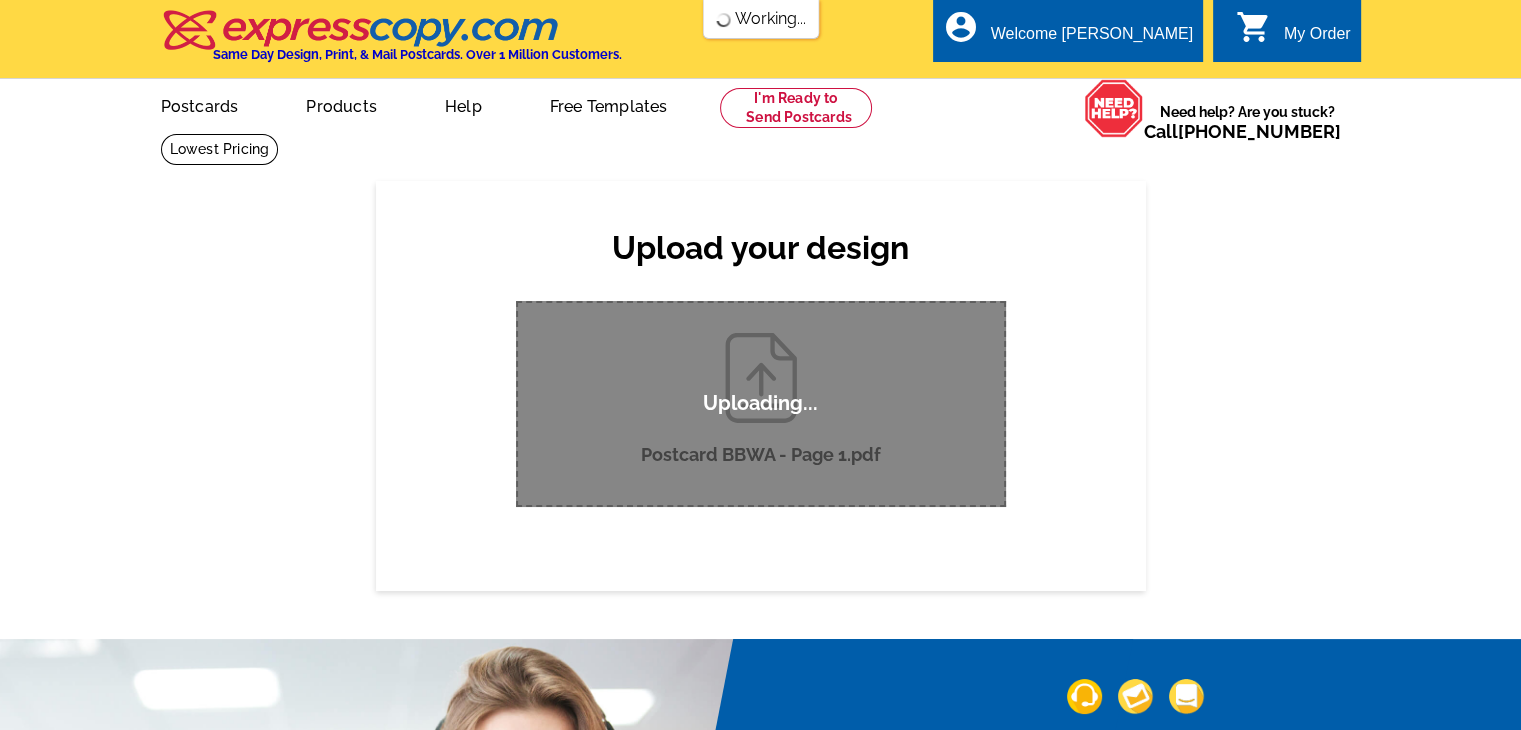 type 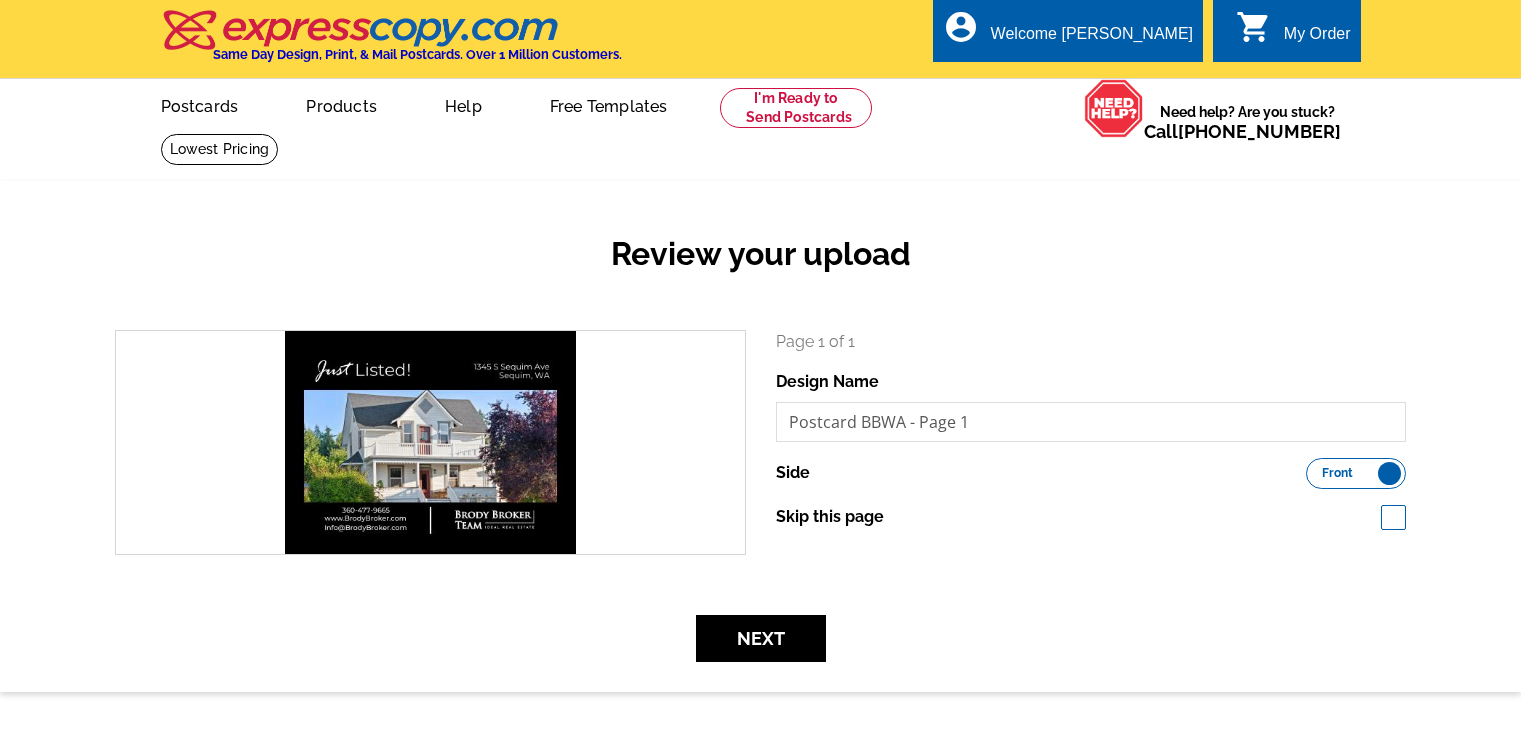 scroll, scrollTop: 0, scrollLeft: 0, axis: both 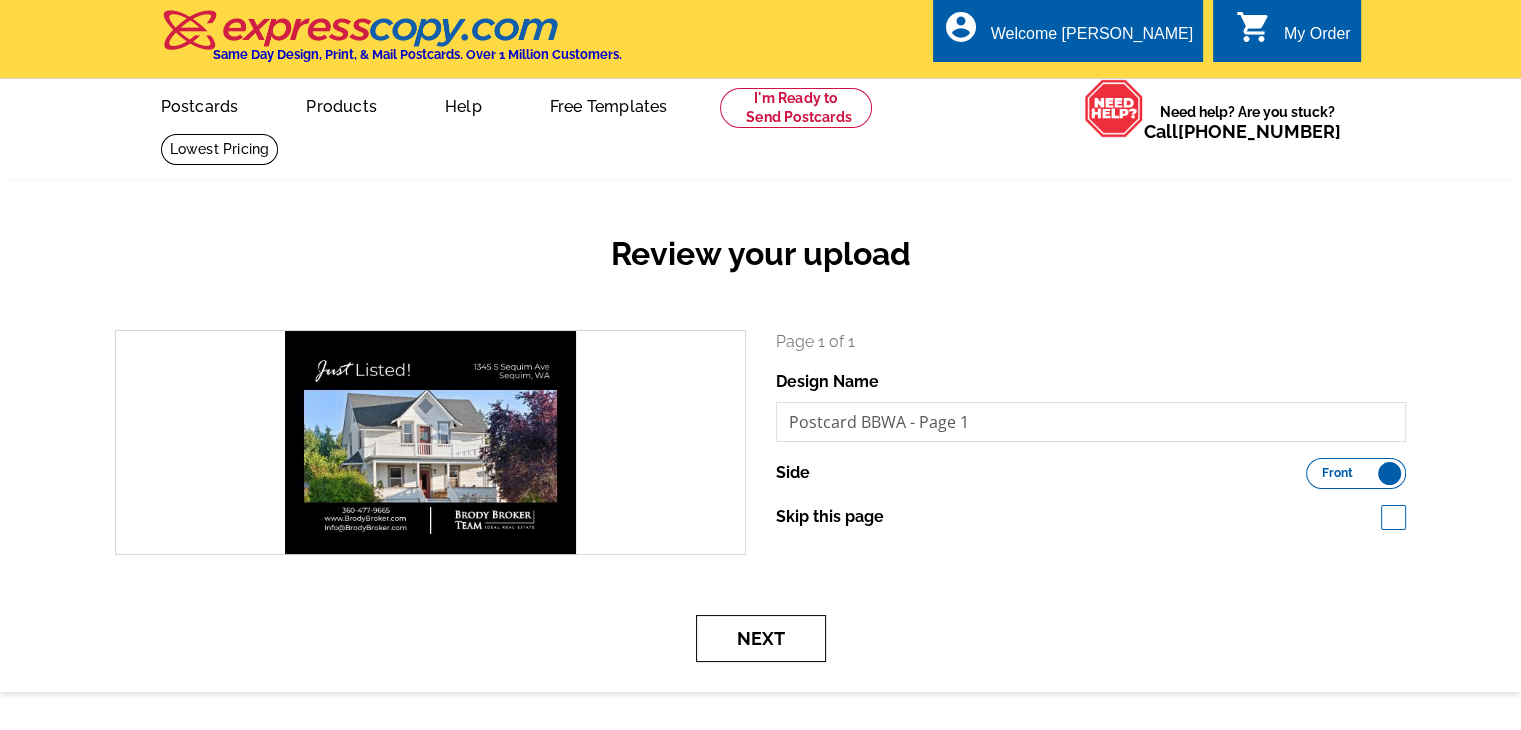 click on "Next" at bounding box center [761, 638] 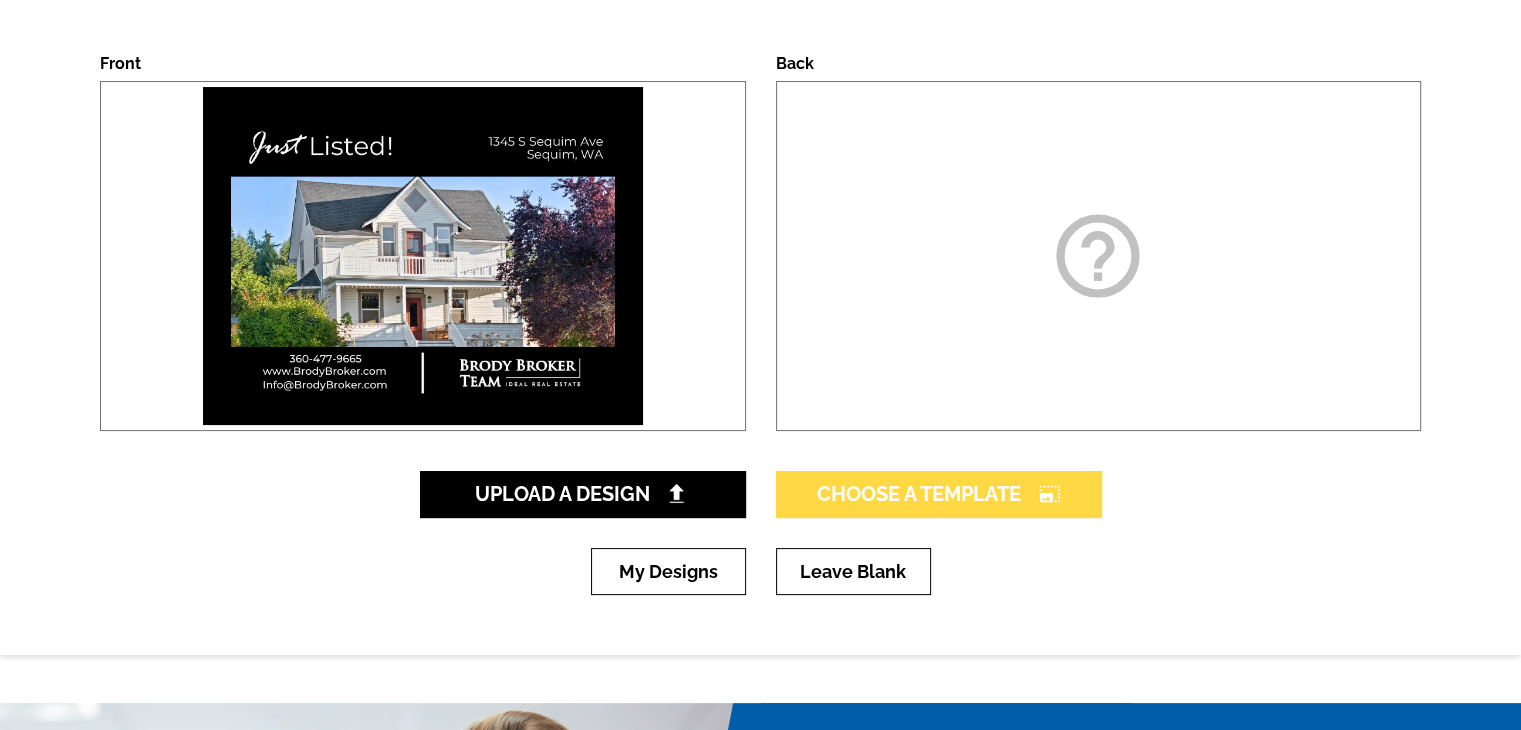 scroll, scrollTop: 300, scrollLeft: 0, axis: vertical 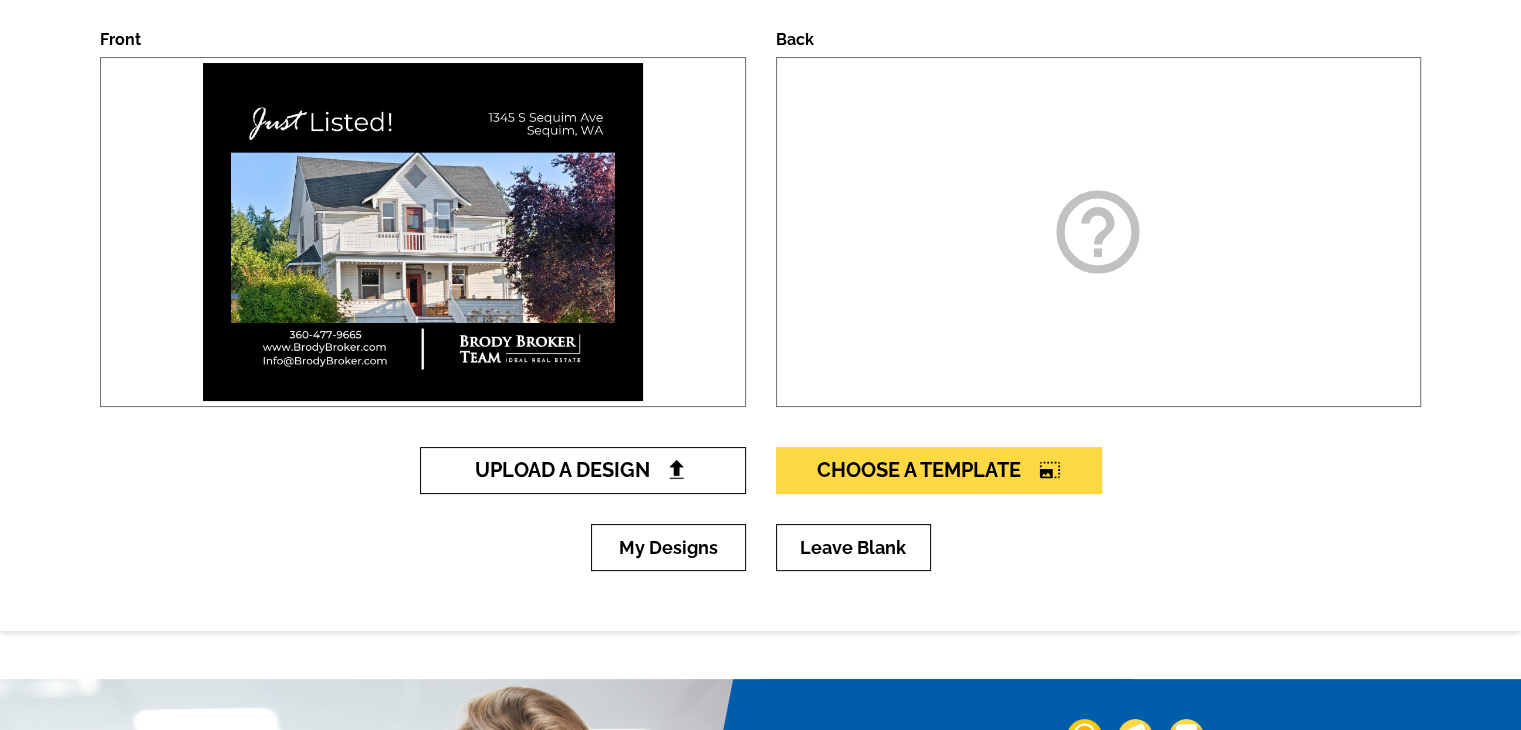 click on "Upload A Design" at bounding box center (582, 470) 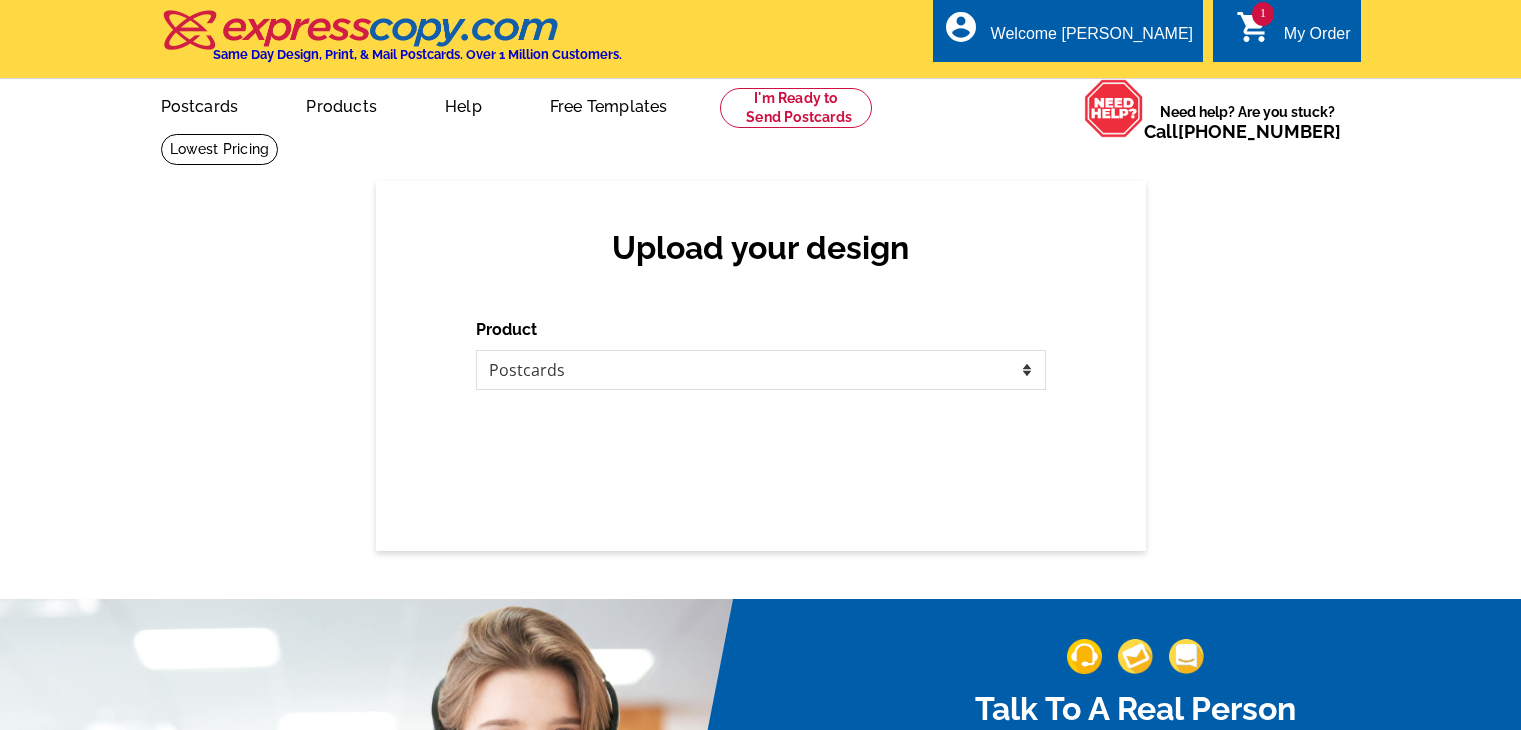 scroll, scrollTop: 0, scrollLeft: 0, axis: both 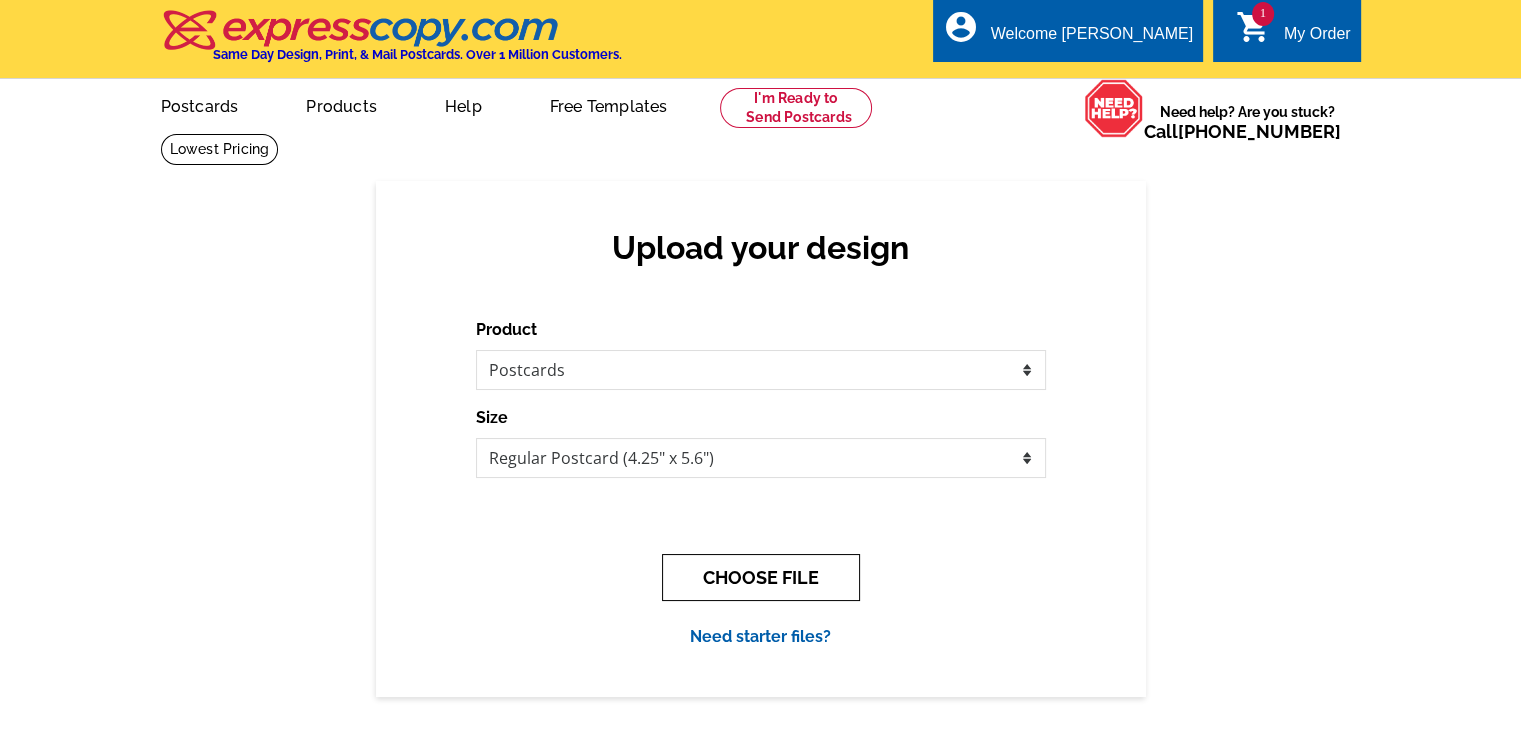 click on "CHOOSE FILE" at bounding box center [761, 577] 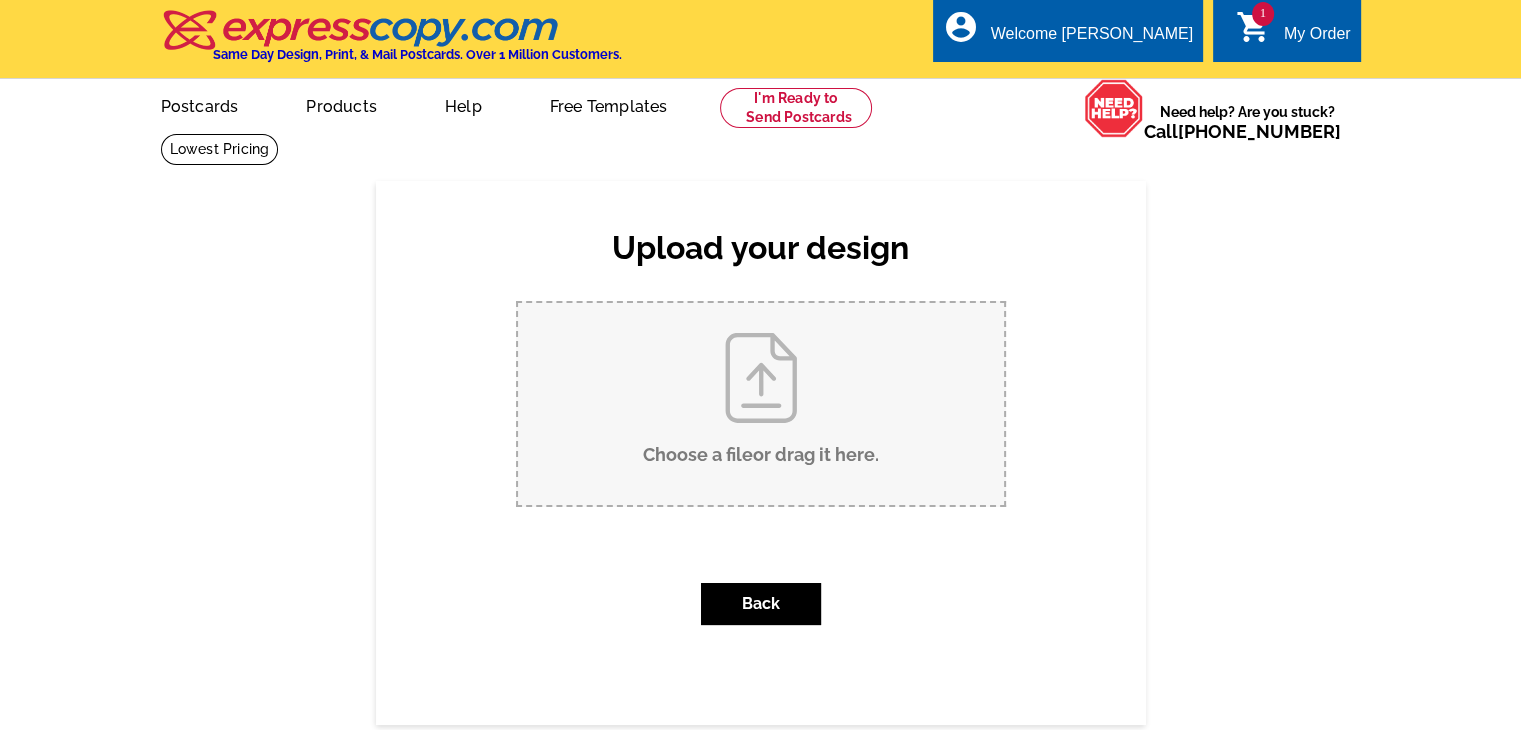 click on "Choose a file  or drag it here ." at bounding box center (761, 404) 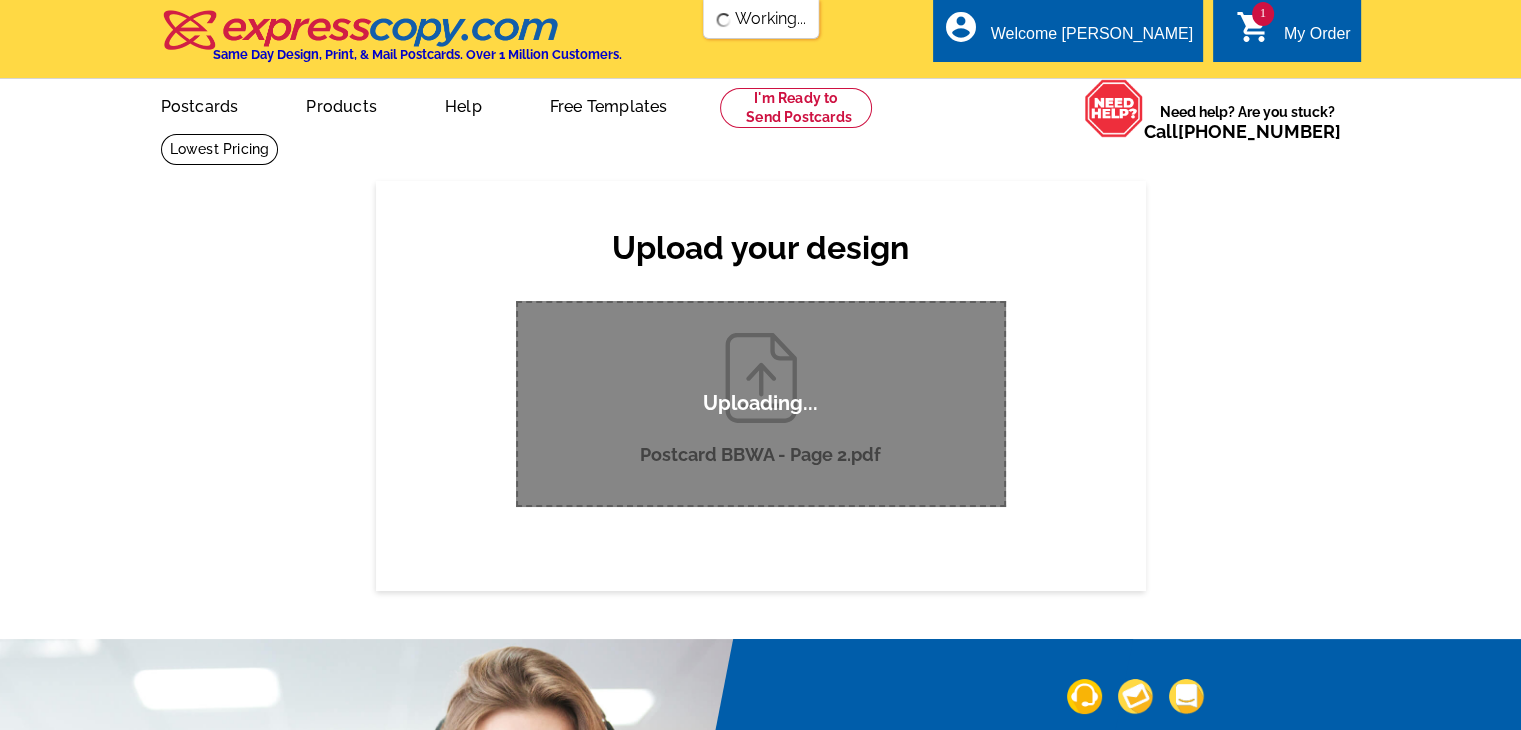 scroll, scrollTop: 0, scrollLeft: 0, axis: both 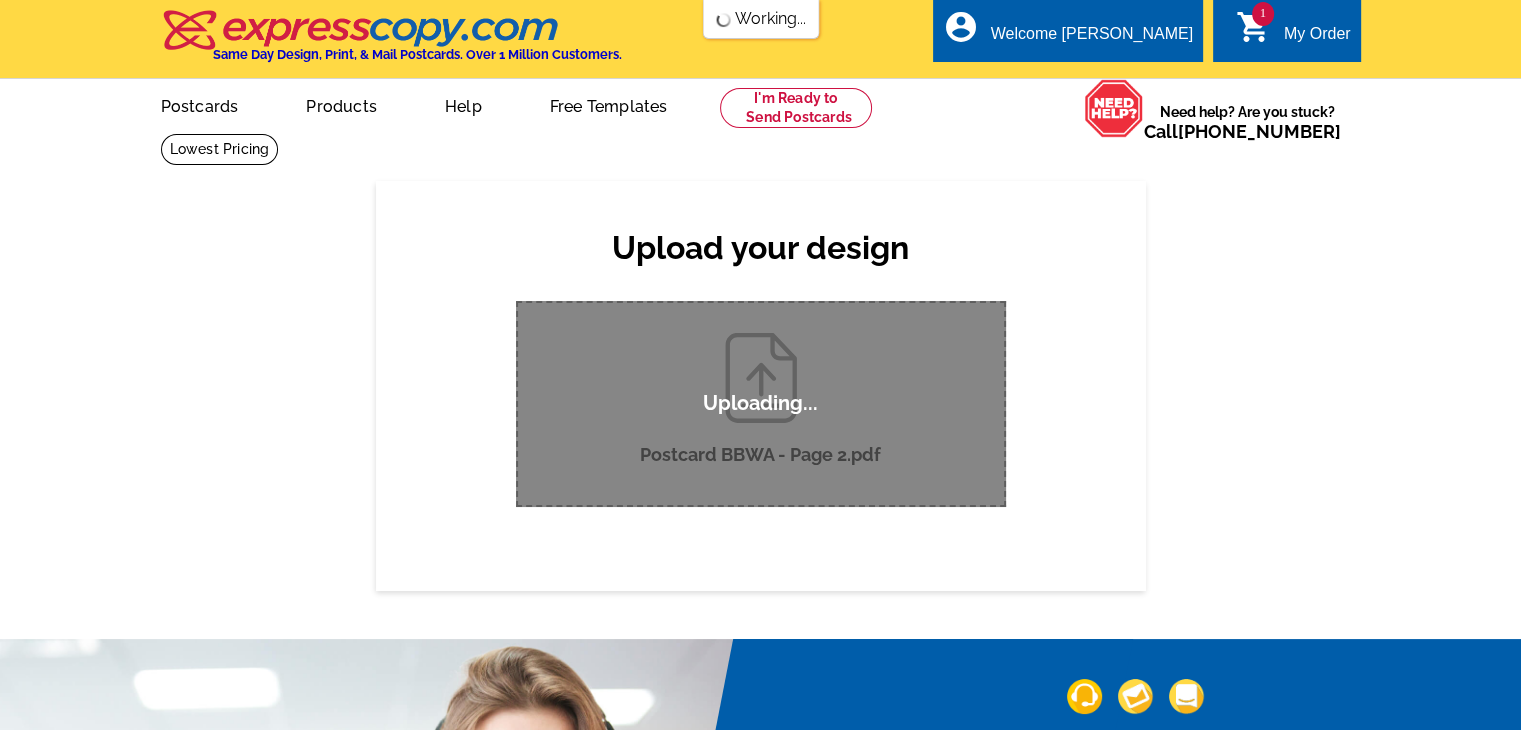 type 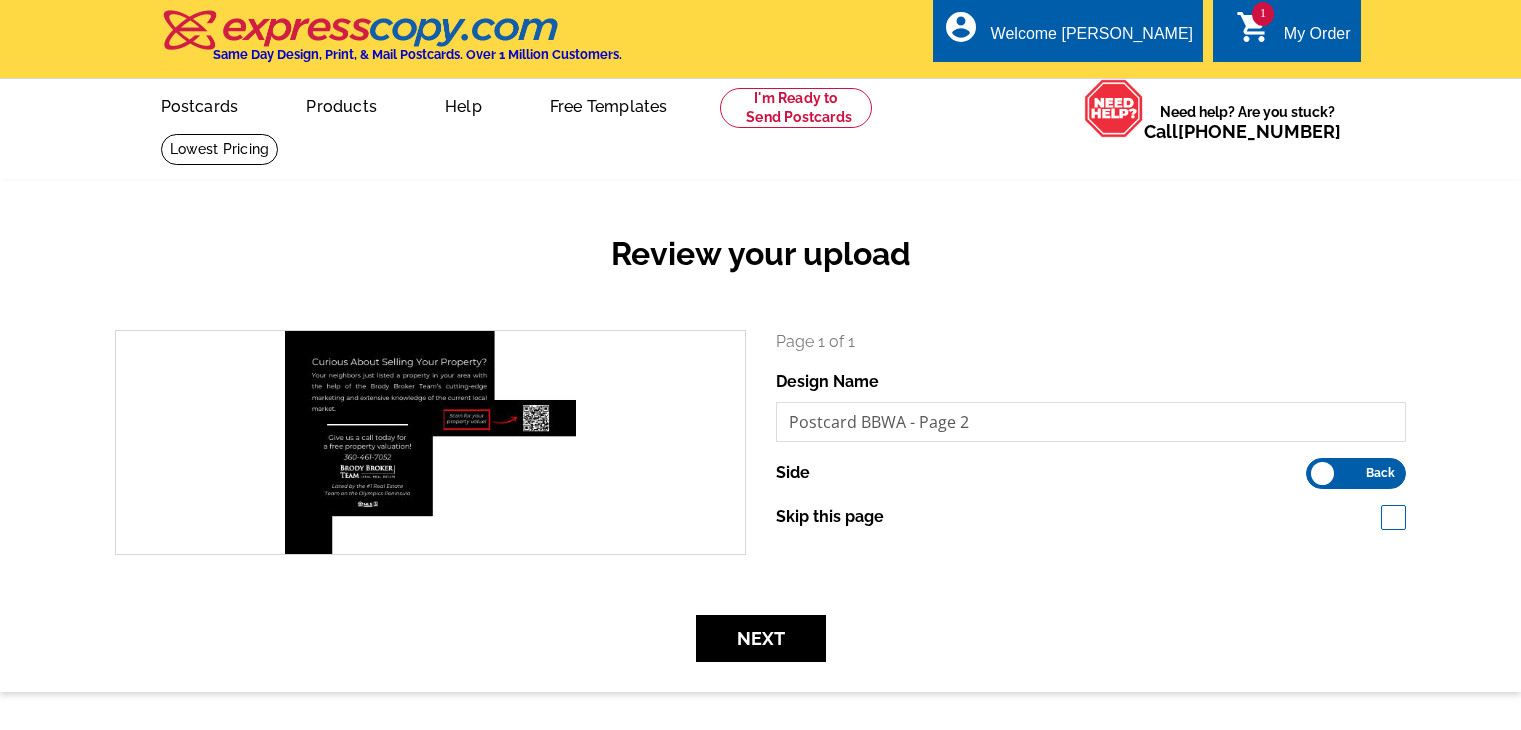 scroll, scrollTop: 0, scrollLeft: 0, axis: both 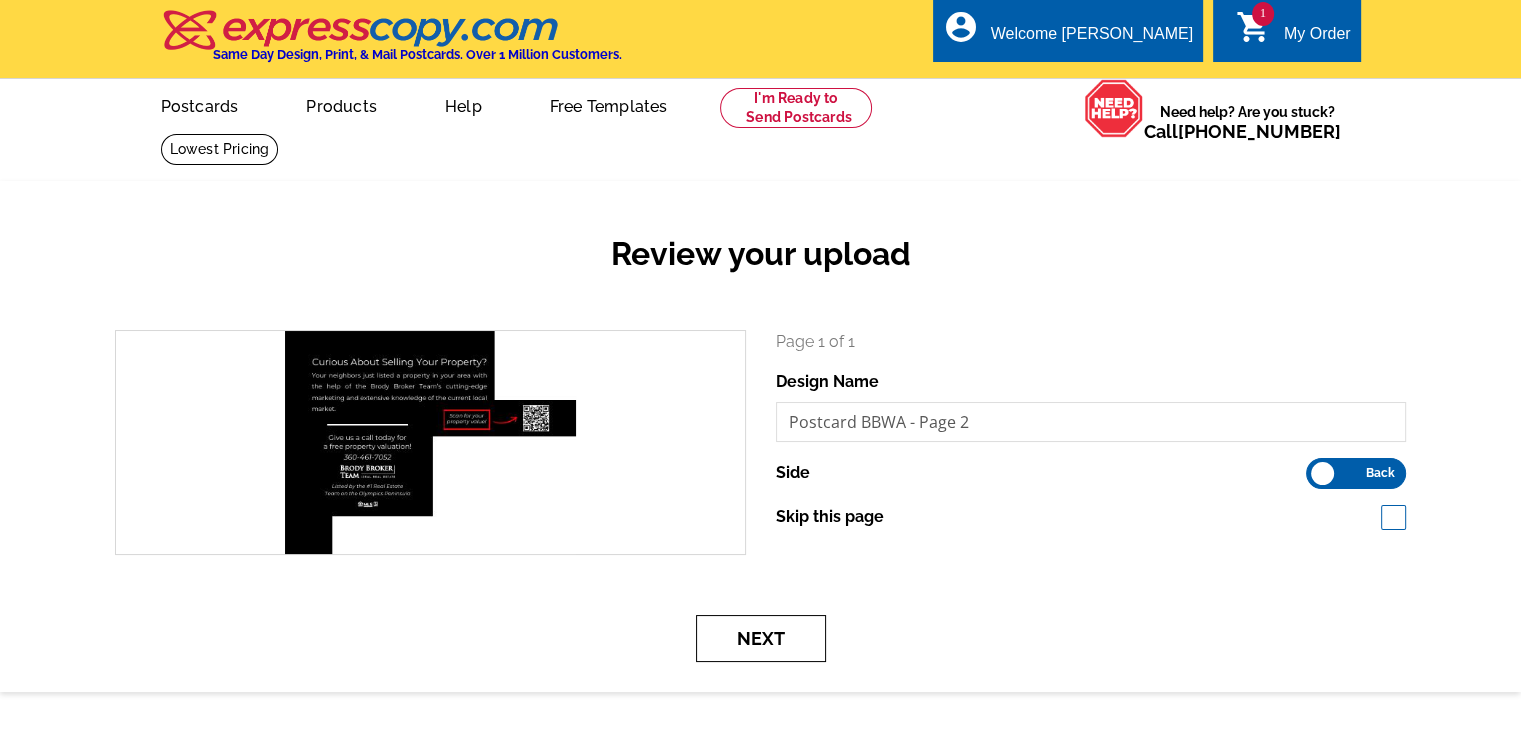 click on "Next" at bounding box center (761, 638) 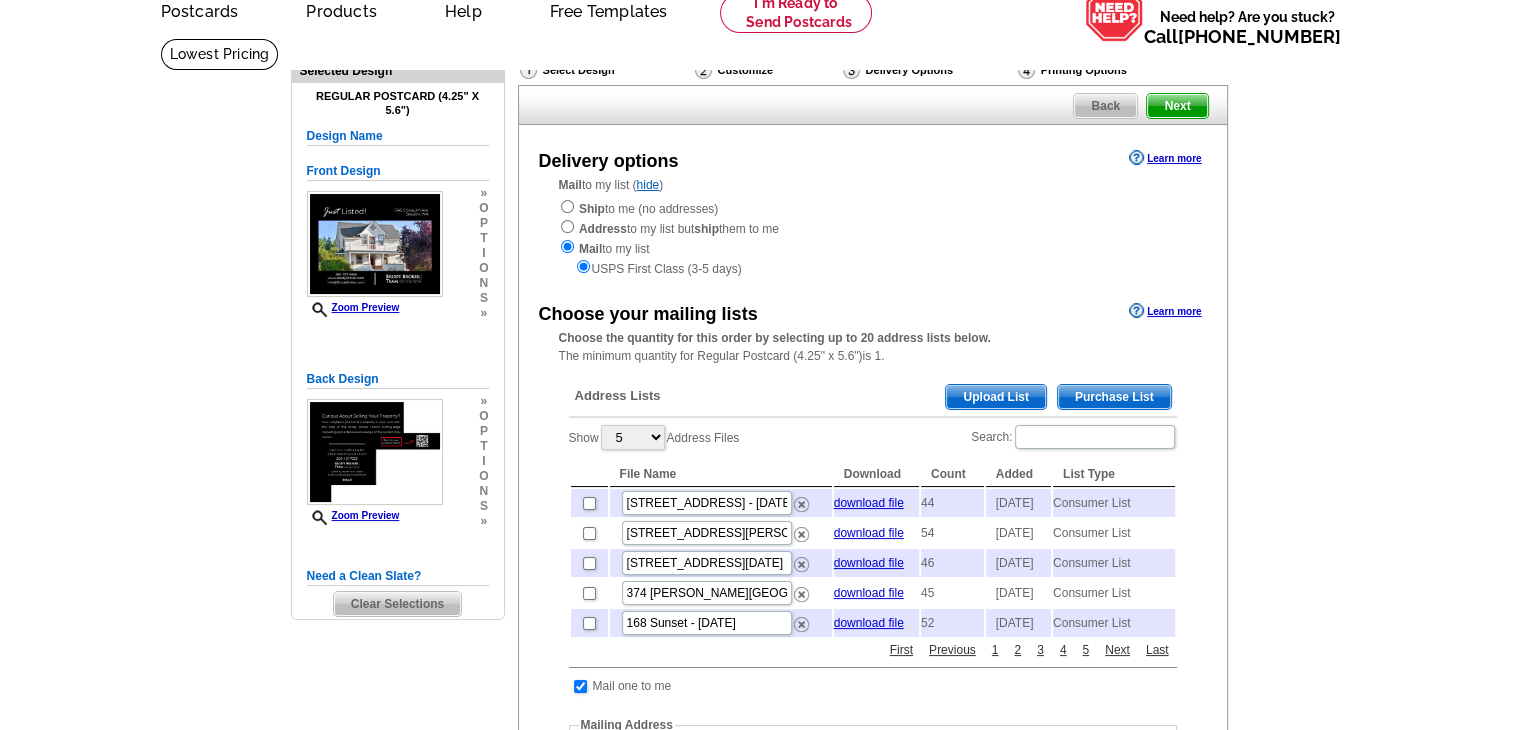 scroll, scrollTop: 100, scrollLeft: 0, axis: vertical 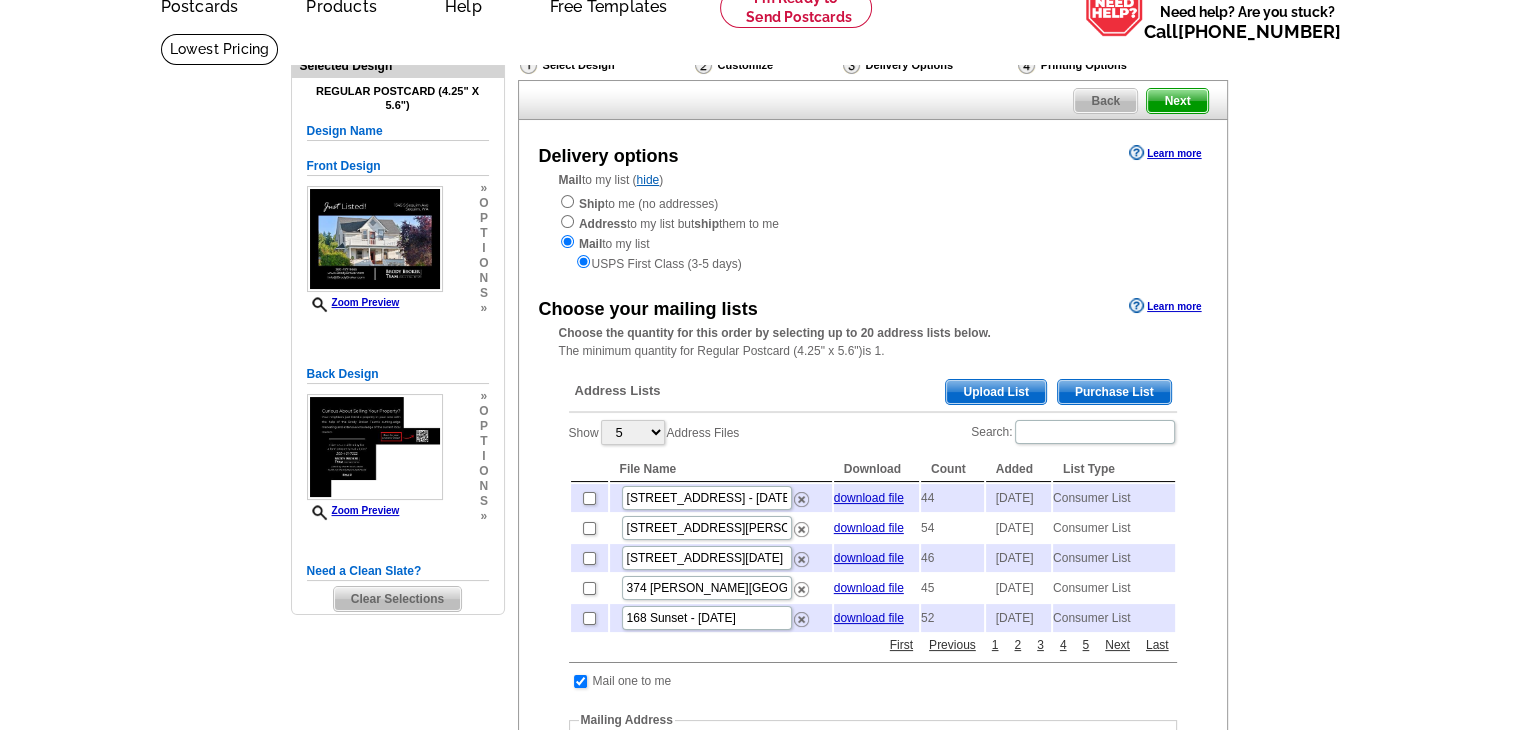 click on "Purchase List" at bounding box center (1114, 392) 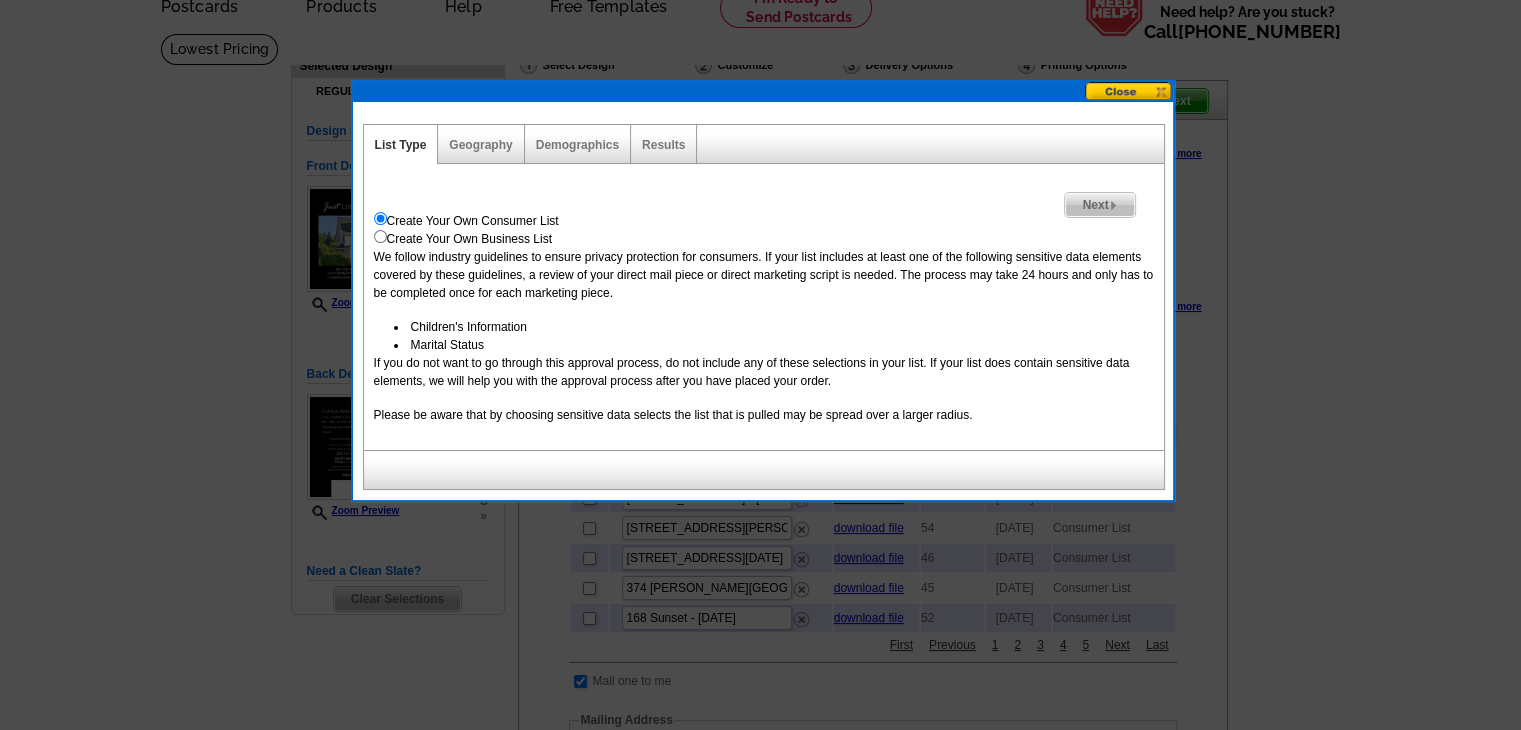 click on "Next" at bounding box center [1099, 205] 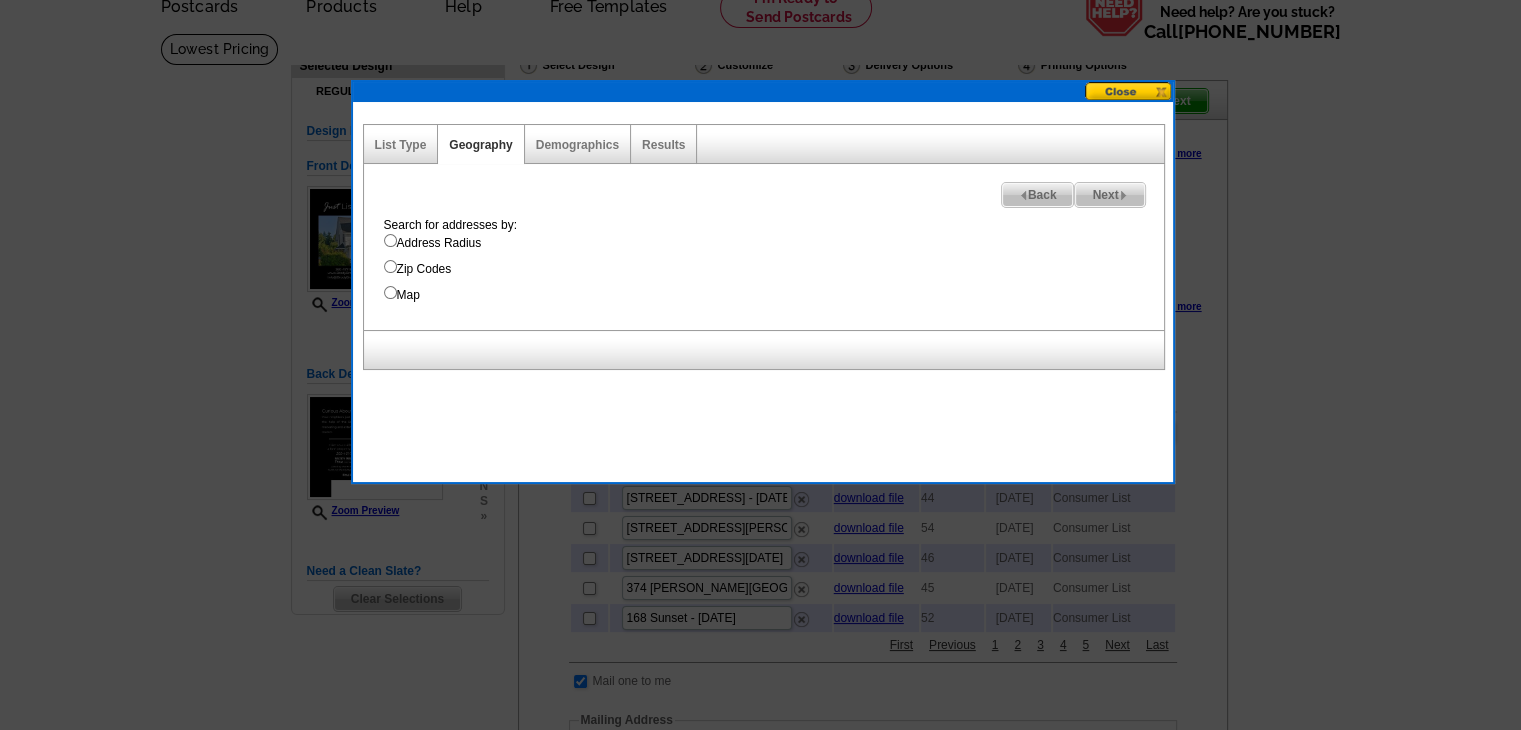 click on "Address Radius" at bounding box center (774, 243) 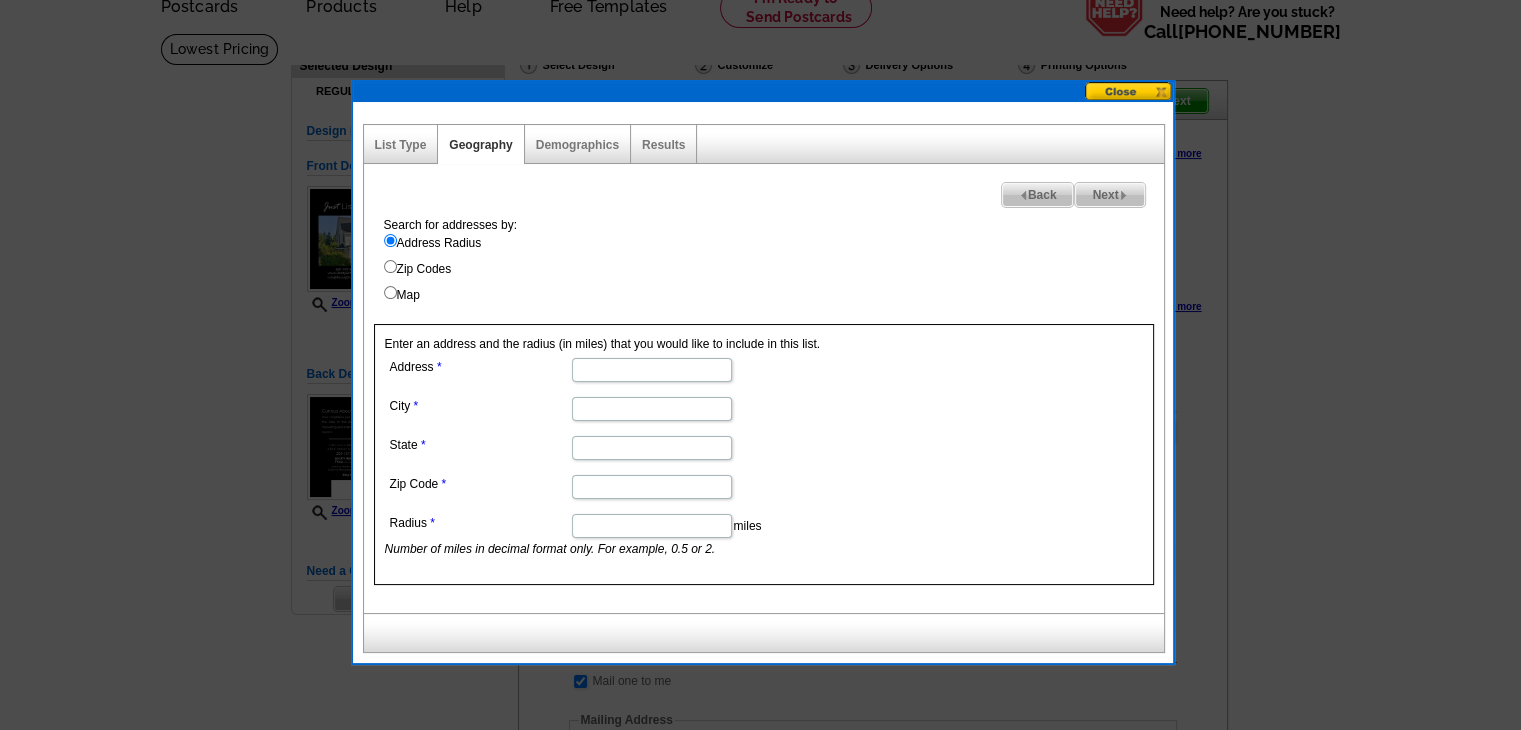 click on "Address" at bounding box center [652, 370] 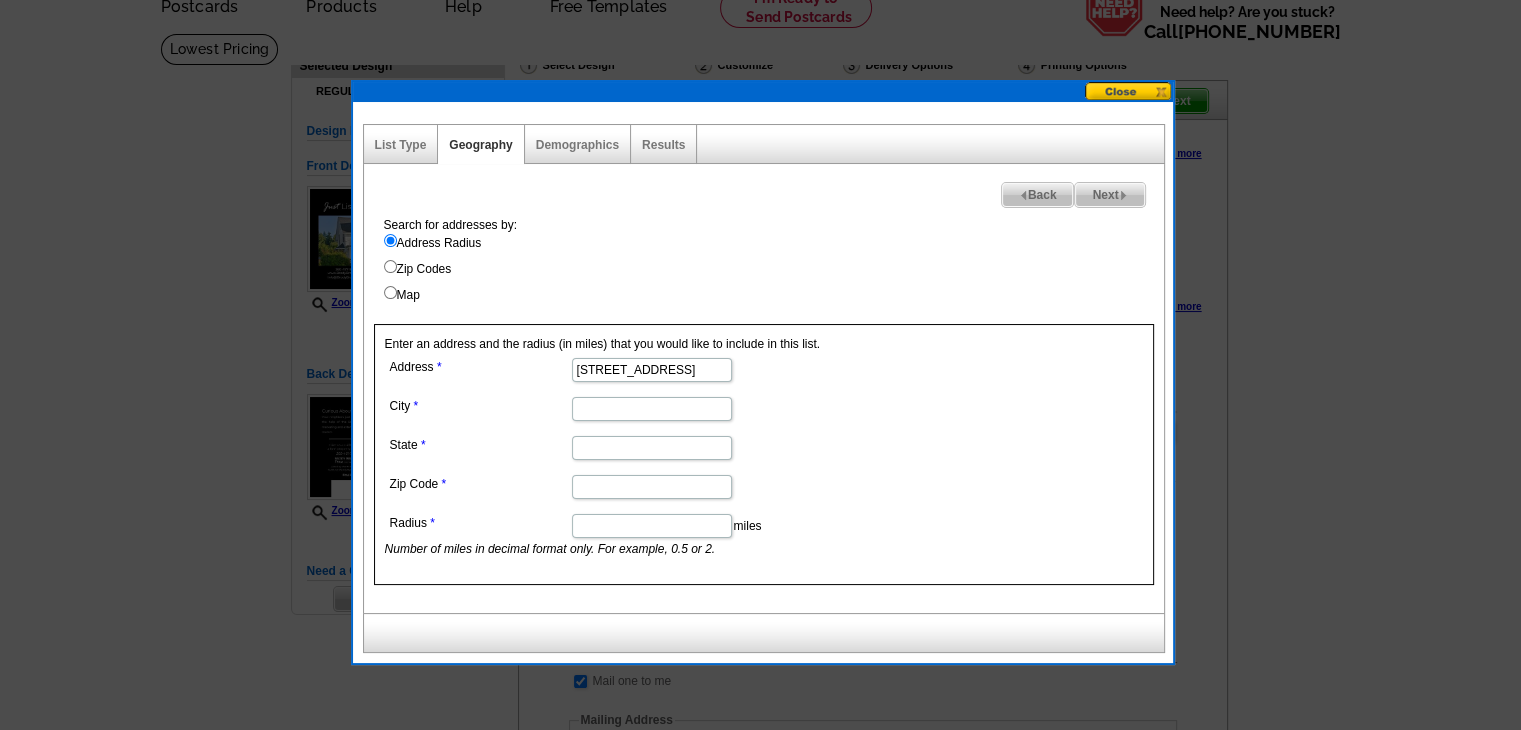 type on "1345 S Sequim Ave" 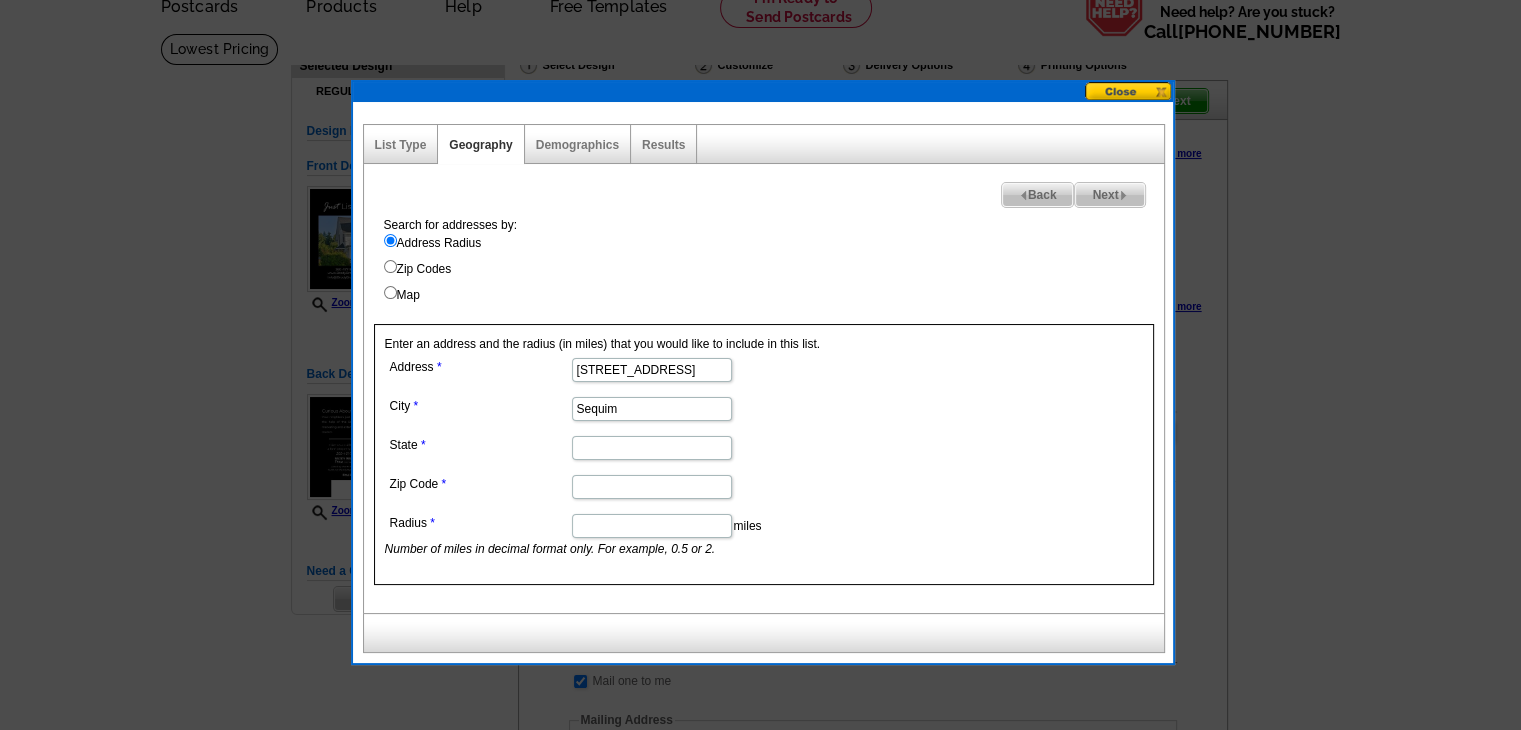 click at bounding box center (651, 446) 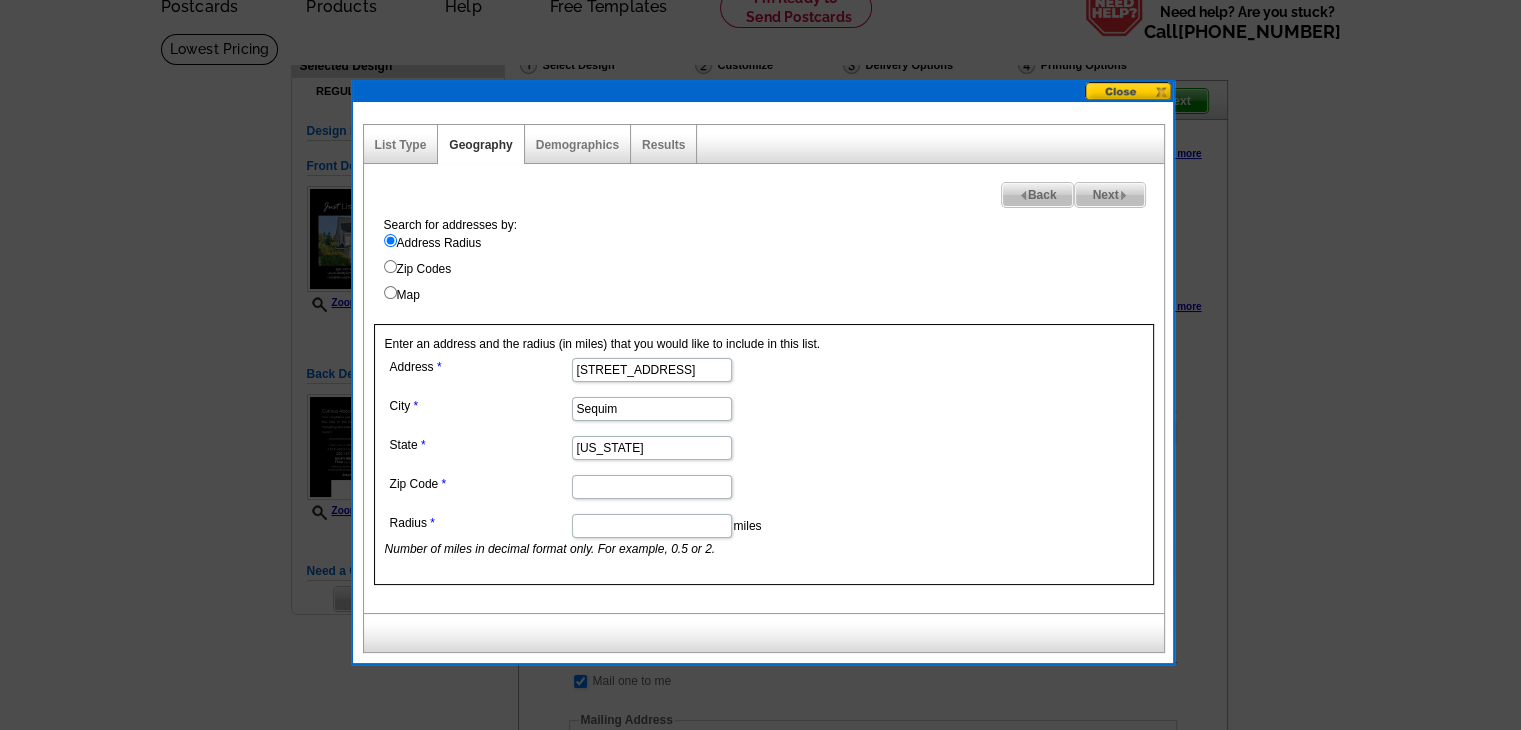 click on "Address
1345 S Sequim Ave
City
Sequim
State
Washington
Zip Code
Radius
miles Number of miles in decimal format only.  For example, 0.5 or 2." at bounding box center [651, 455] 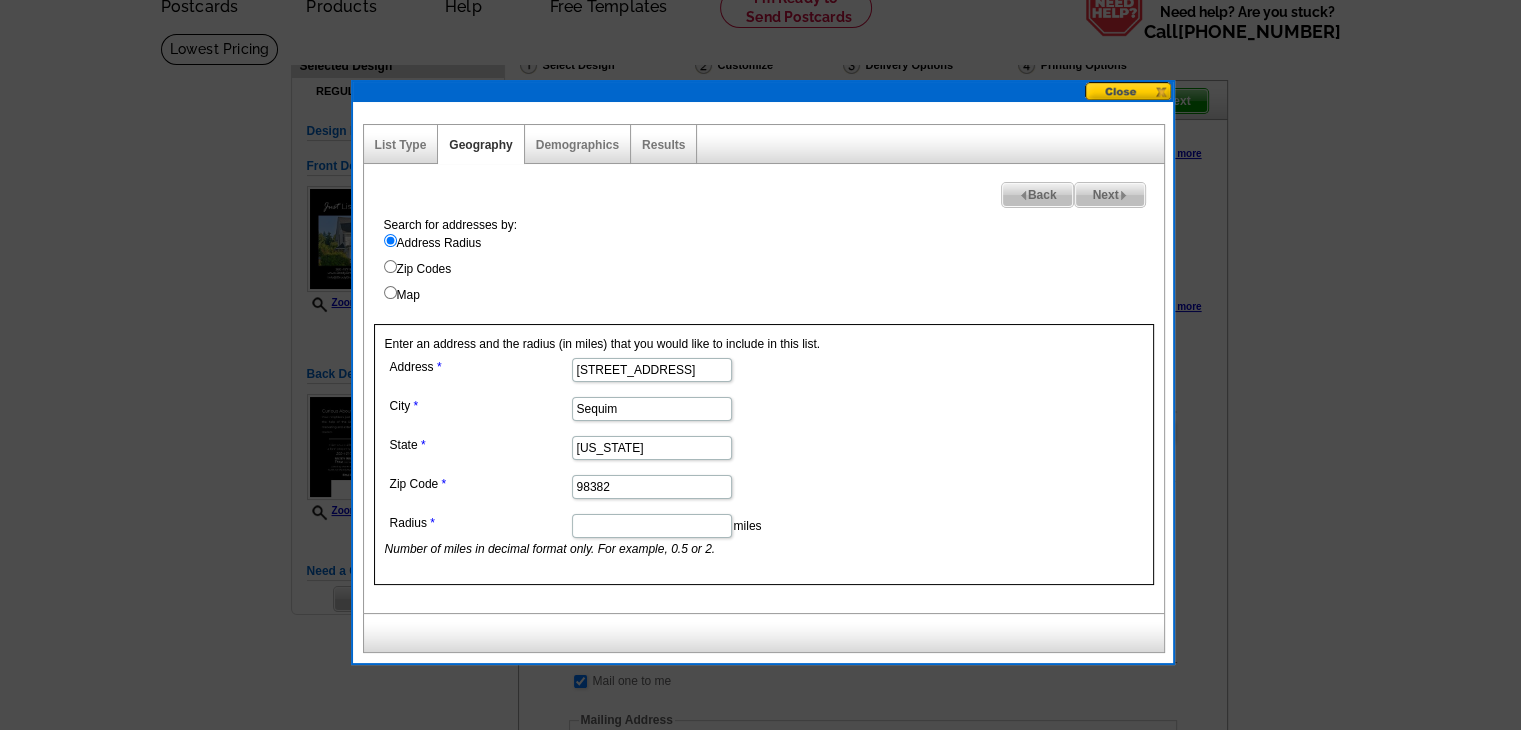 type on "98382" 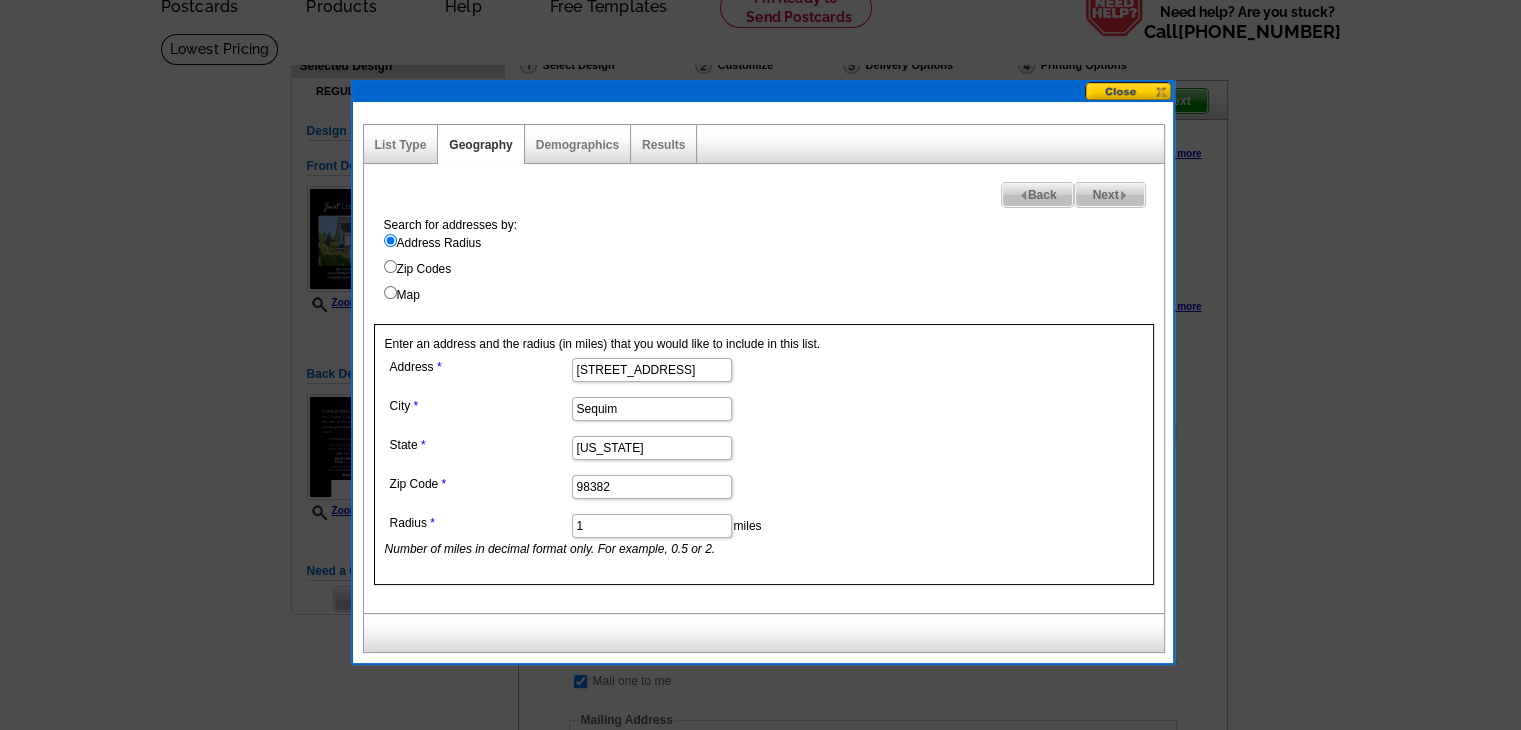 type on "1" 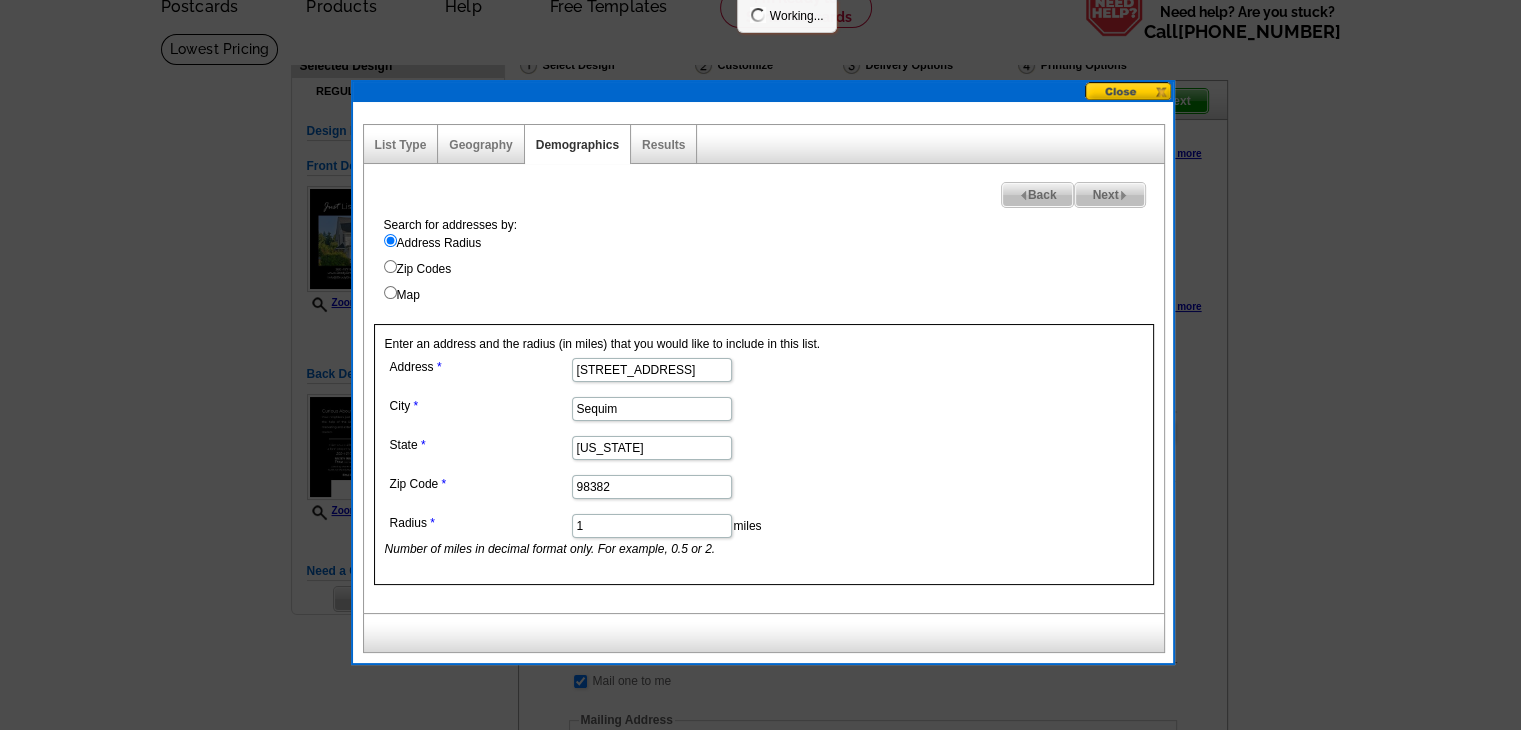 select 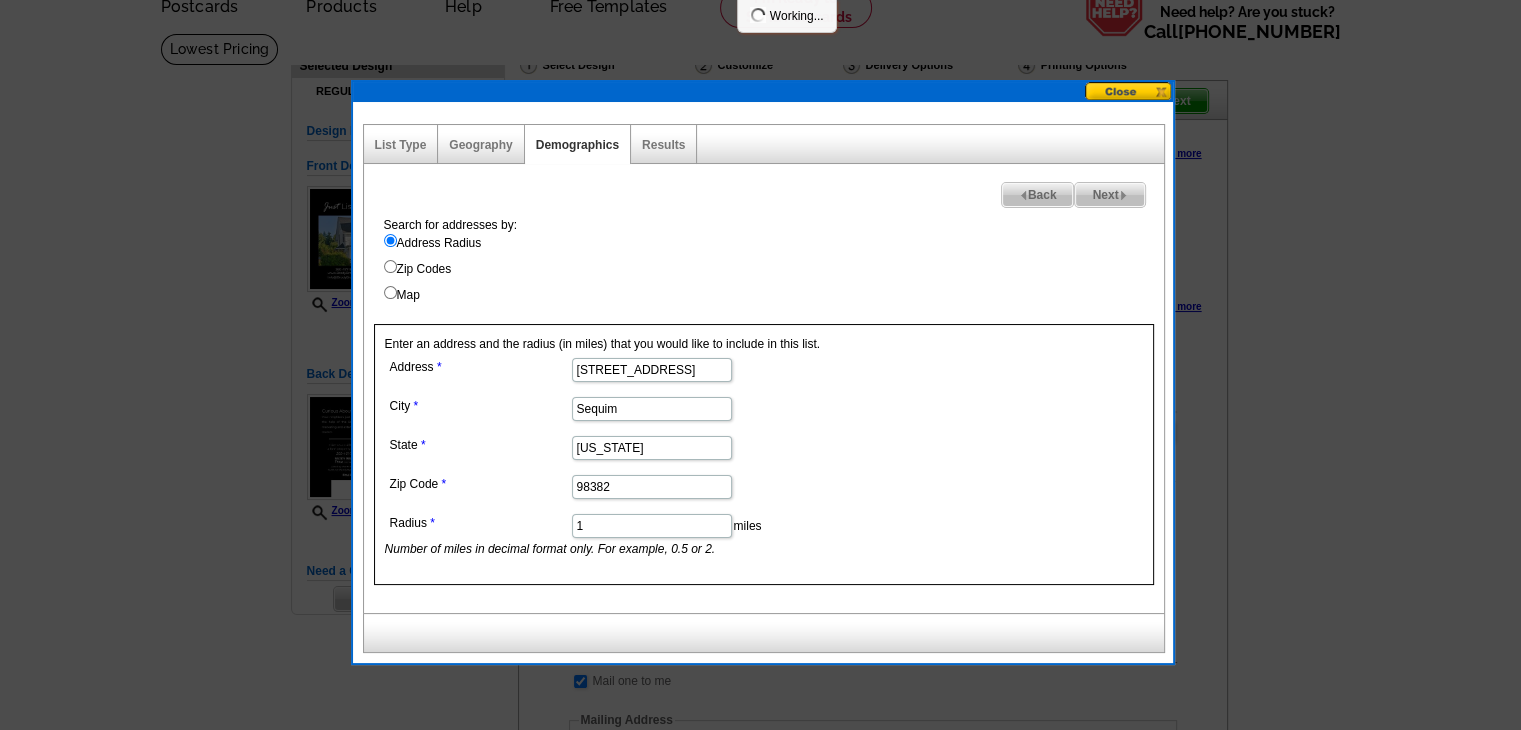 select 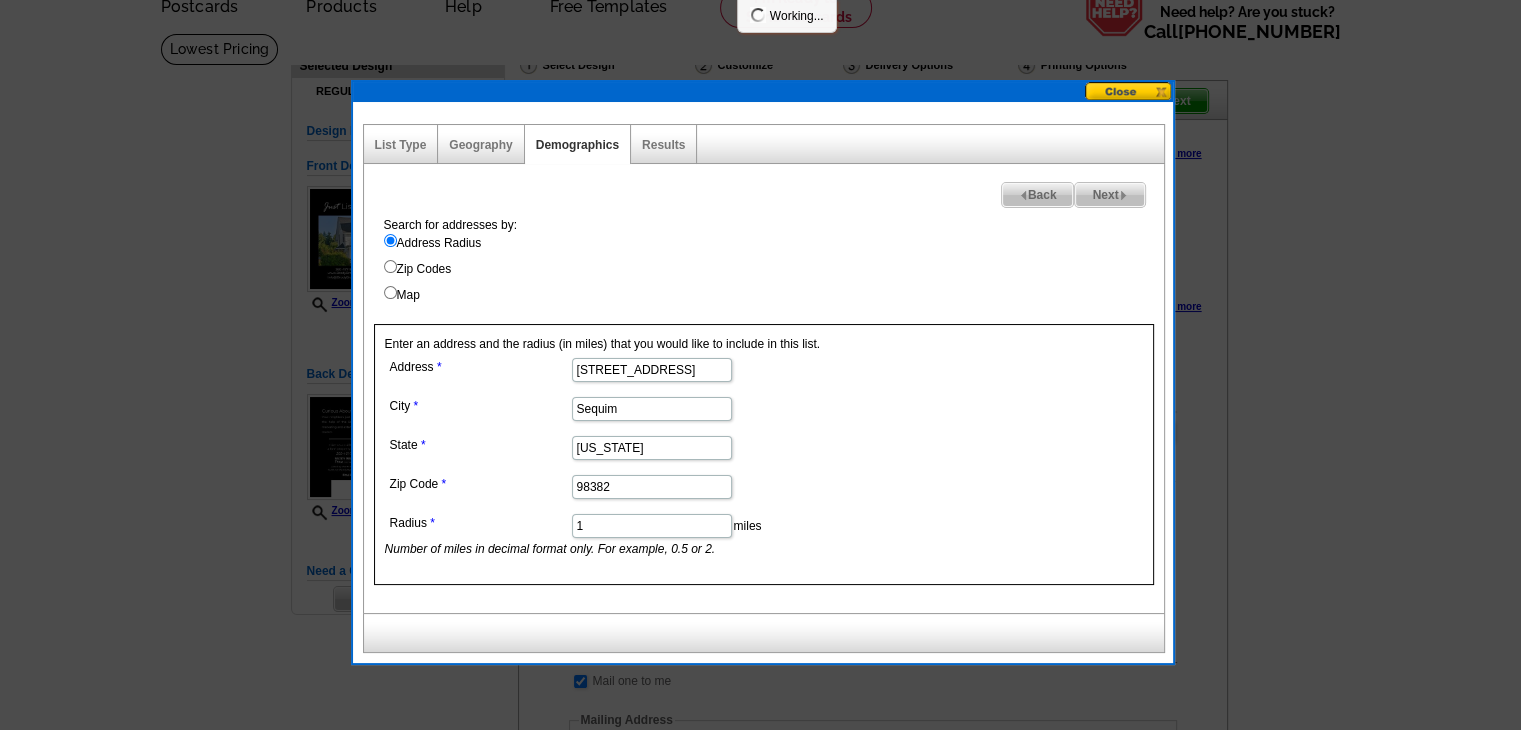 select 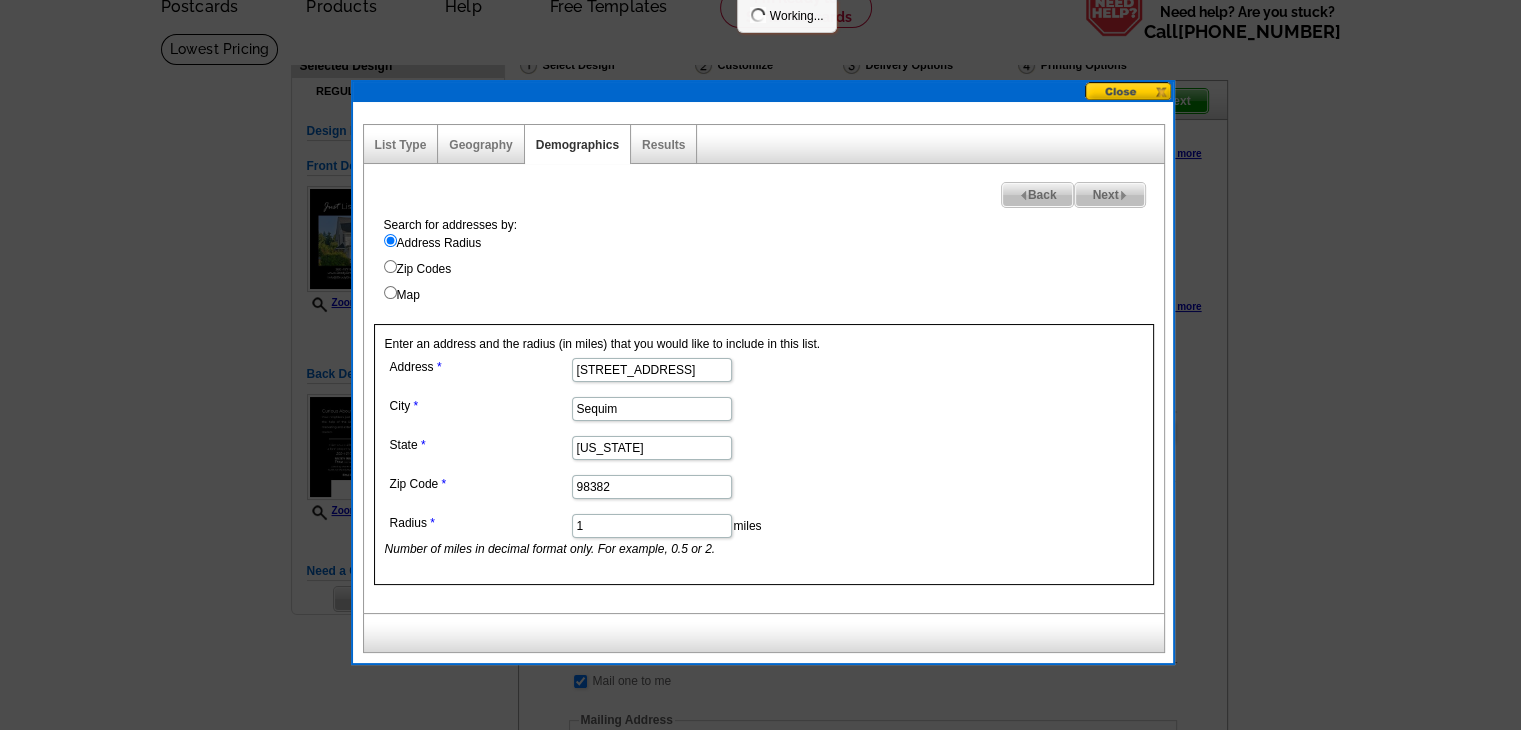 select 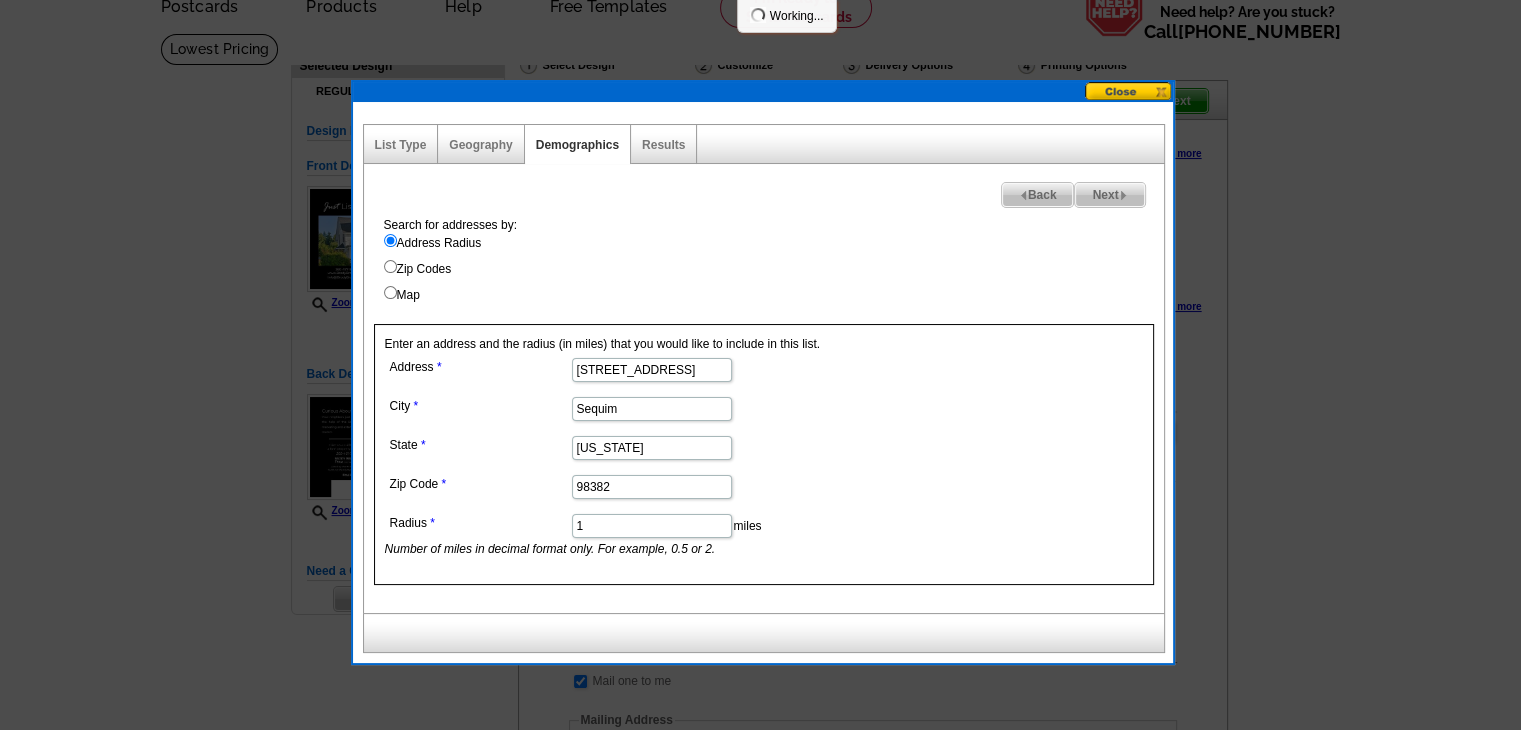 select 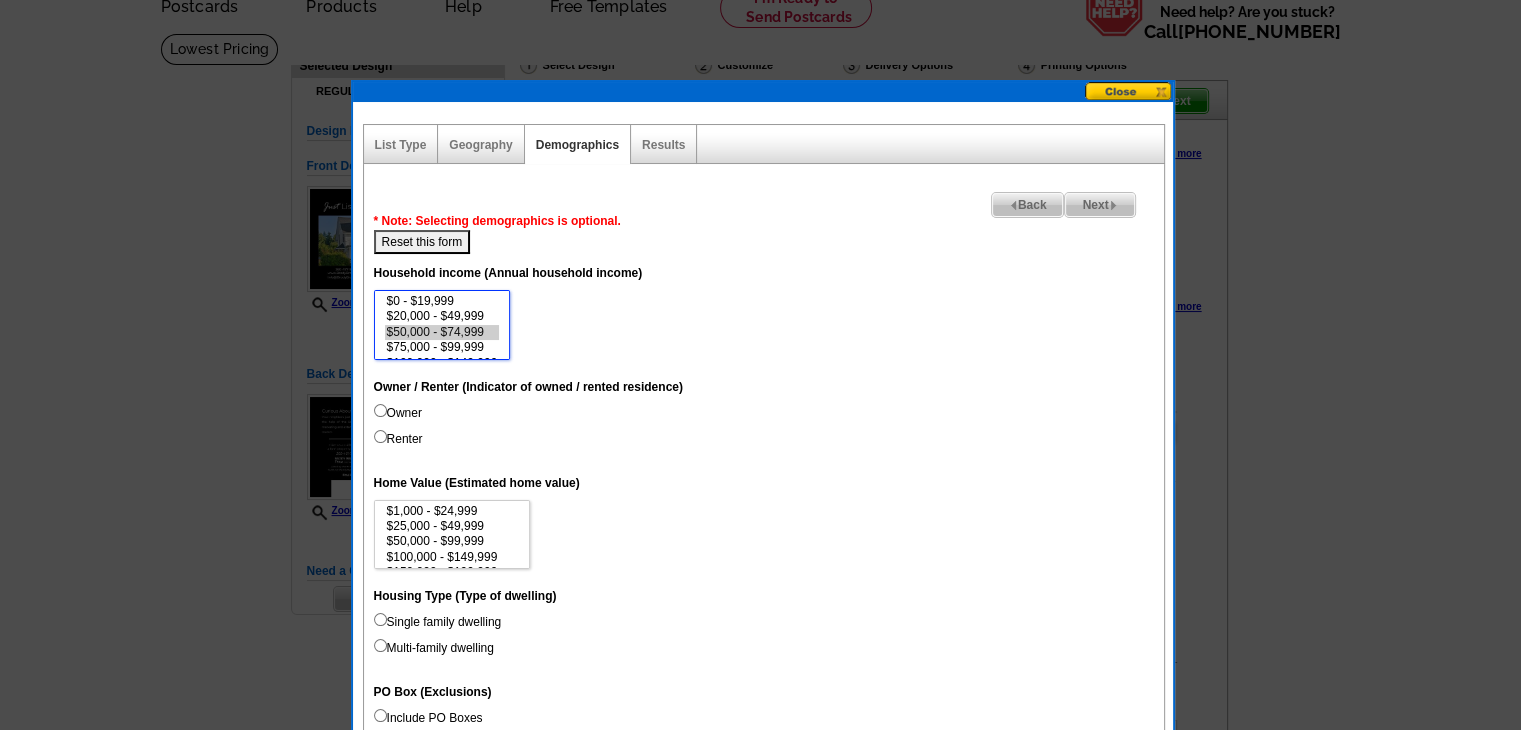 click on "$50,000 - $74,999" at bounding box center (442, 332) 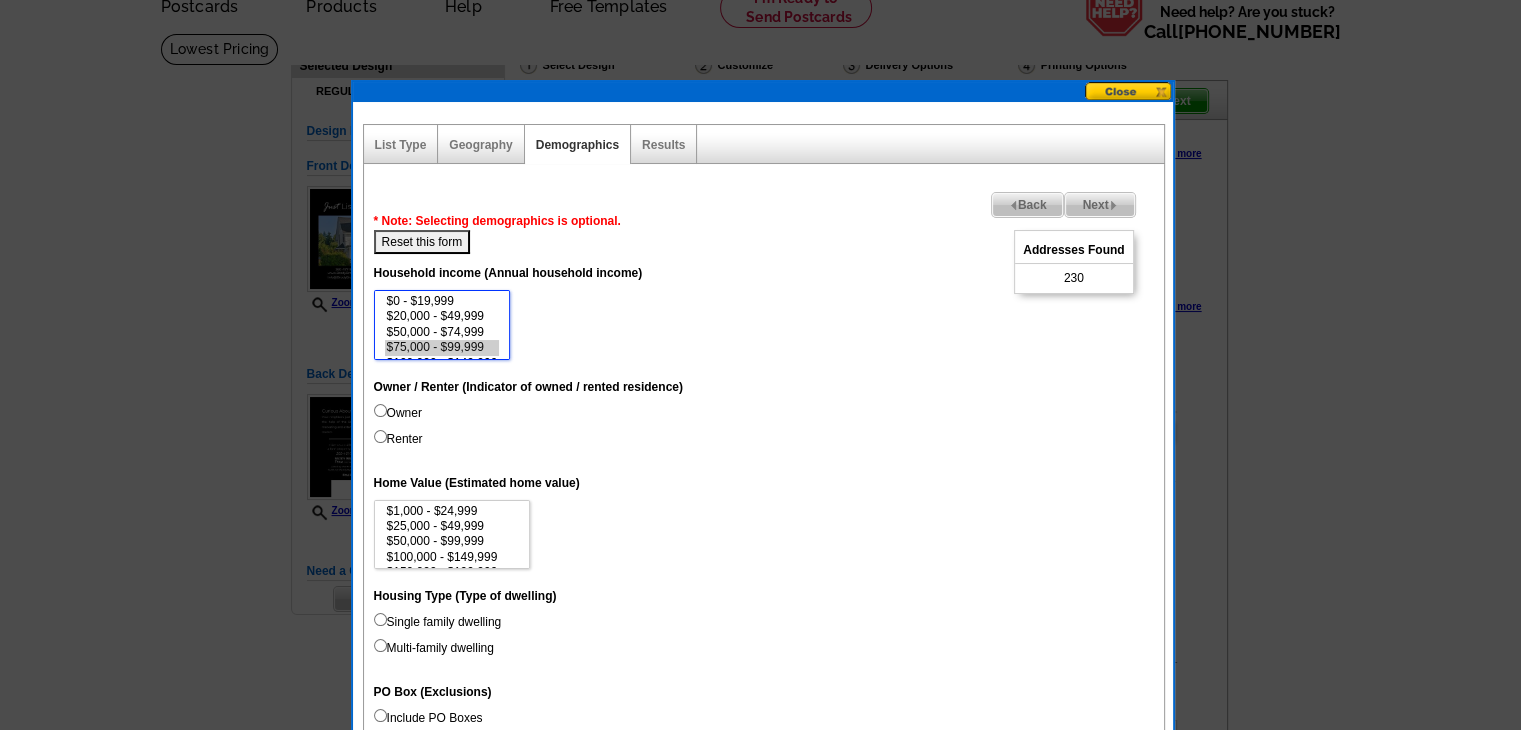 click on "$75,000 - $99,999" at bounding box center [442, 347] 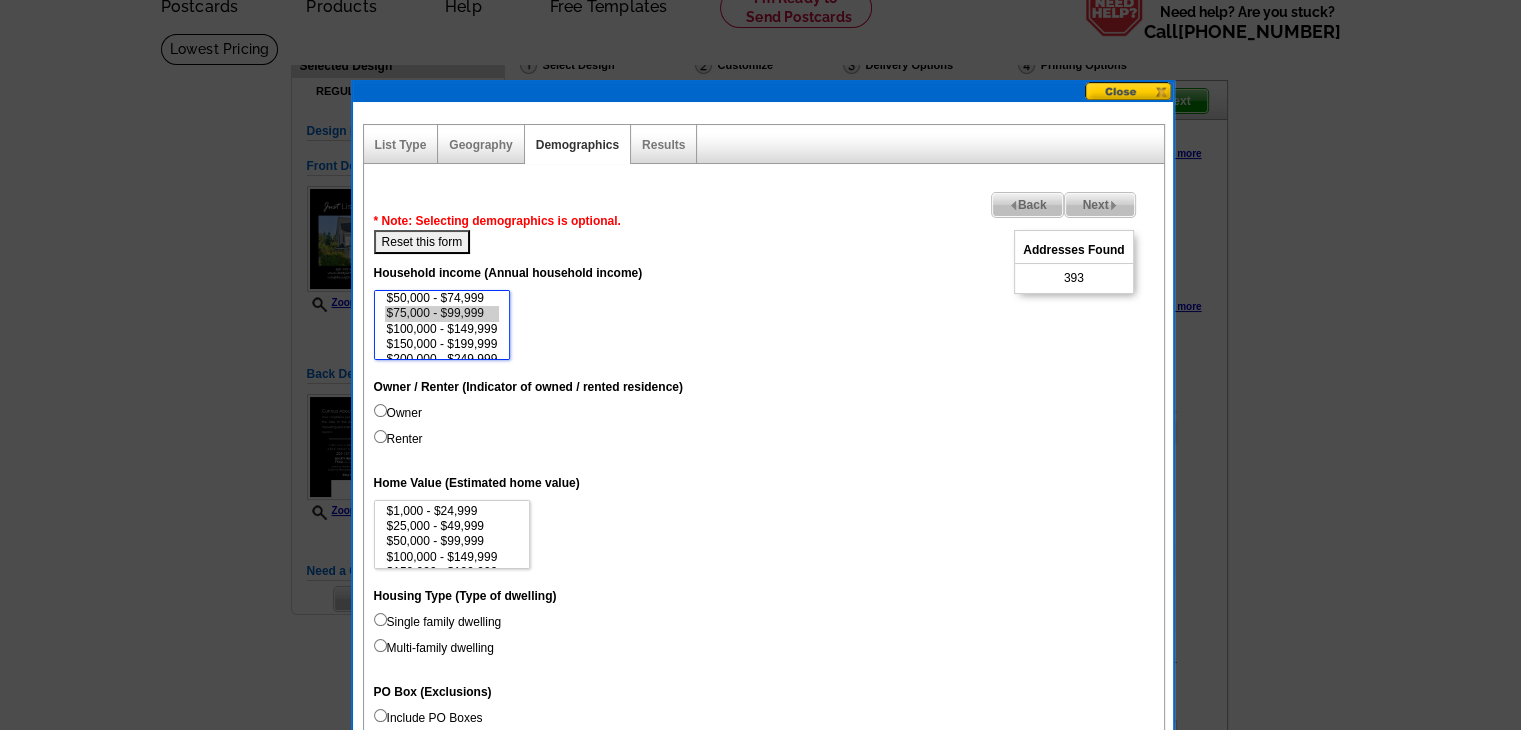 scroll, scrollTop: 92, scrollLeft: 0, axis: vertical 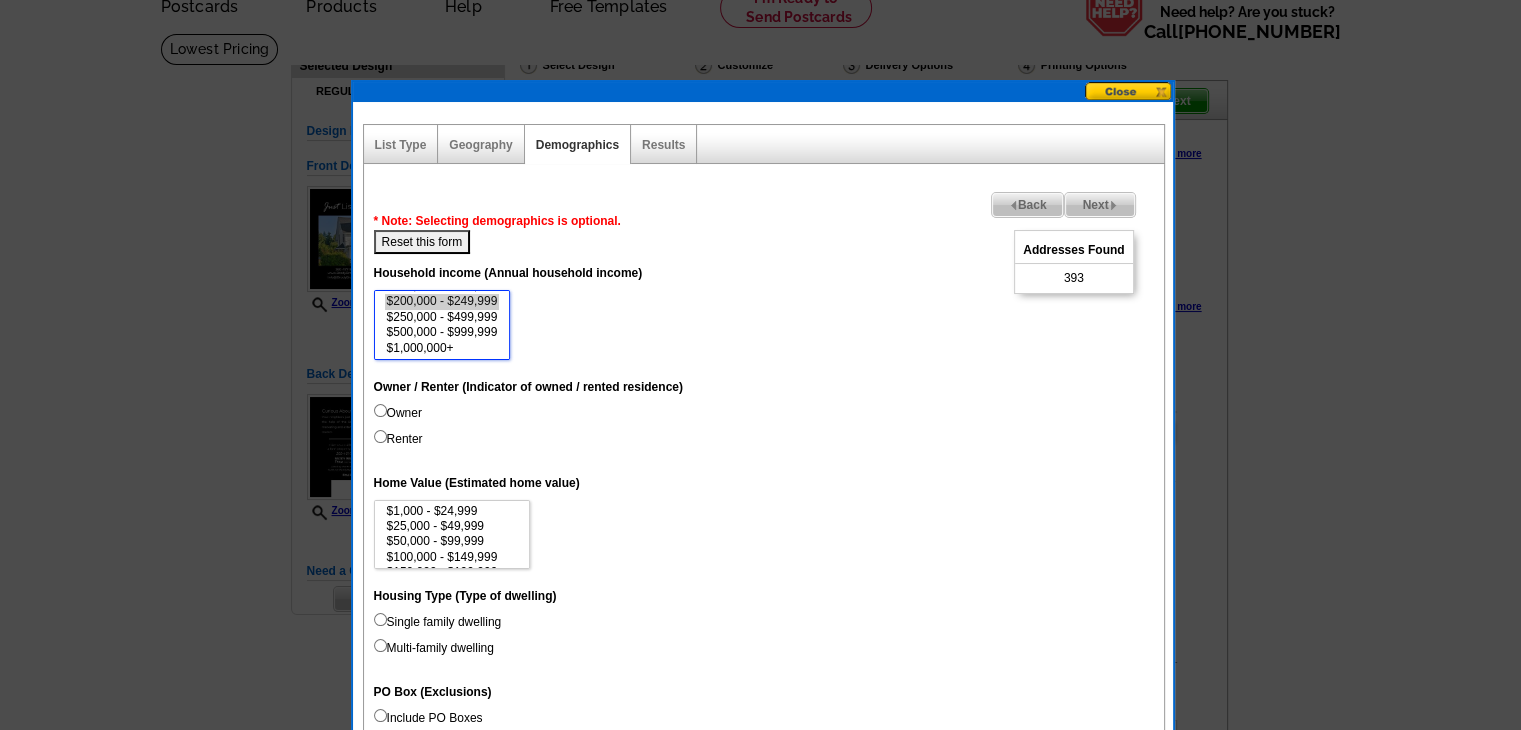 click on "$200,000 - $249,999" at bounding box center (442, 301) 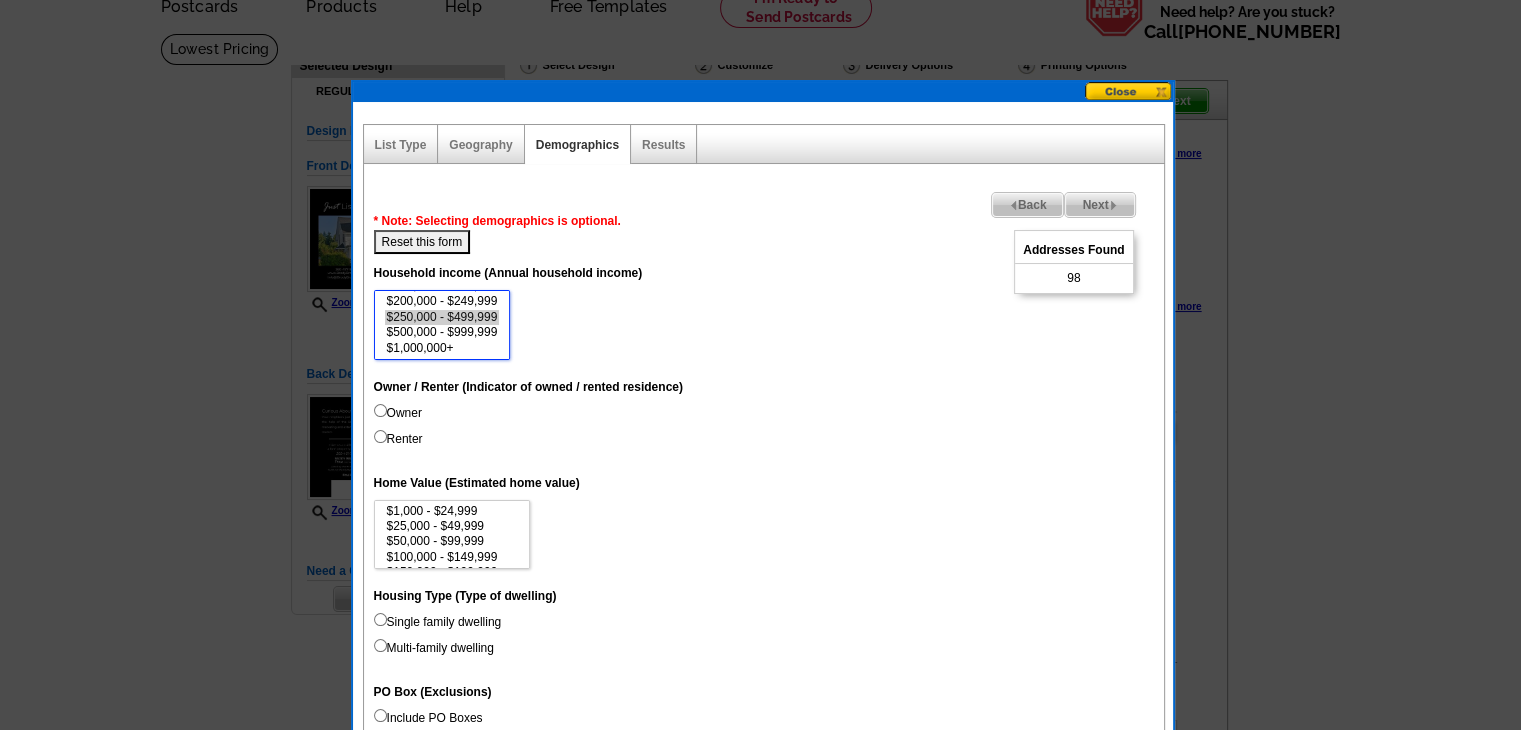 click on "$250,000 - $499,999" at bounding box center [442, 317] 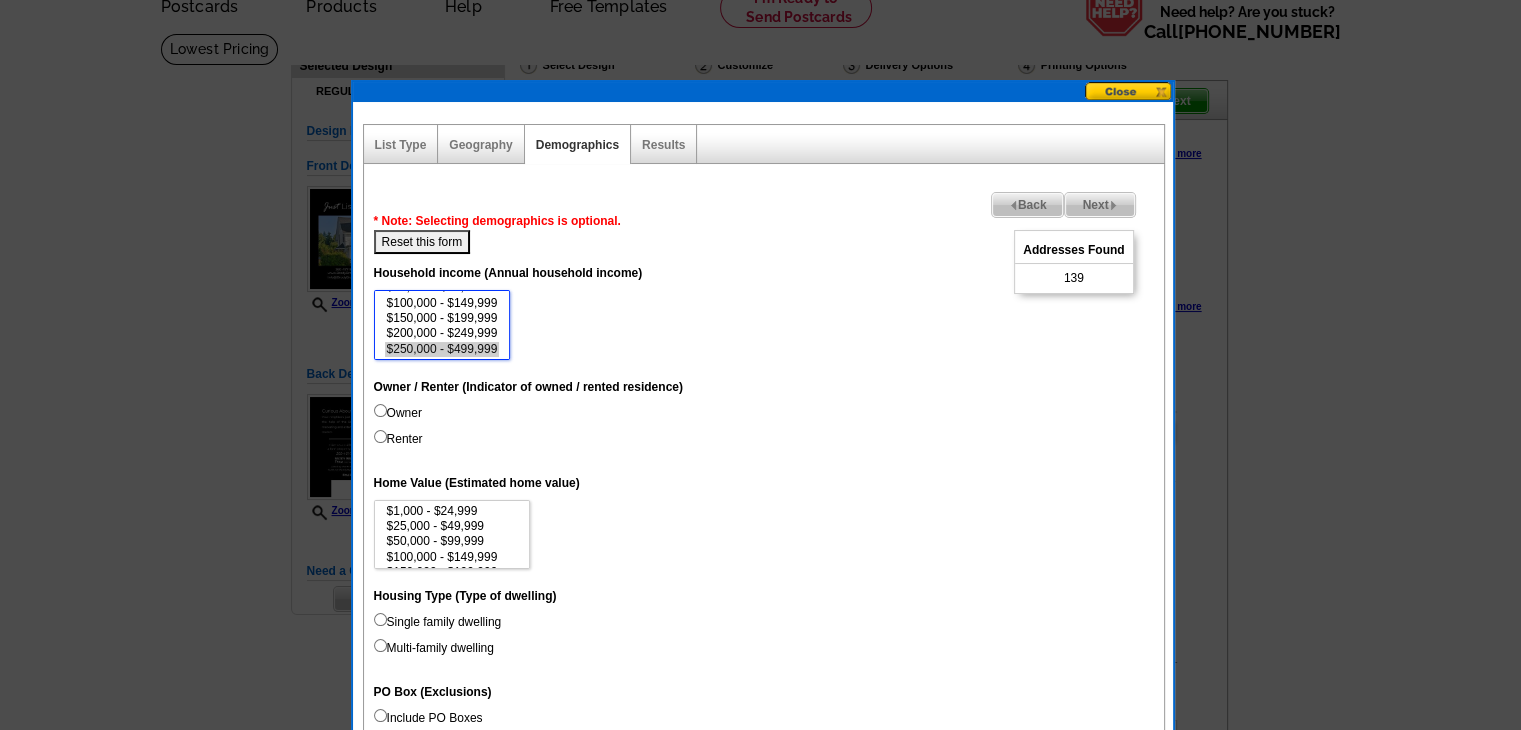 scroll, scrollTop: 0, scrollLeft: 0, axis: both 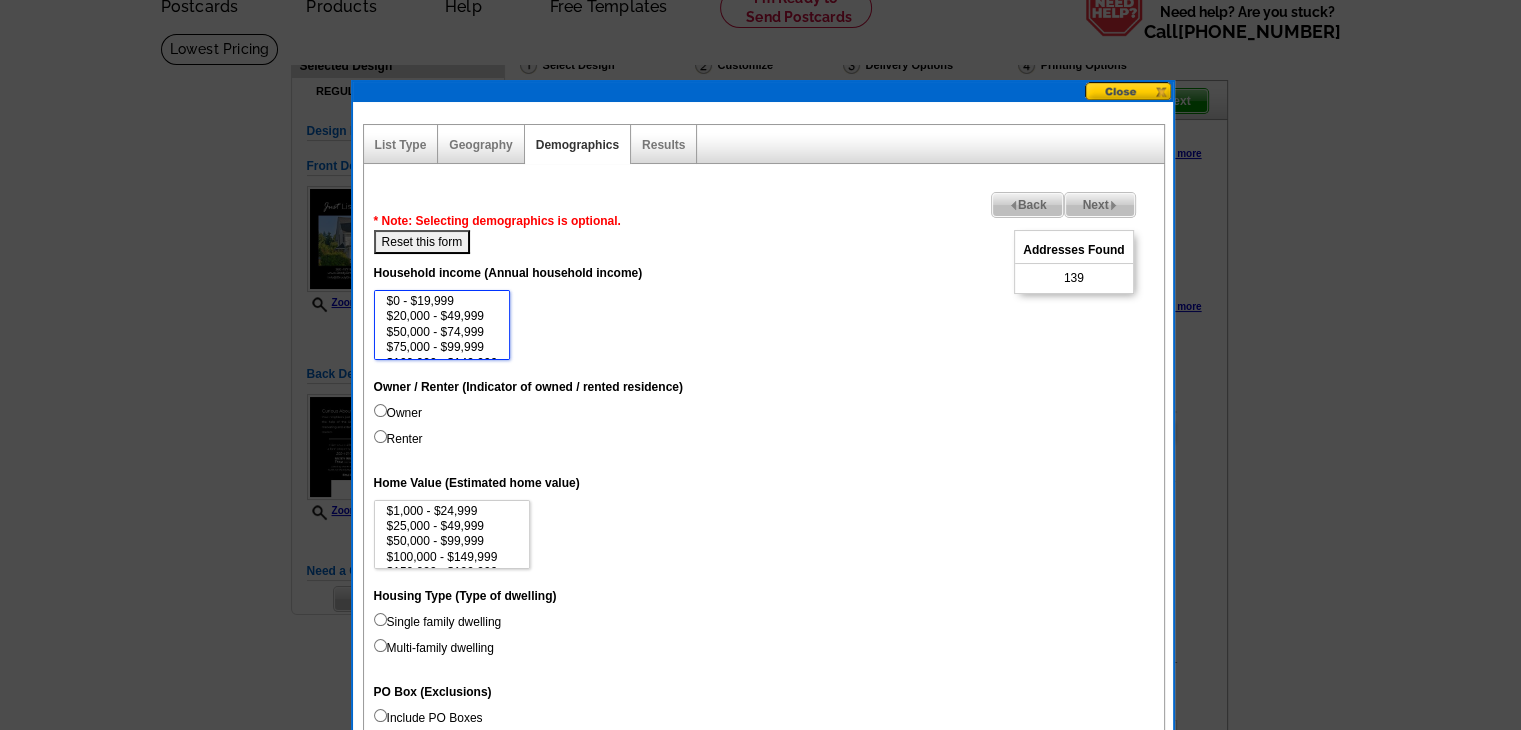 drag, startPoint x: 445, startPoint y: 302, endPoint x: 452, endPoint y: 291, distance: 13.038404 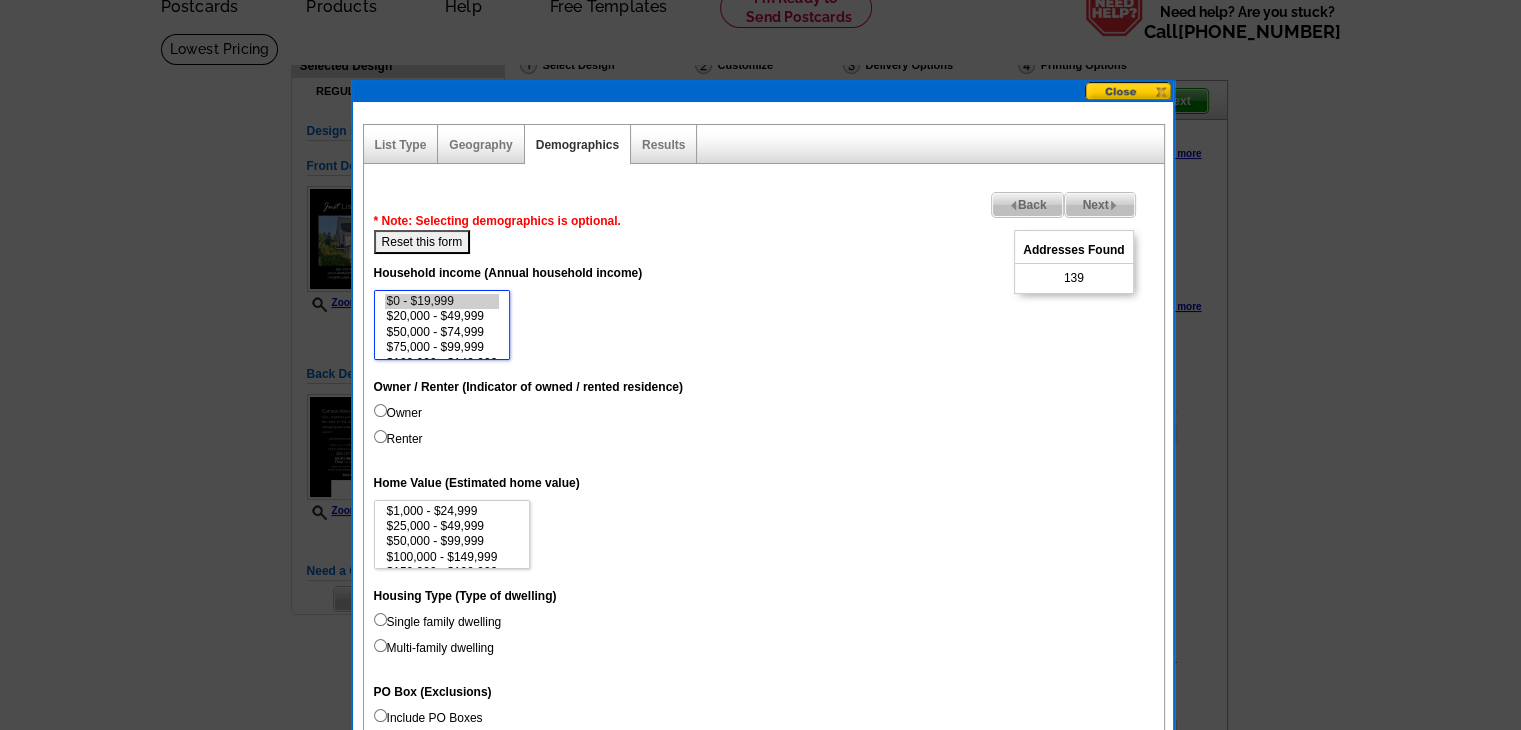 click on "$0 - $19,999
$20,000 - $49,999
$50,000 - $74,999
$75,000 - $99,999
$100,000 - $149,999
$150,000 - $199,999
$200,000 - $249,999
$250,000 - $499,999
$500,000 - $999,999
$1,000,000+" at bounding box center (442, 325) 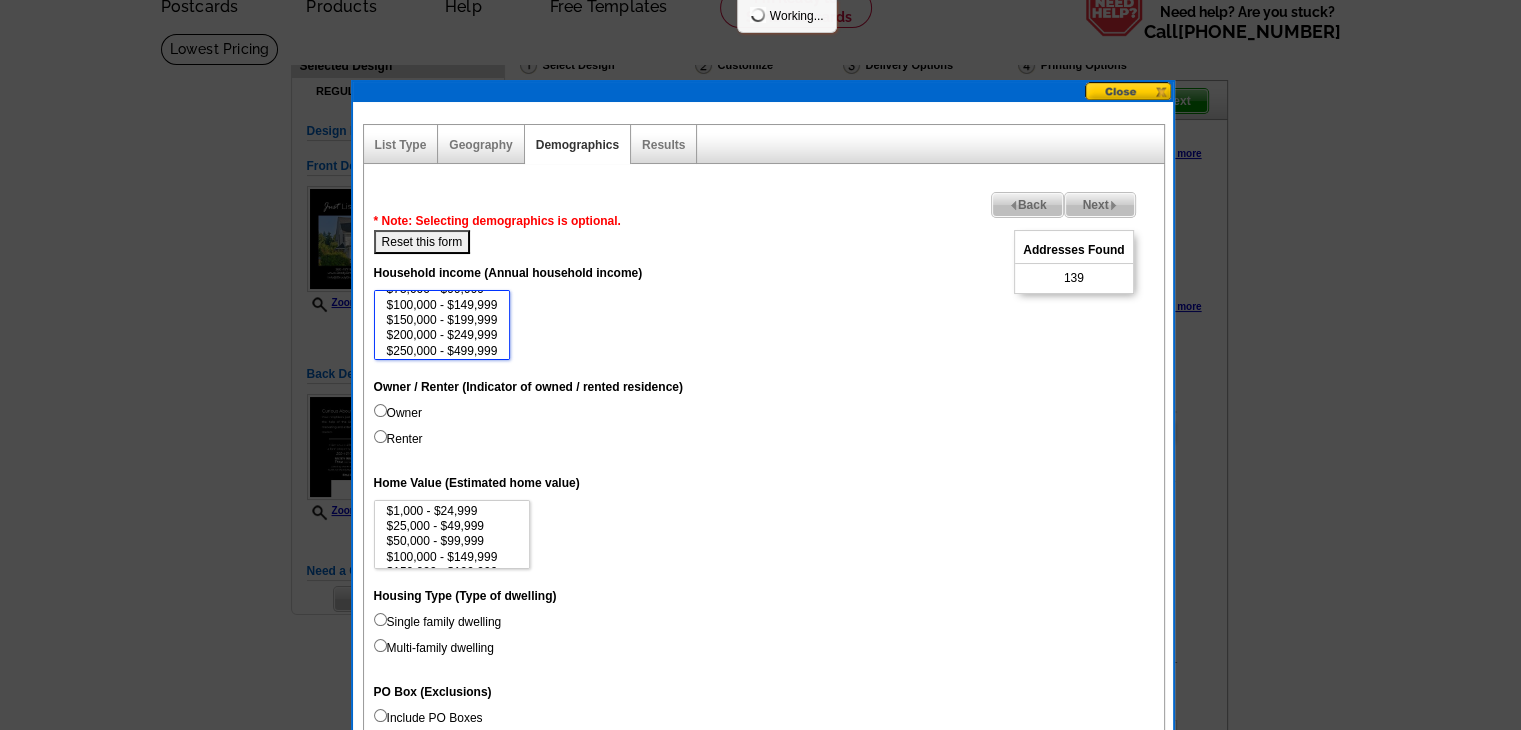 scroll, scrollTop: 64, scrollLeft: 0, axis: vertical 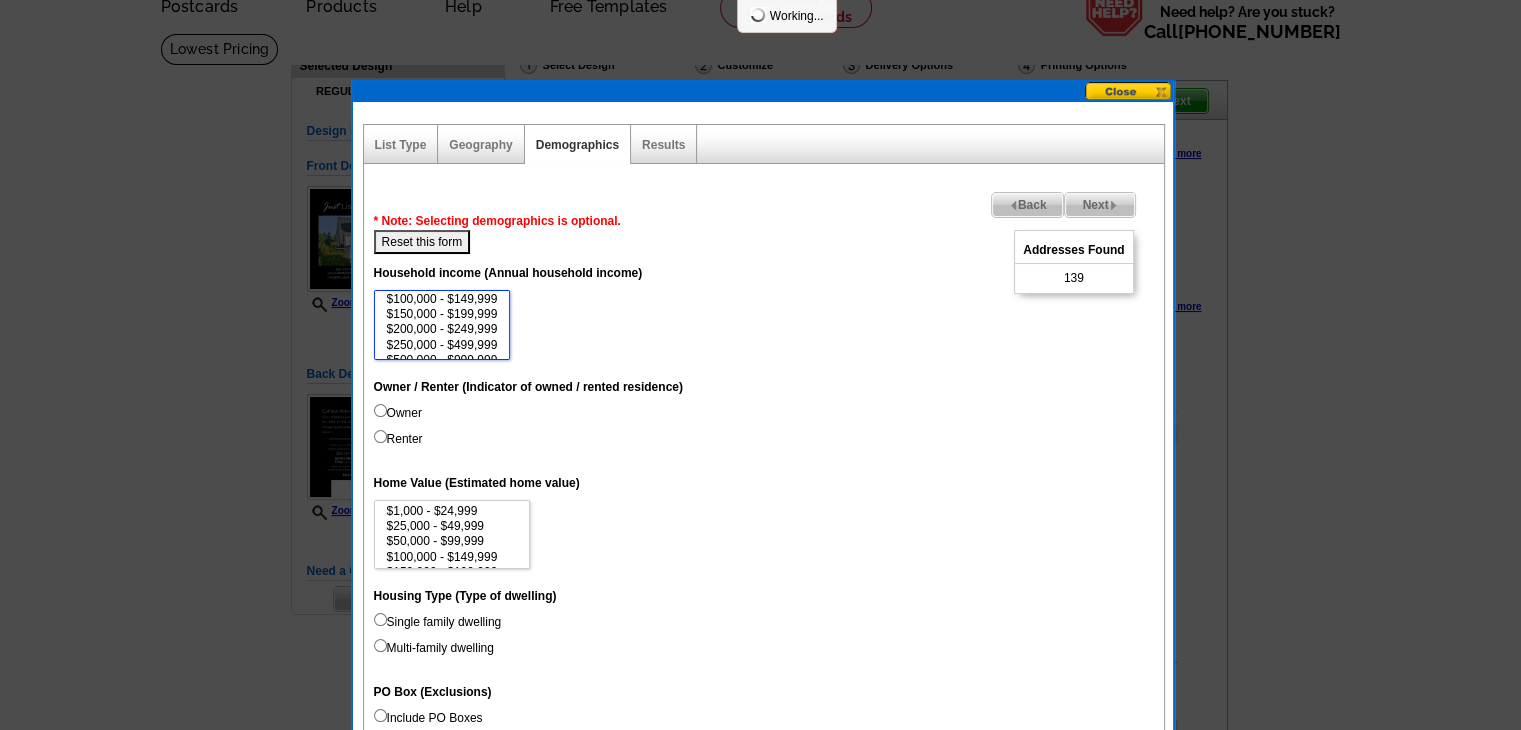 select on "250000-499999" 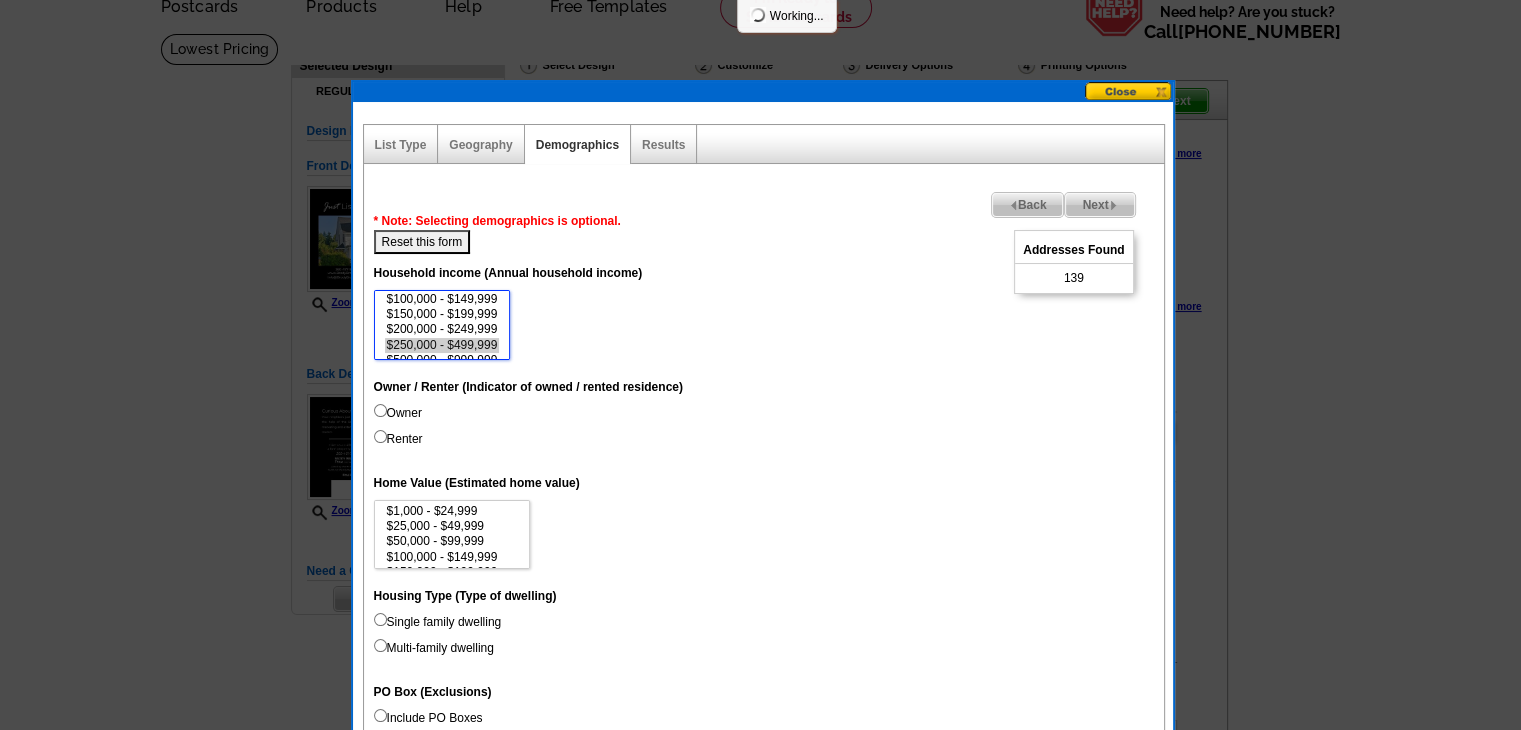 click on "$250,000 - $499,999" at bounding box center (442, 345) 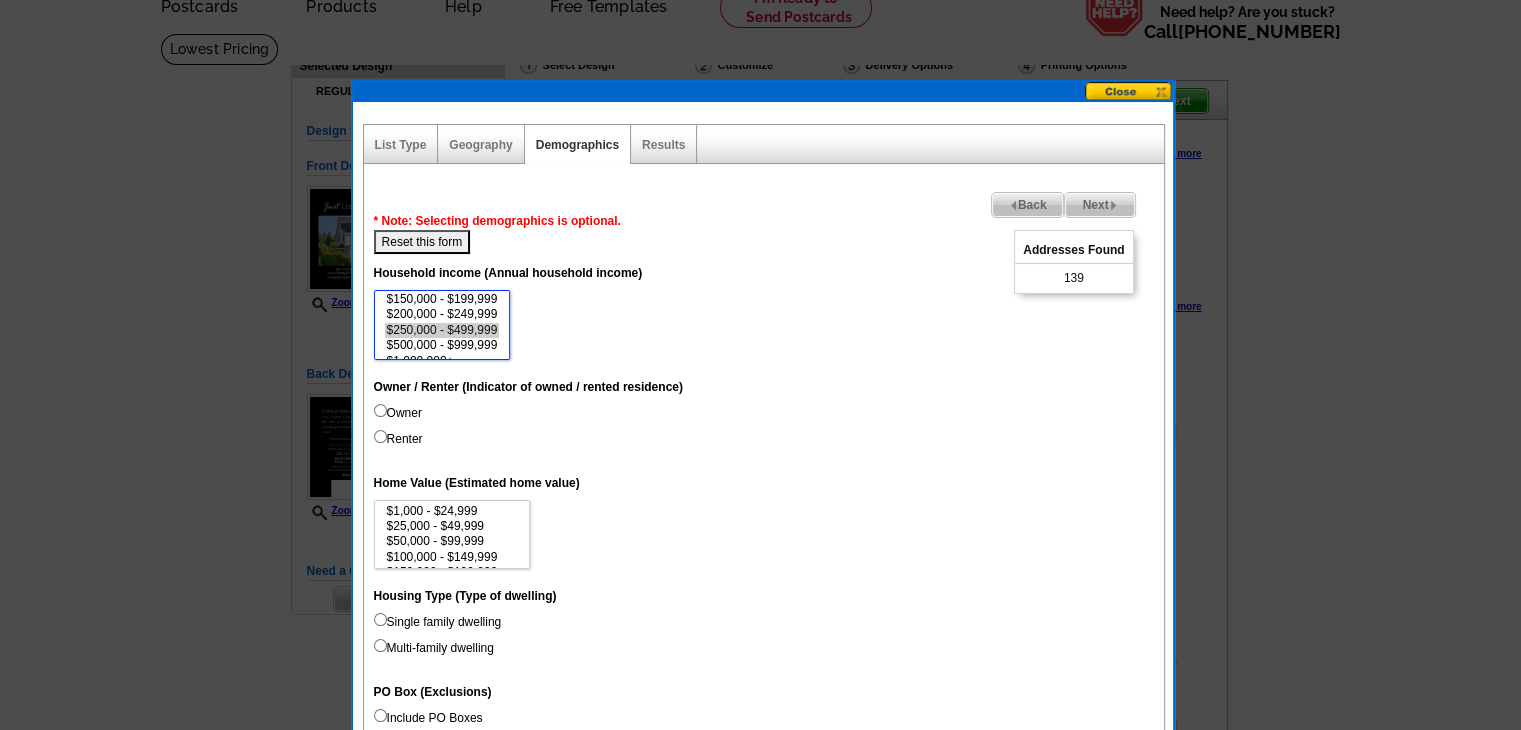 scroll, scrollTop: 84, scrollLeft: 0, axis: vertical 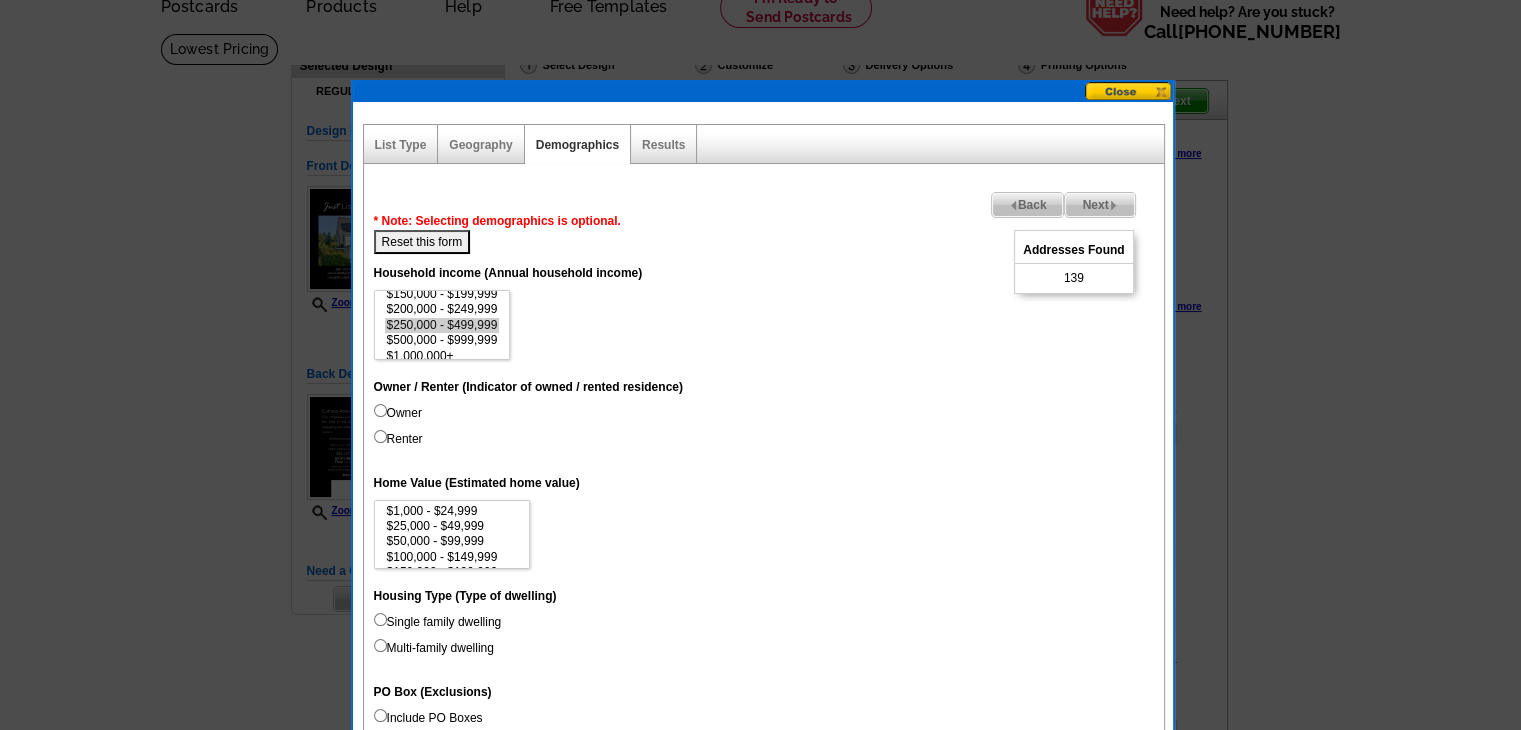 click on "Owner" at bounding box center (398, 413) 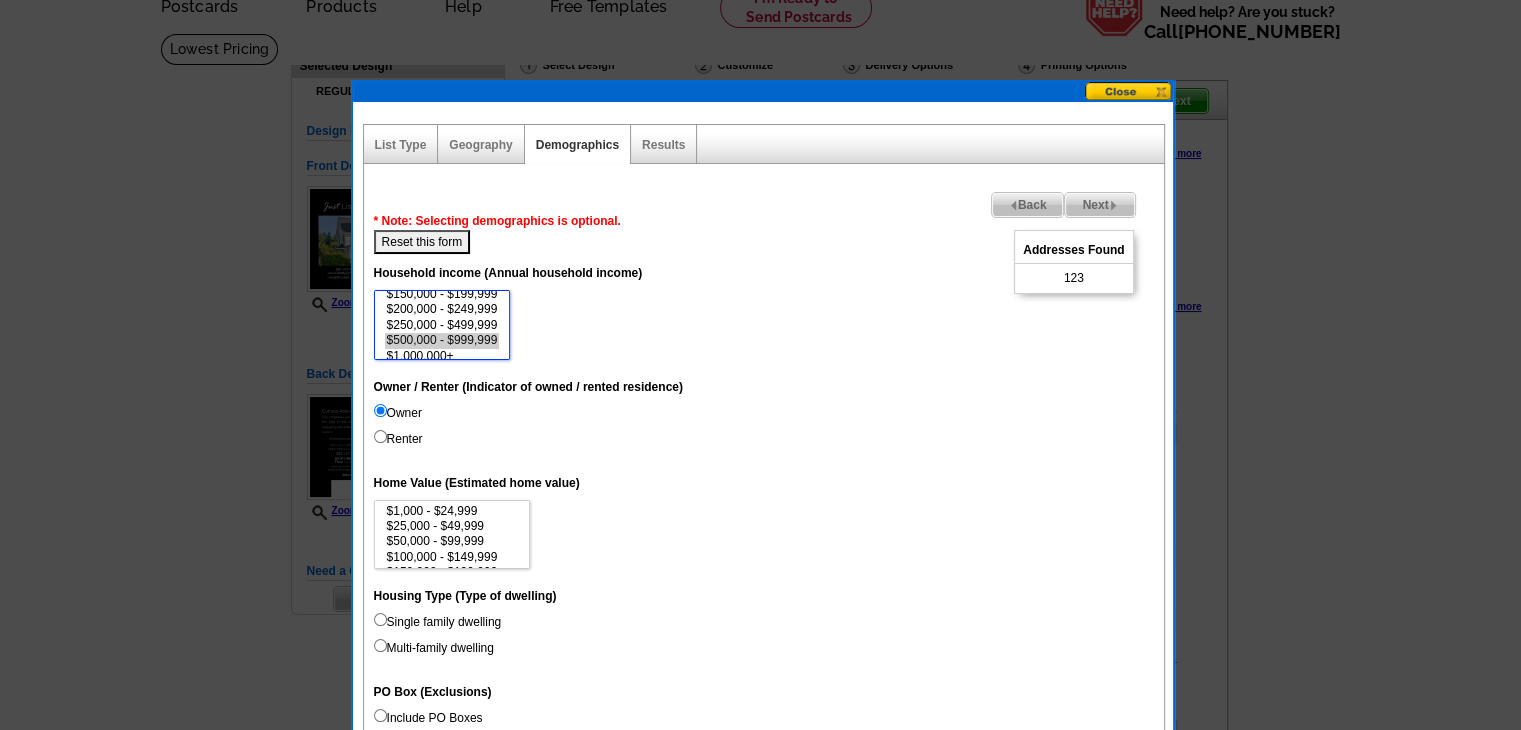 click on "$500,000 - $999,999" at bounding box center (442, 340) 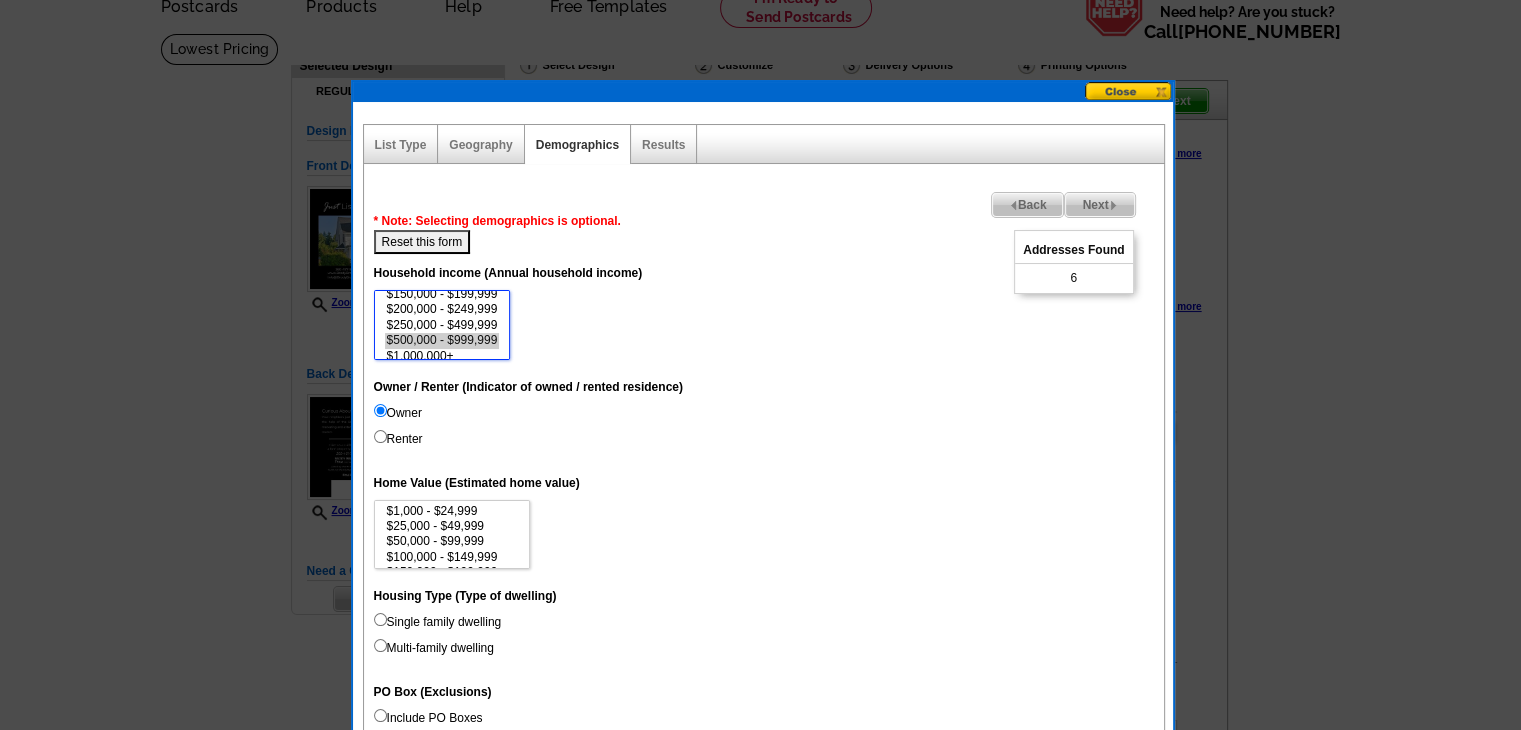 select on "250000-499999" 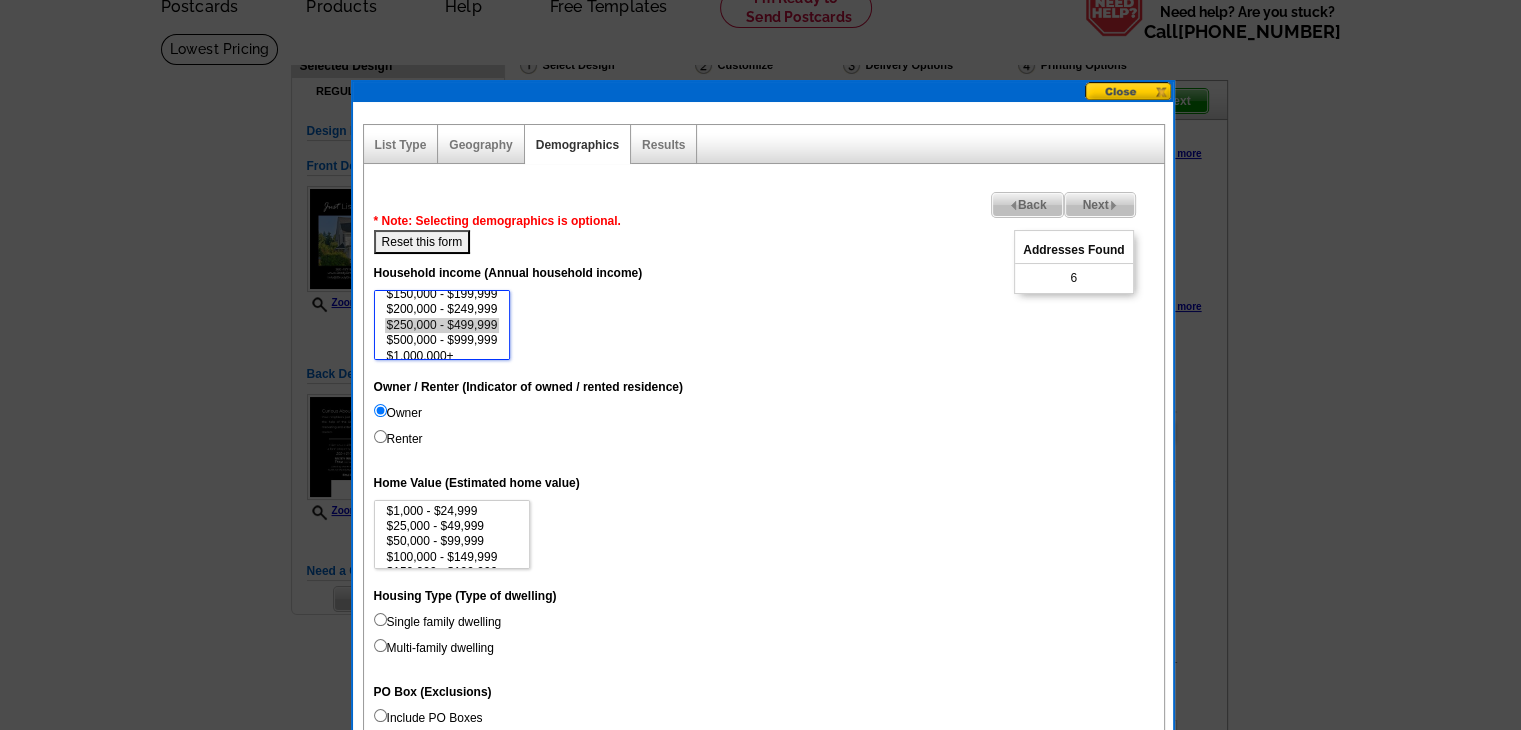 click on "$250,000 - $499,999" at bounding box center (442, 325) 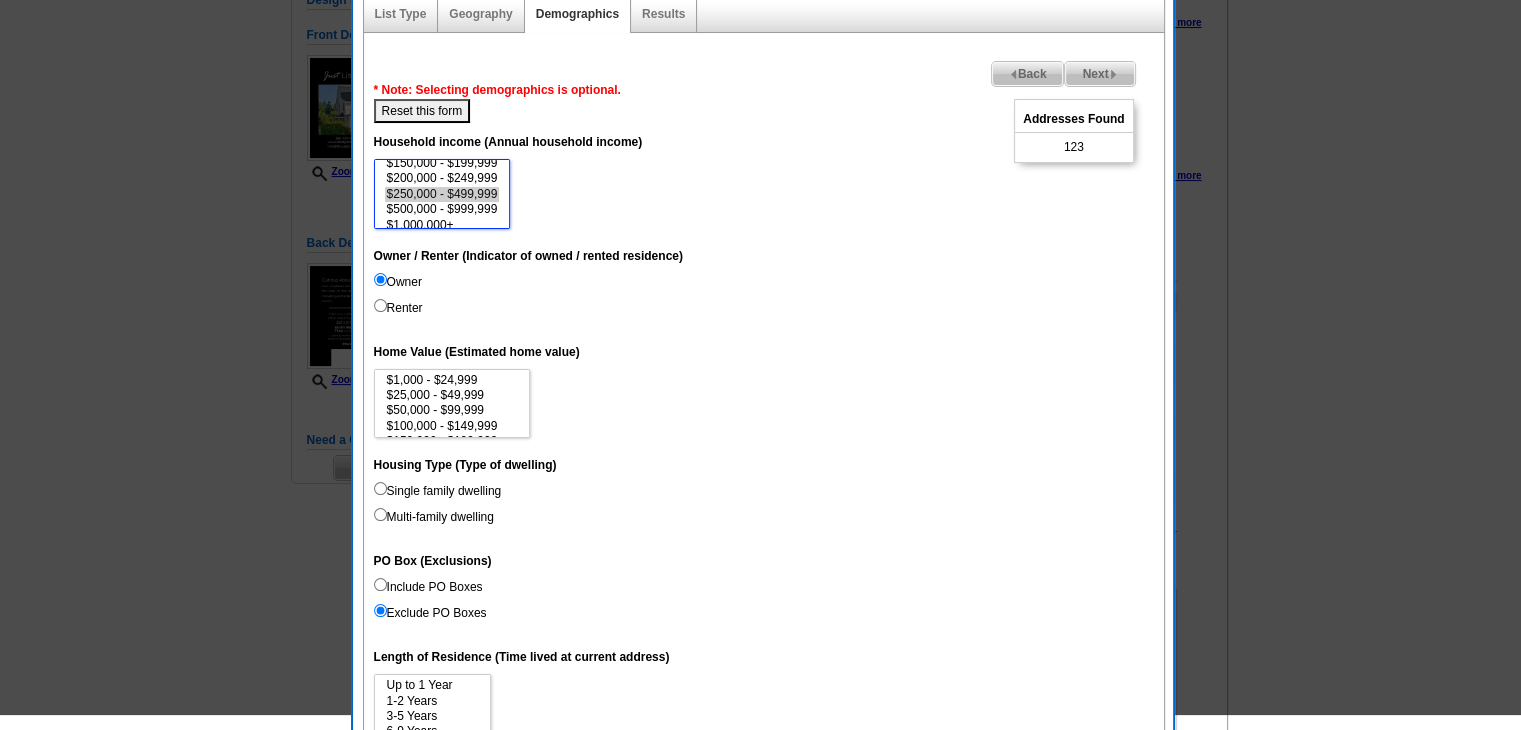 scroll, scrollTop: 300, scrollLeft: 0, axis: vertical 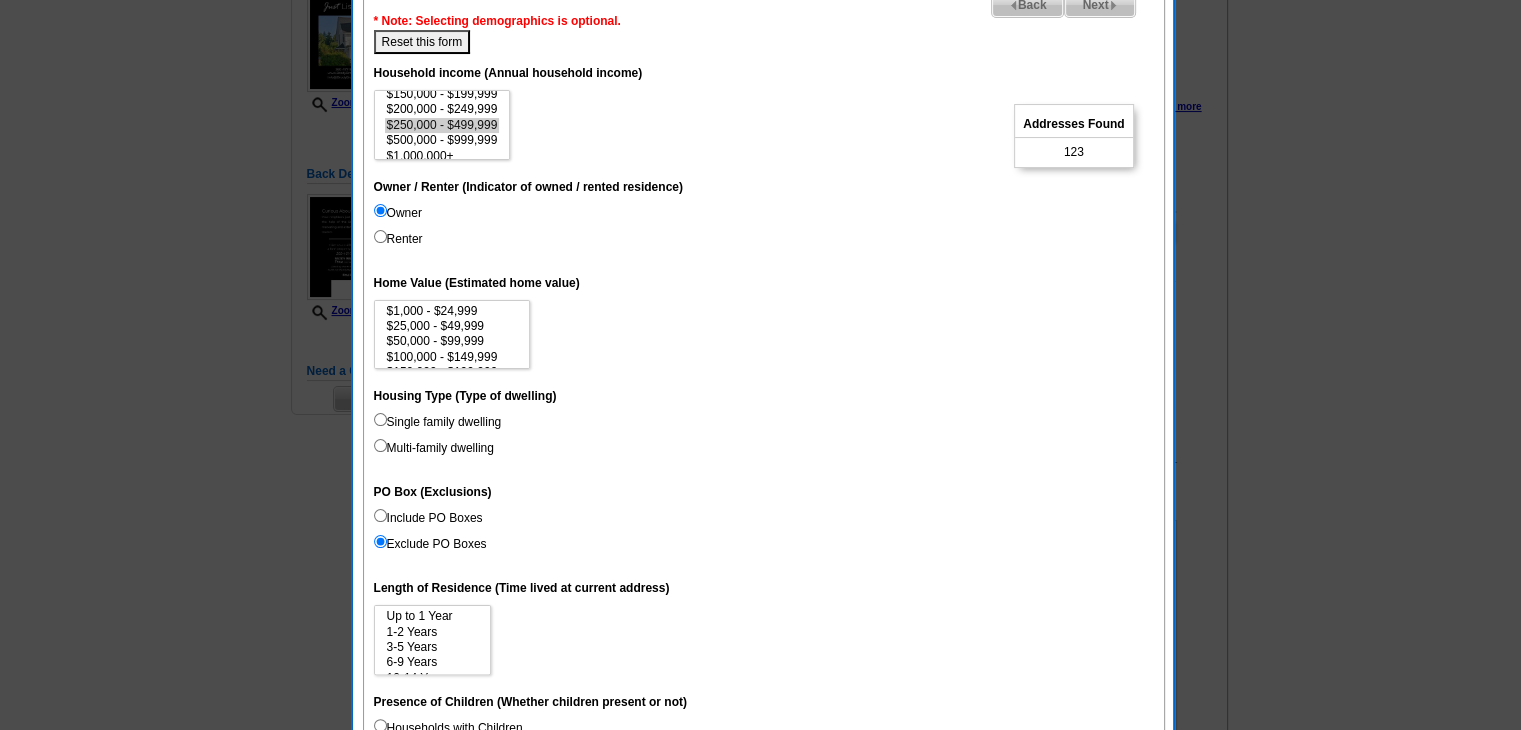click on "Single family dwelling" at bounding box center (438, 422) 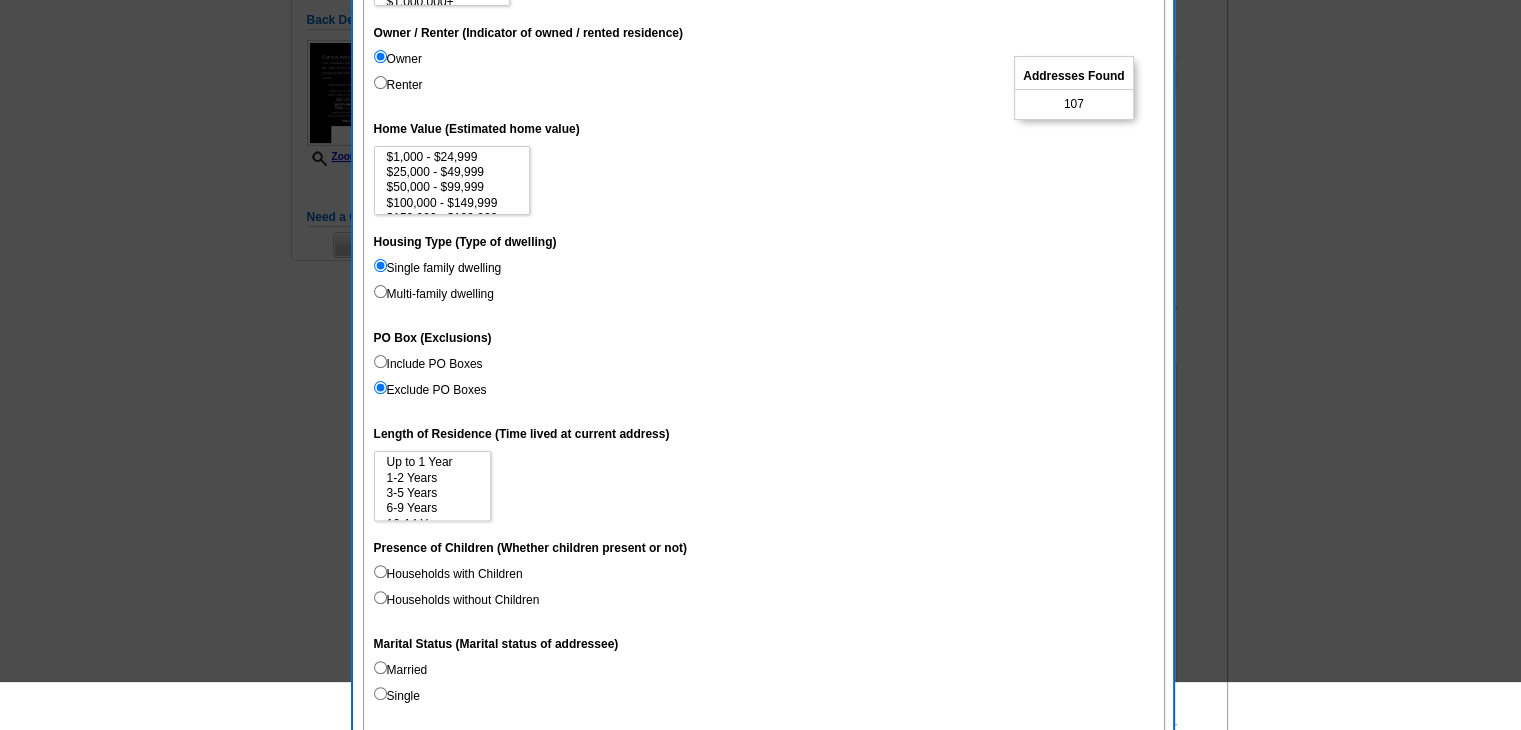 scroll, scrollTop: 500, scrollLeft: 0, axis: vertical 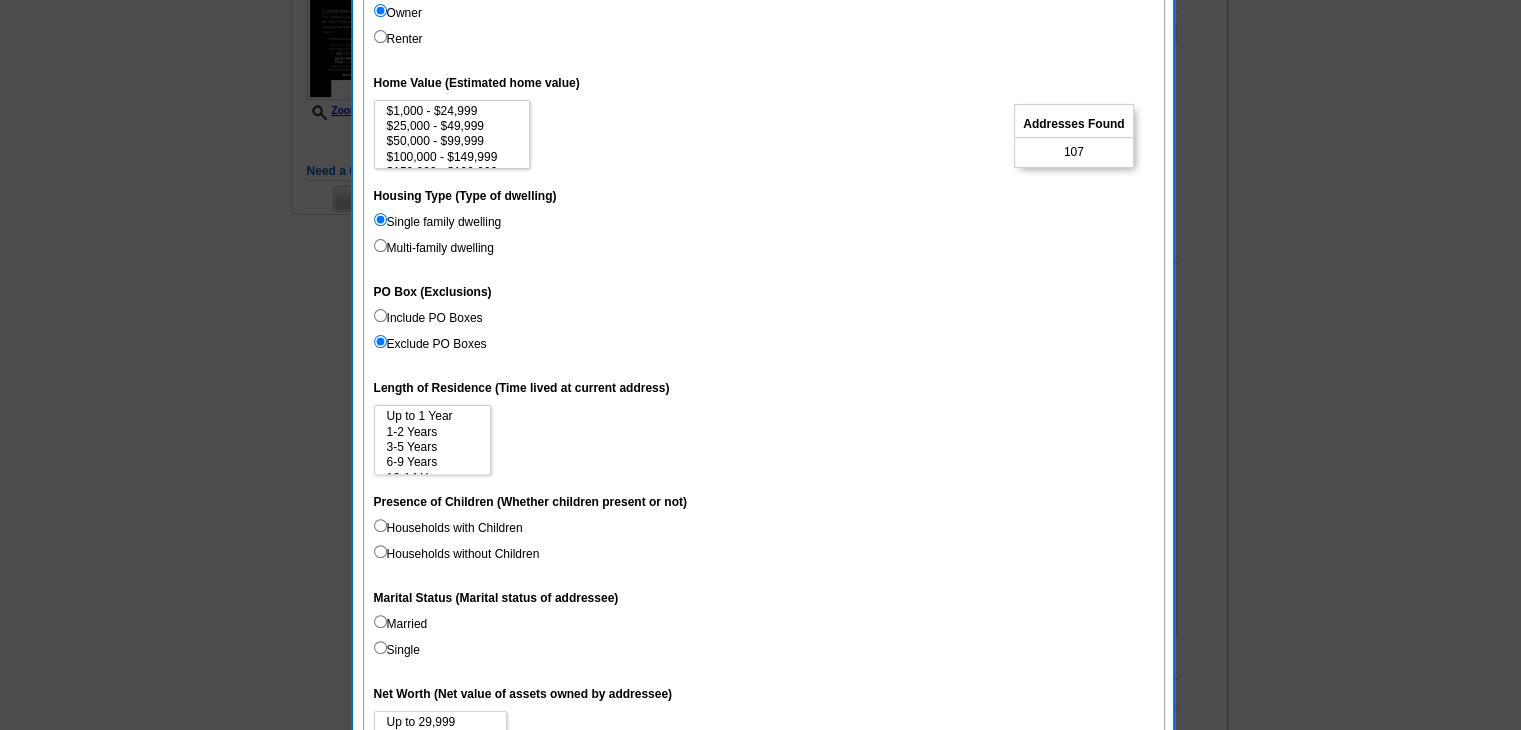click on "Households with Children" at bounding box center [448, 528] 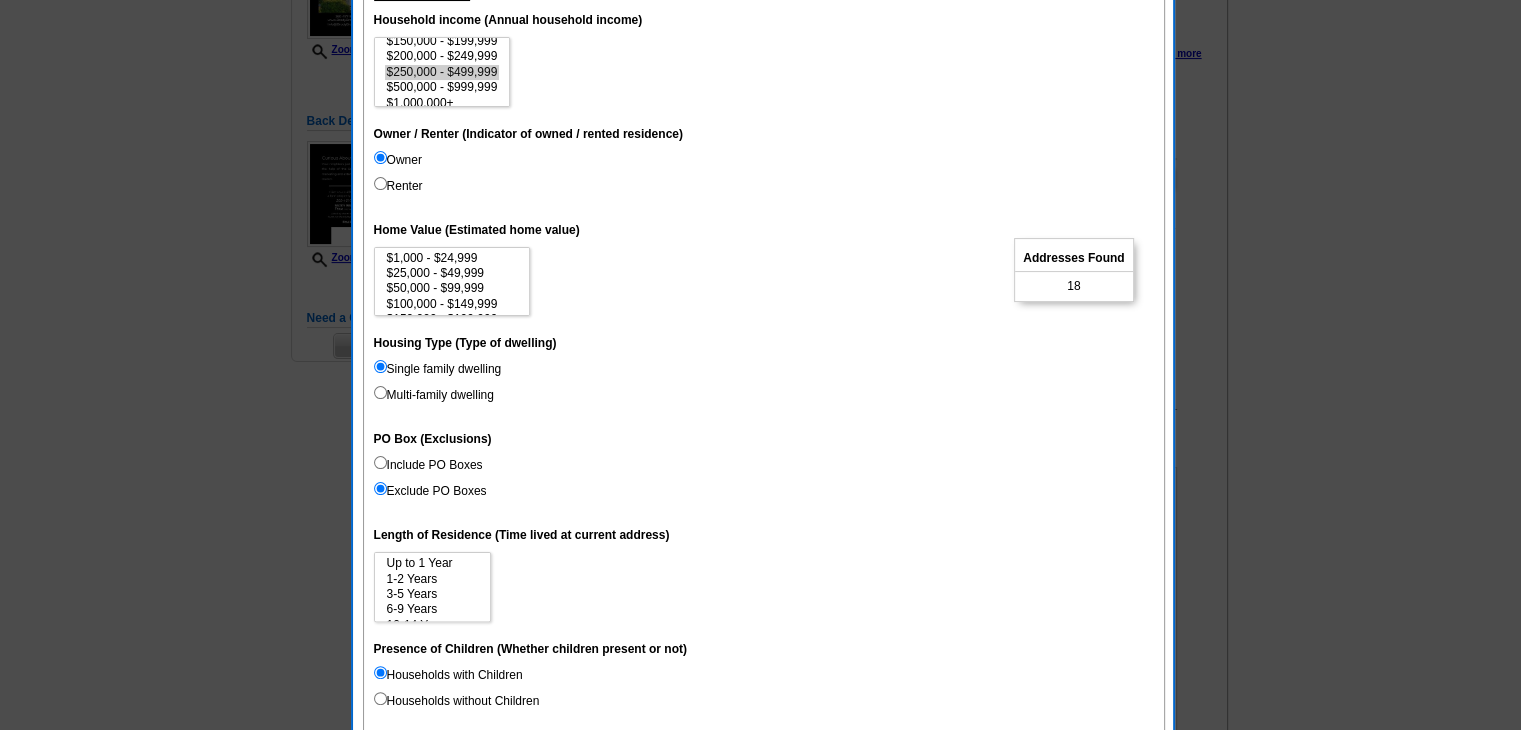 scroll, scrollTop: 300, scrollLeft: 0, axis: vertical 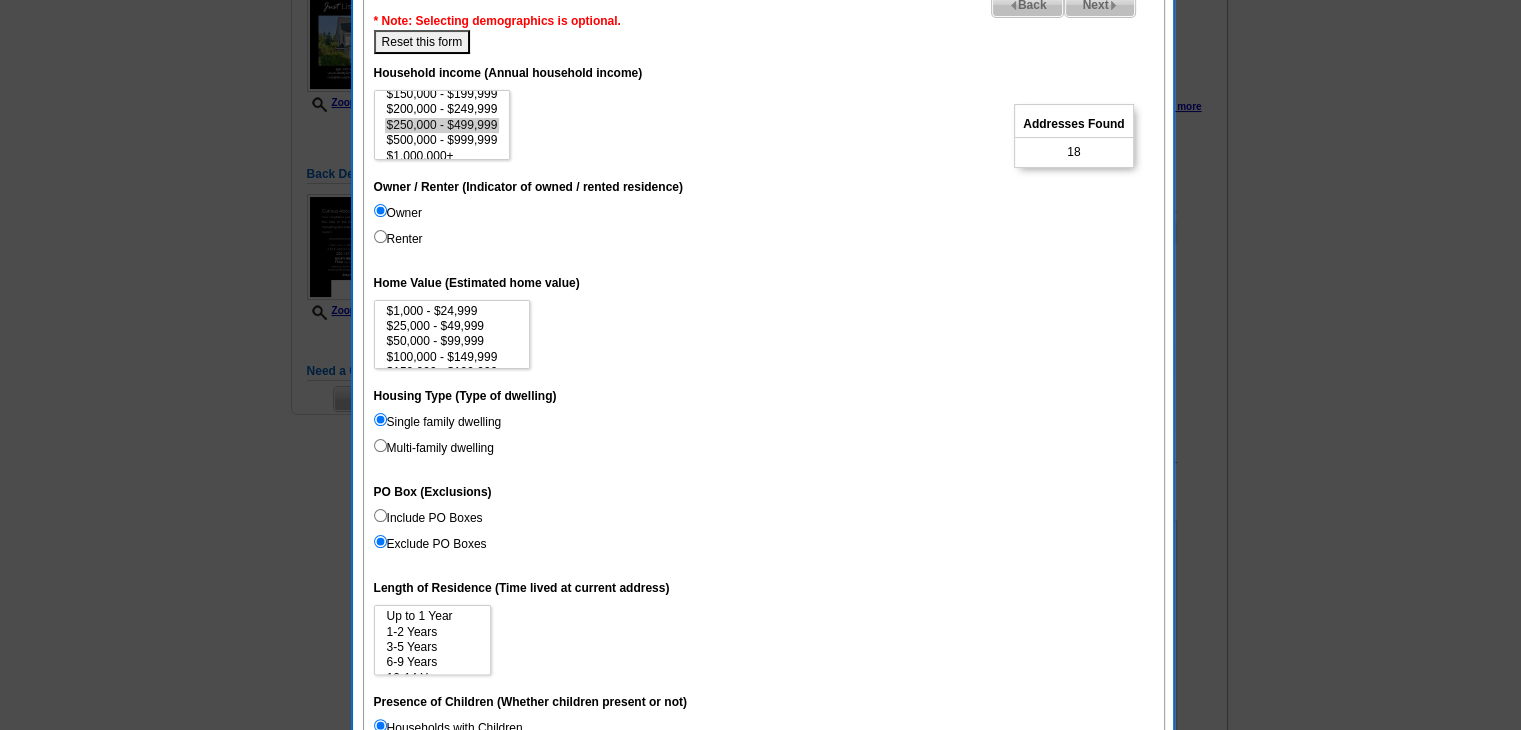 click on "Reset this form" at bounding box center [422, 42] 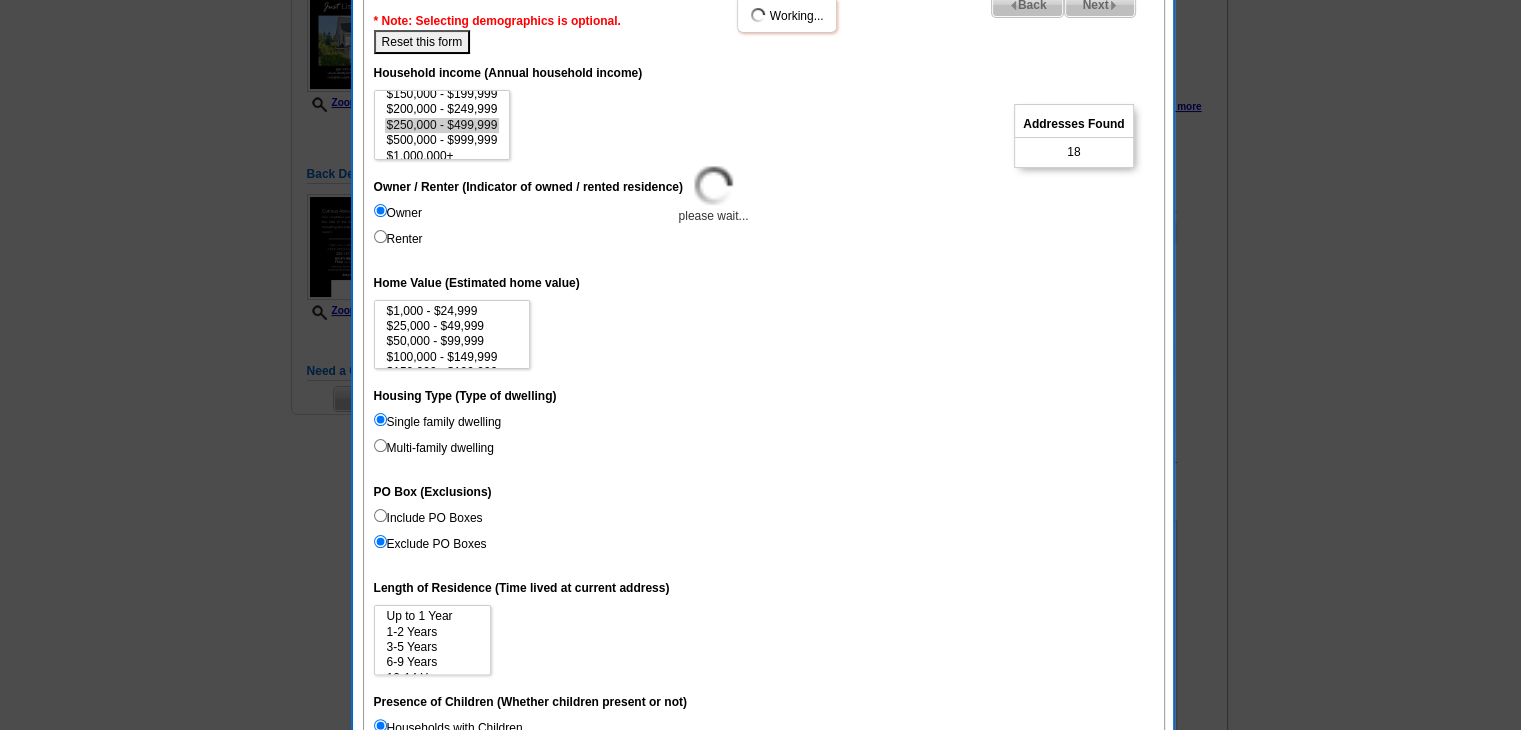 select 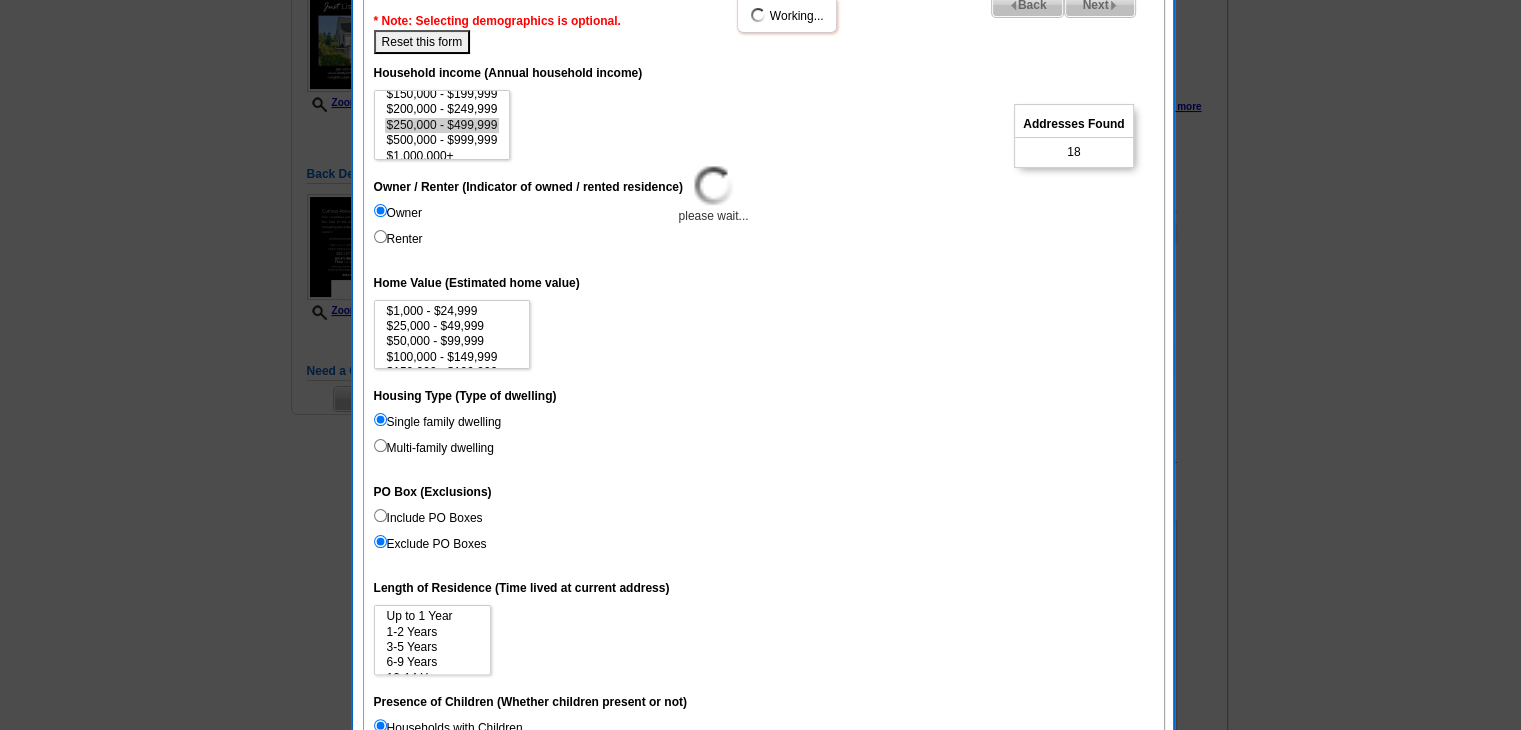 select 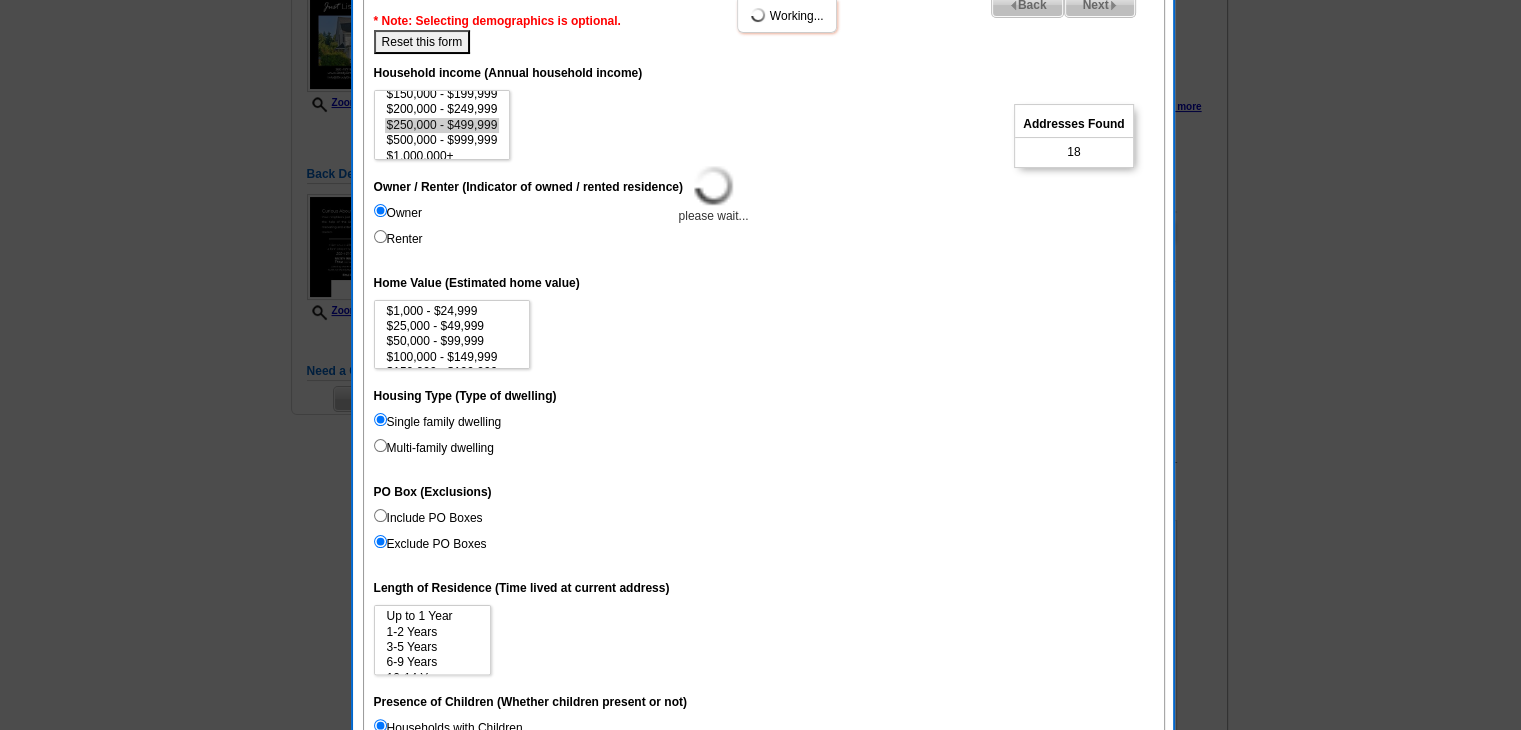 select 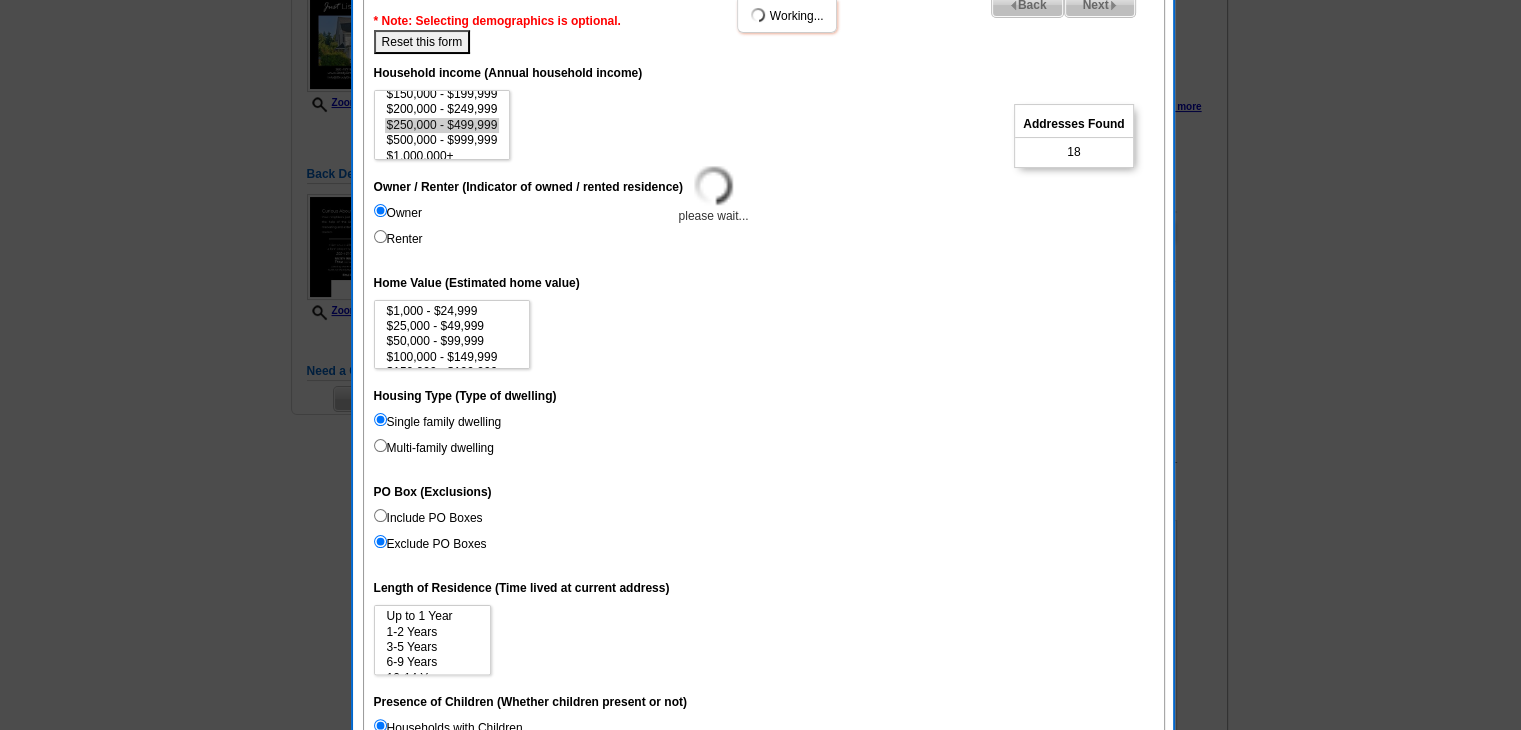 select 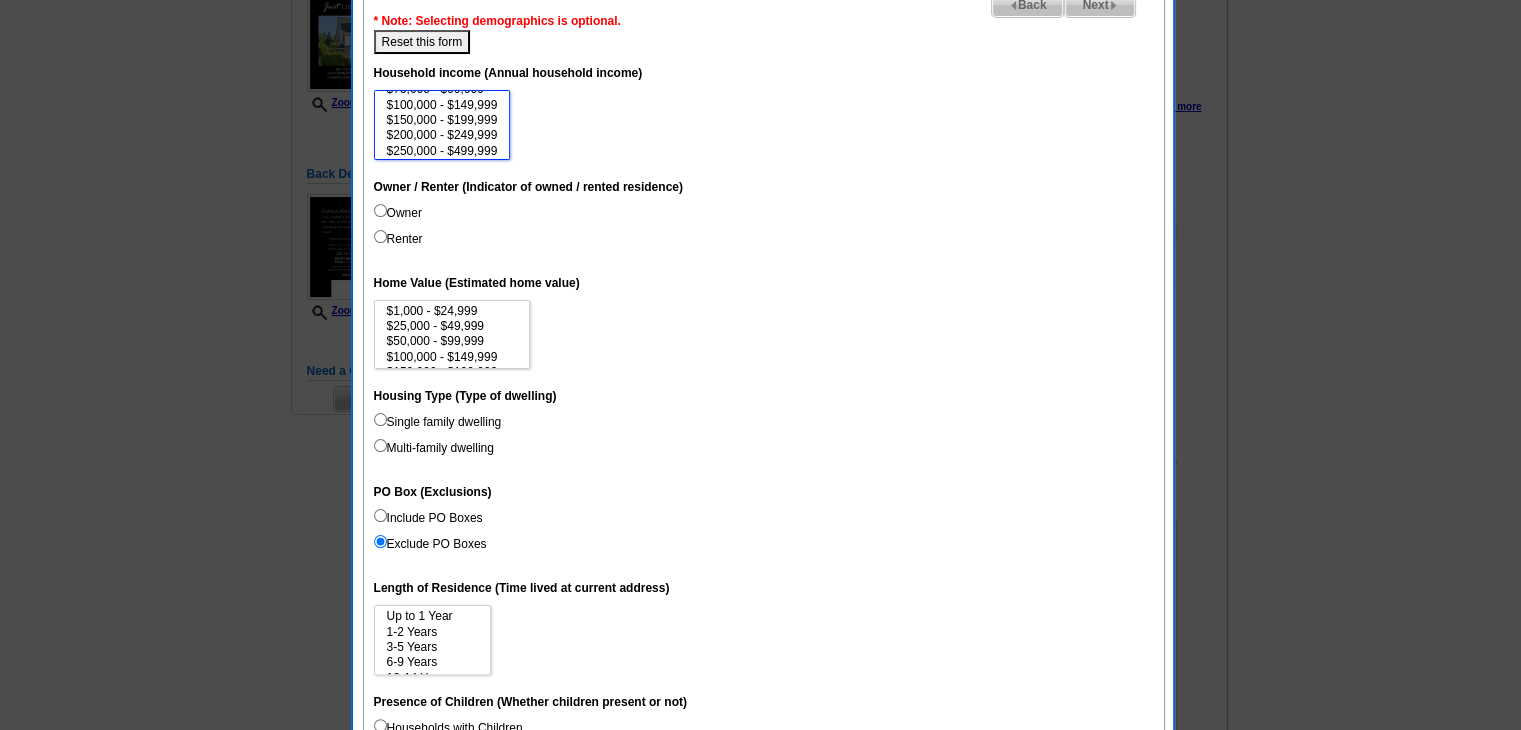 scroll, scrollTop: 92, scrollLeft: 0, axis: vertical 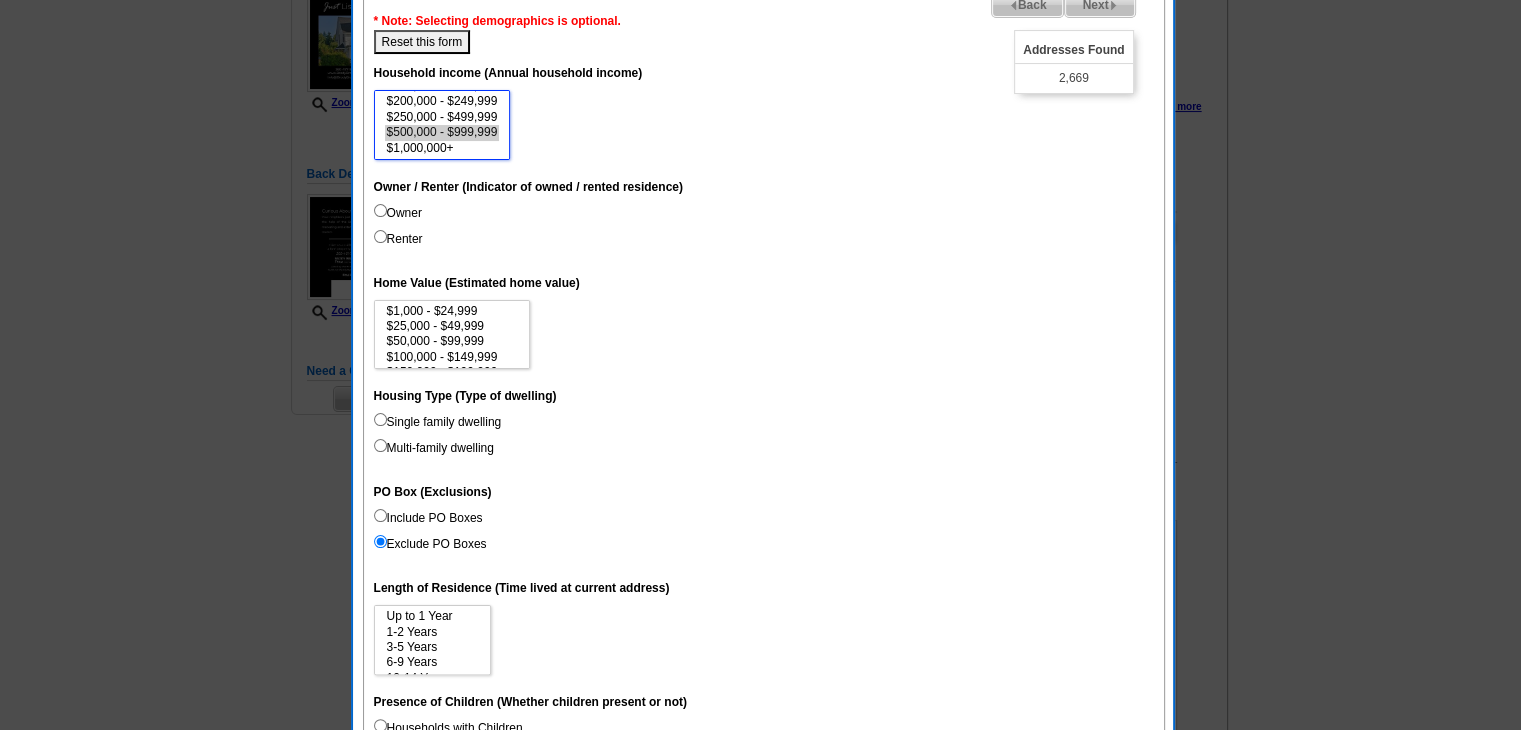 click on "$500,000 - $999,999" at bounding box center (442, 132) 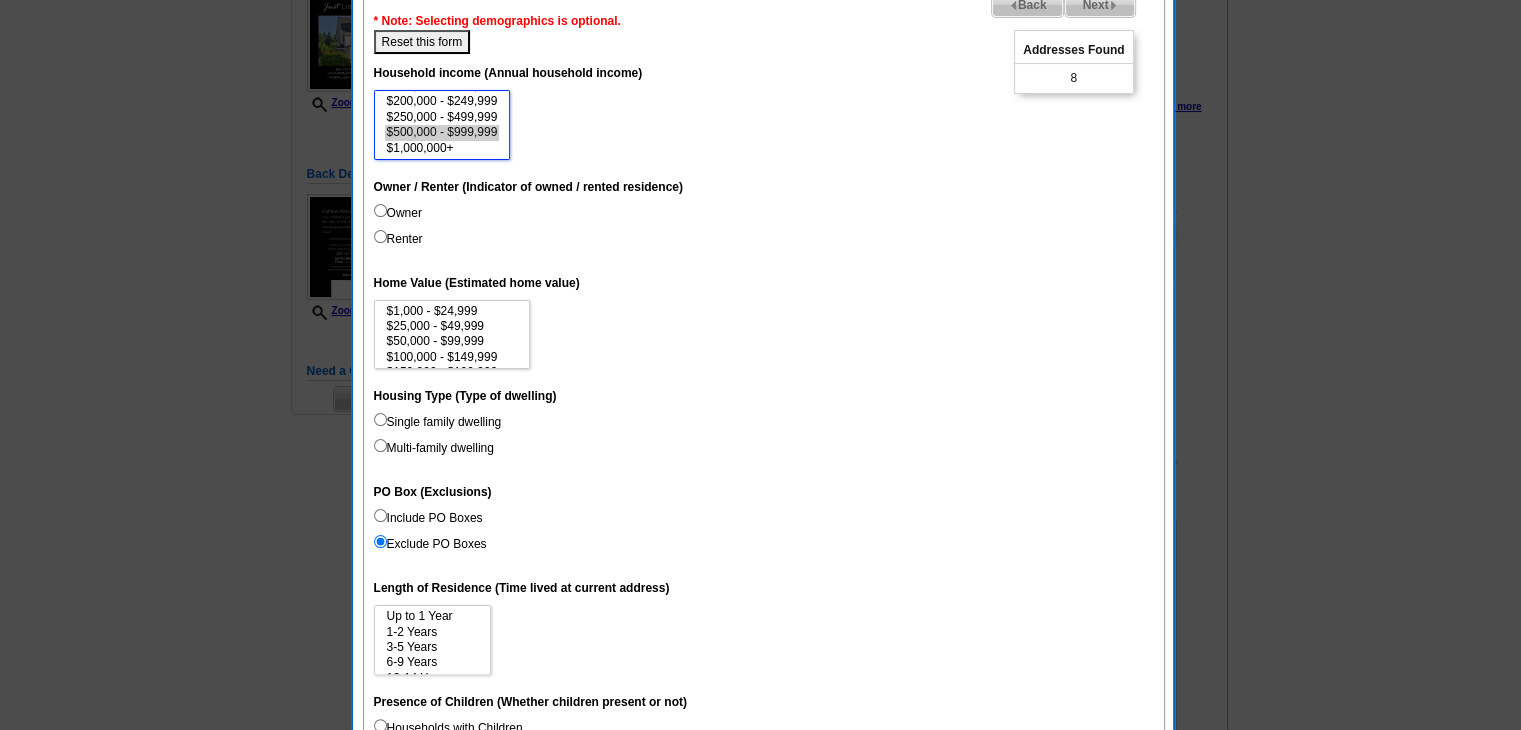 select on "250000-499999" 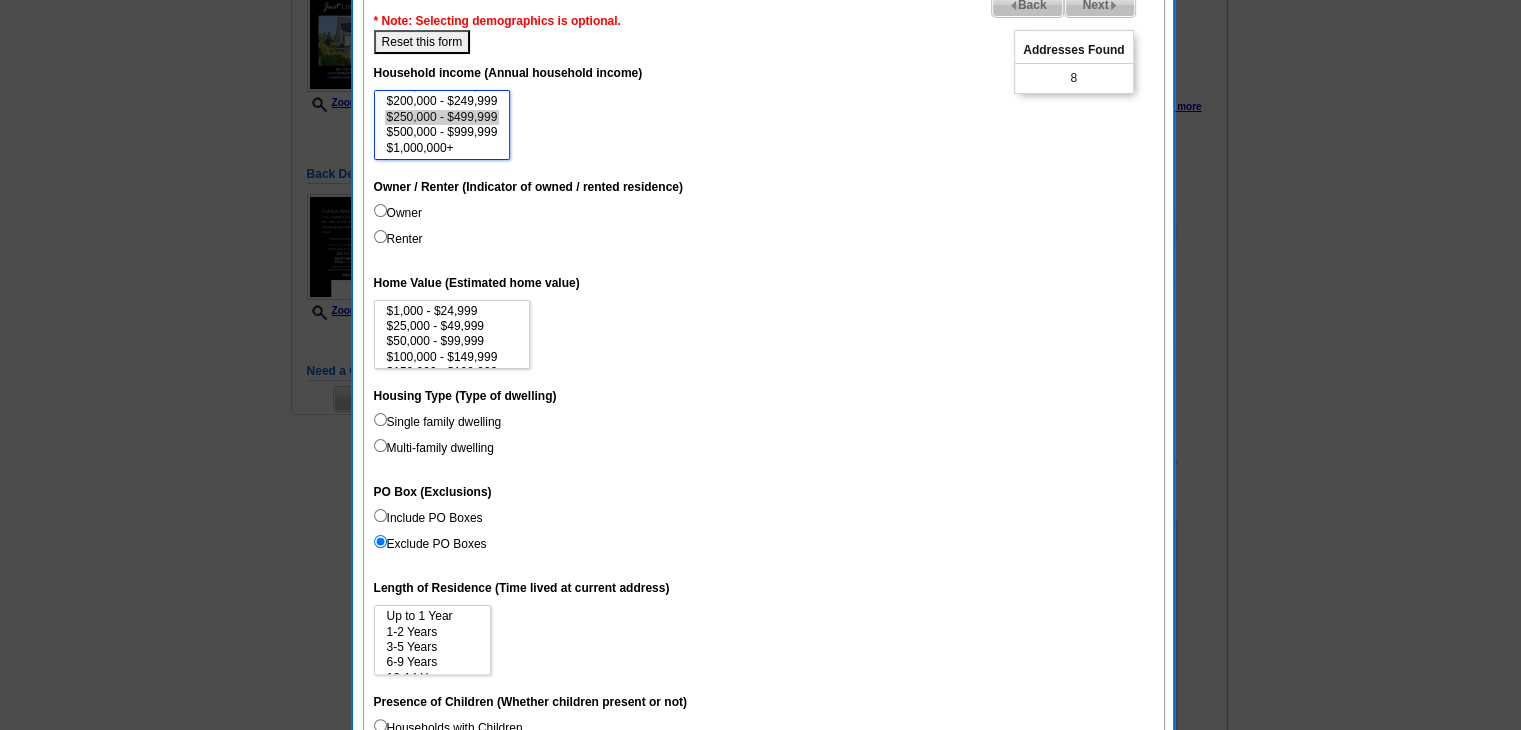 click on "$250,000 - $499,999" at bounding box center (442, 117) 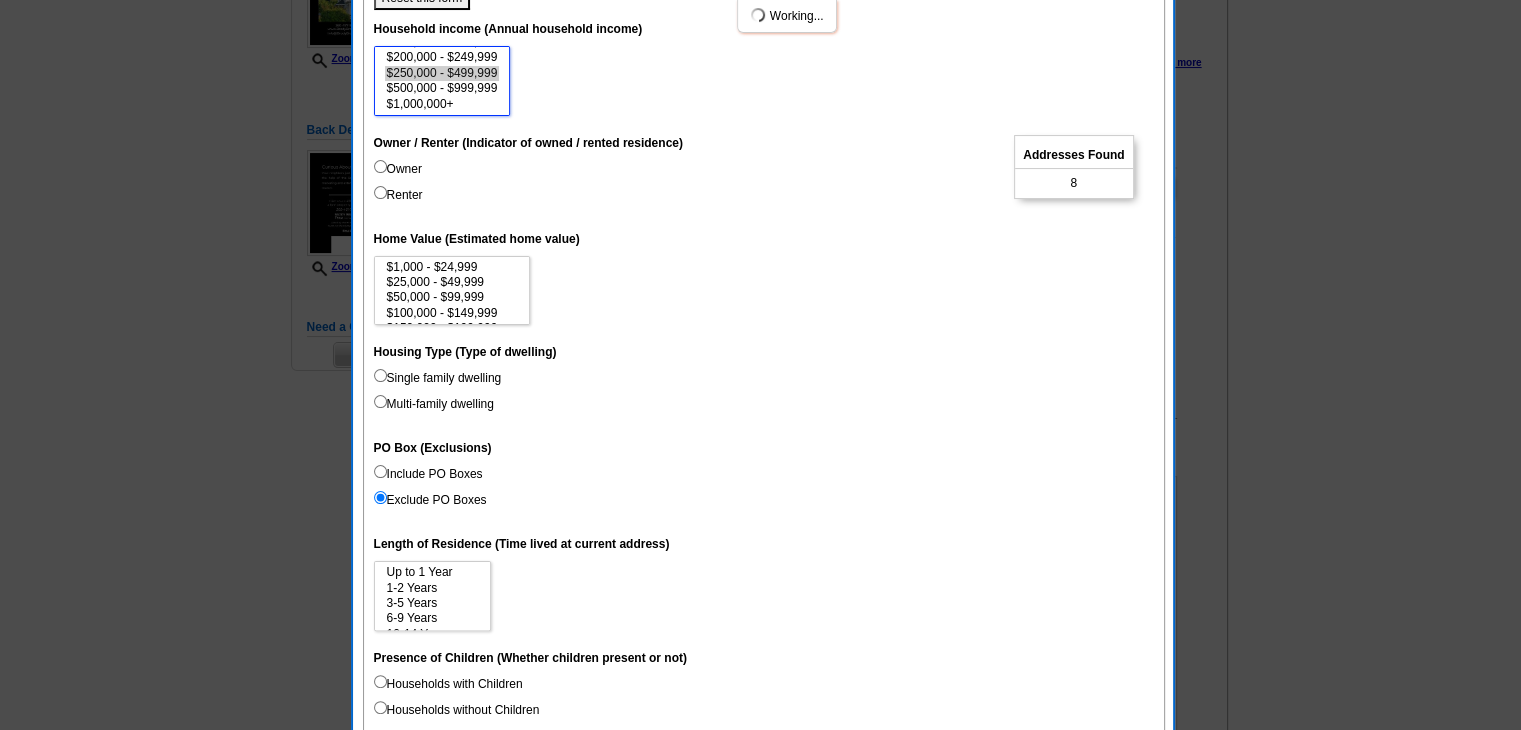 scroll, scrollTop: 500, scrollLeft: 0, axis: vertical 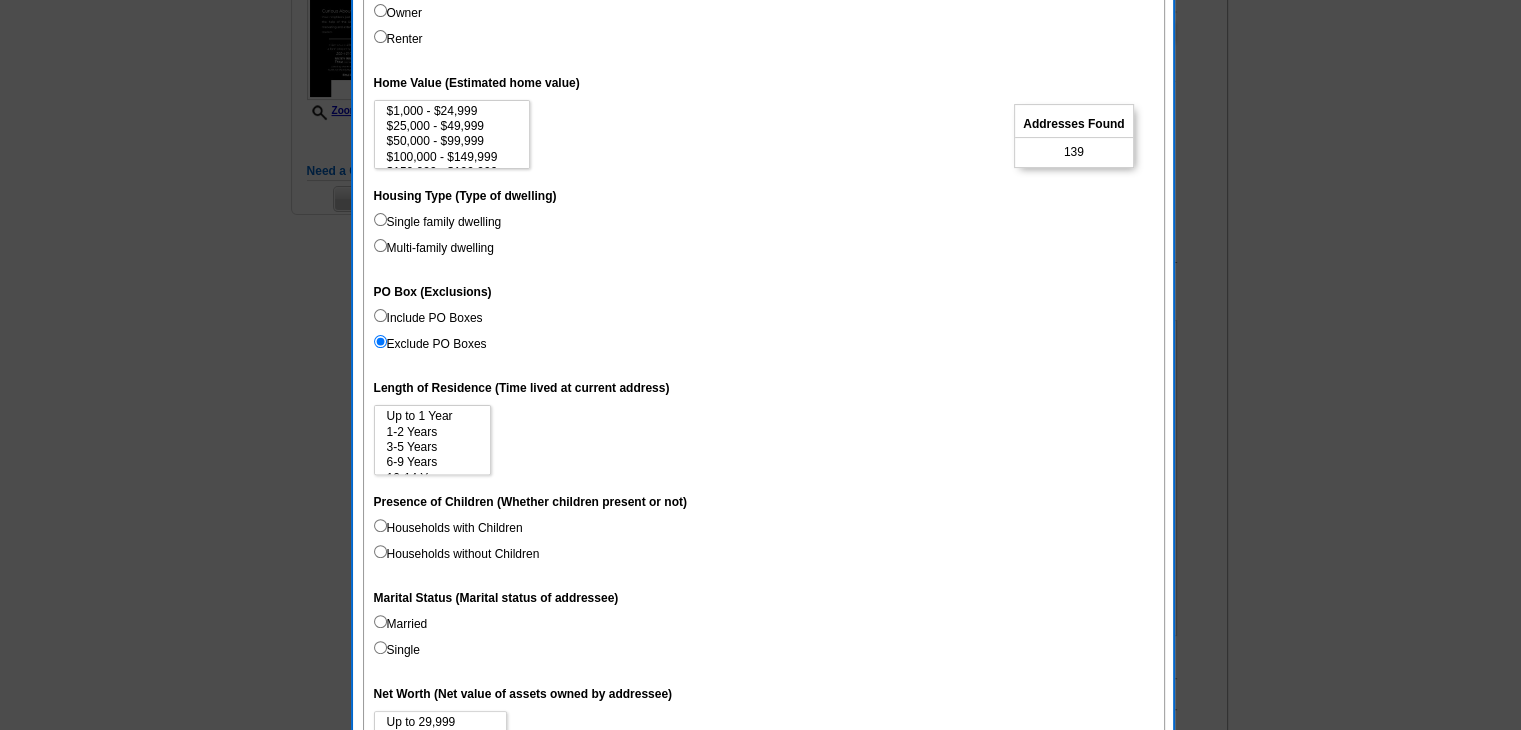 click on "Married" at bounding box center (401, 624) 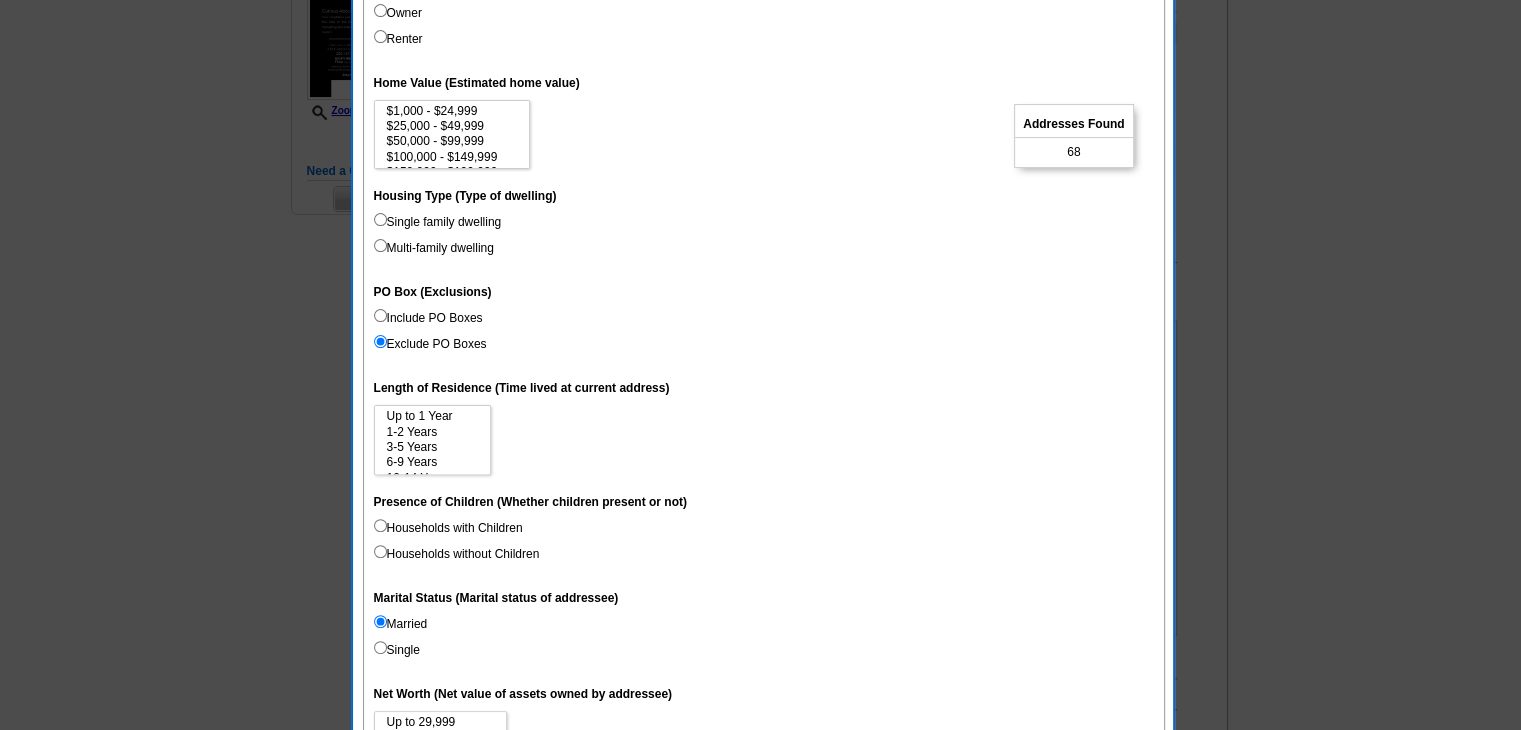 click on "Owner" at bounding box center (398, 13) 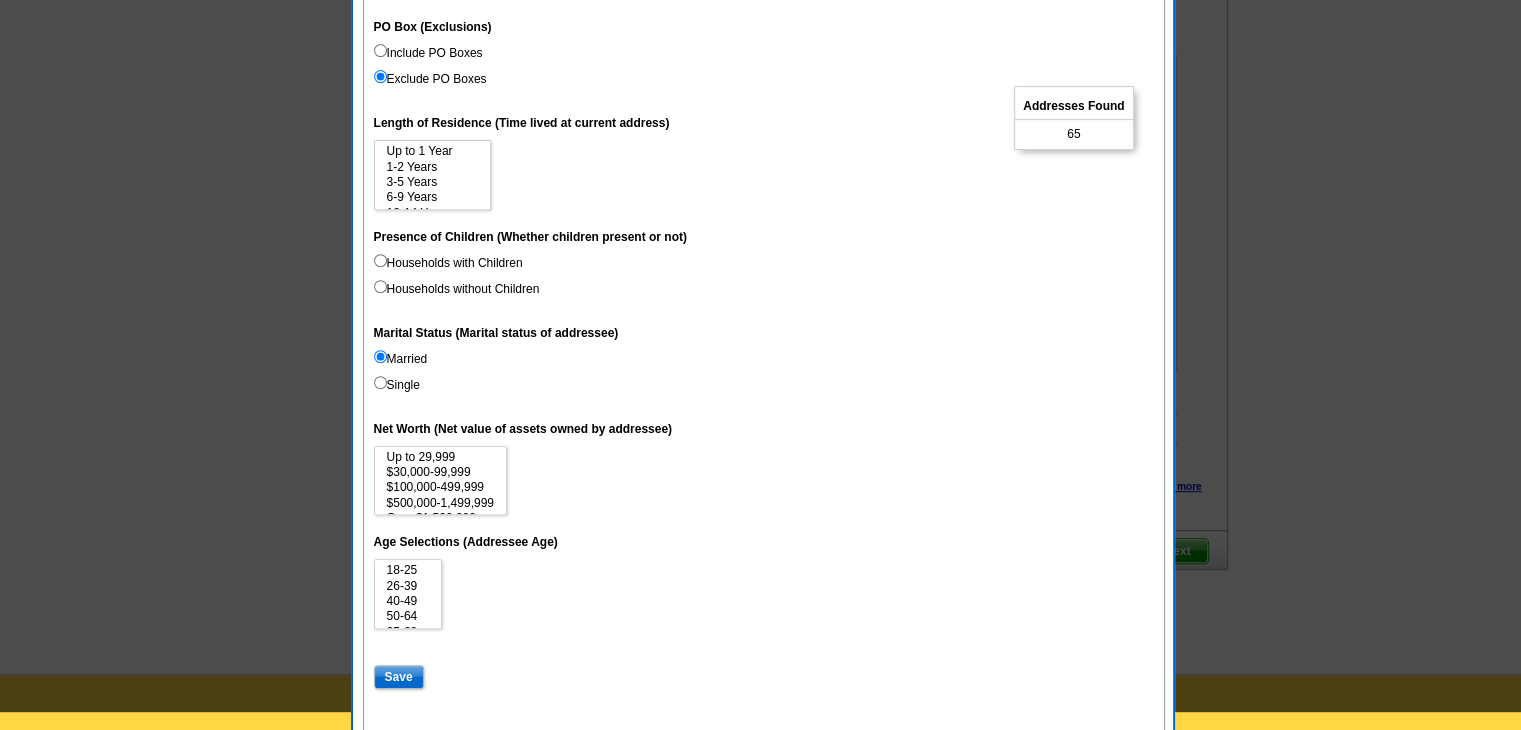 scroll, scrollTop: 800, scrollLeft: 0, axis: vertical 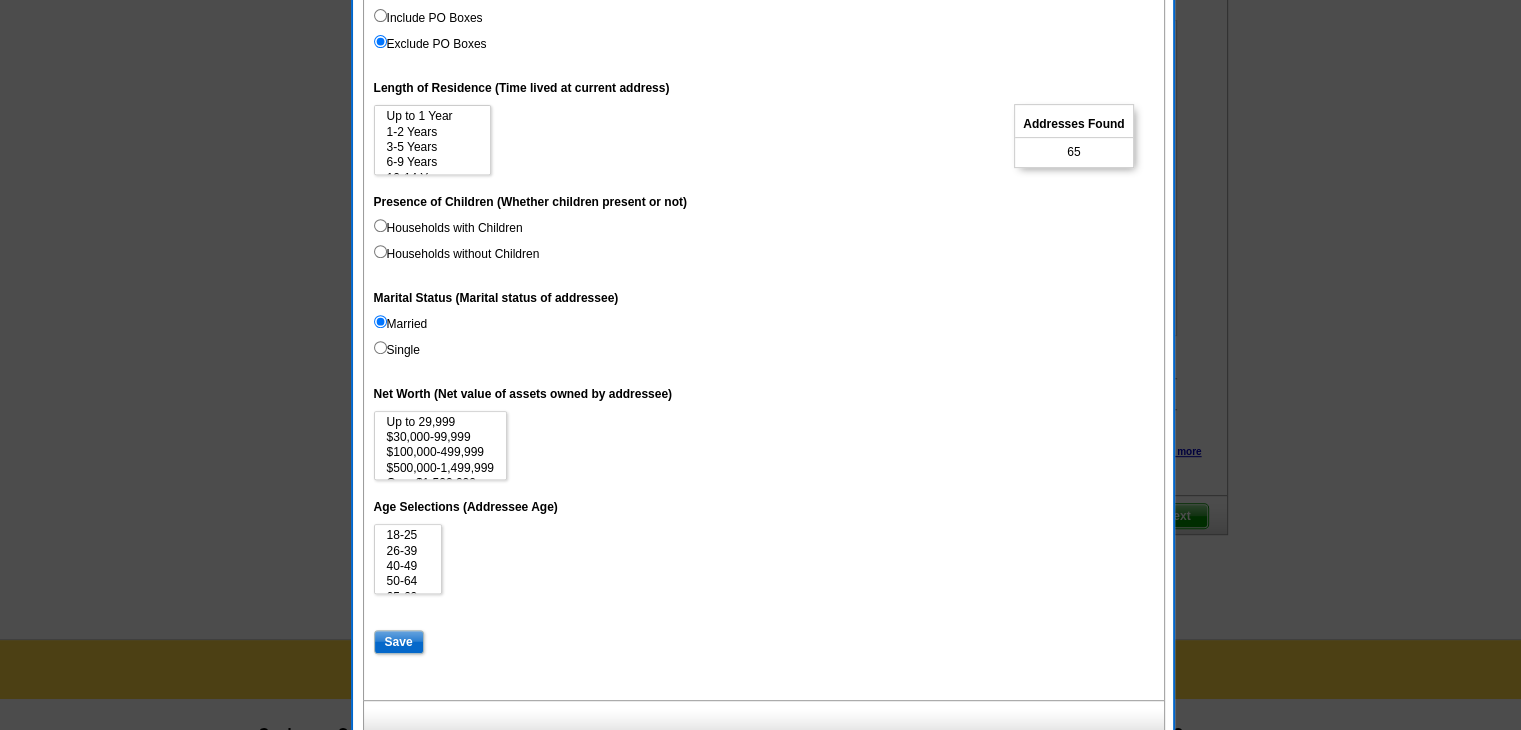 click on "Households with Children Households without Children" at bounding box center (764, 245) 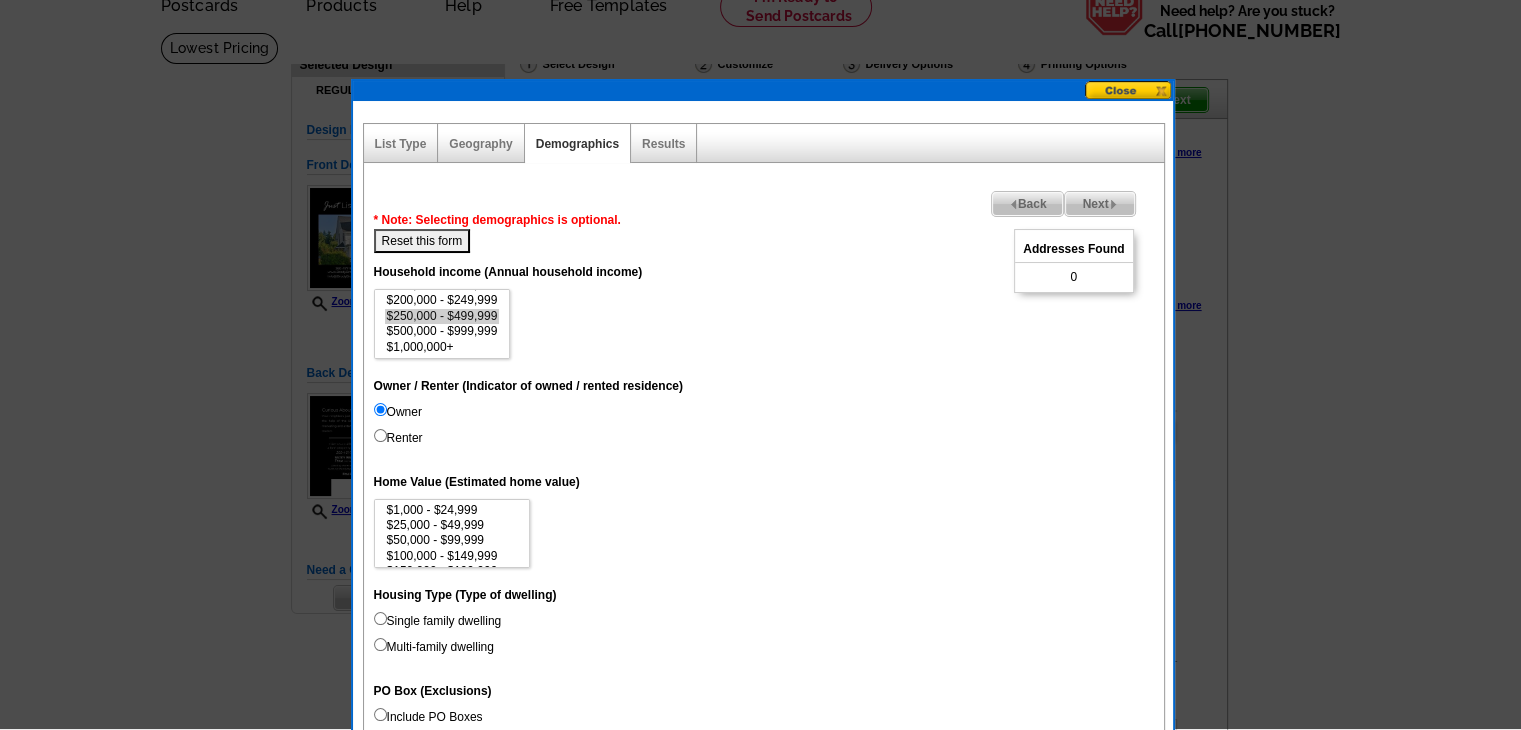 scroll, scrollTop: 100, scrollLeft: 0, axis: vertical 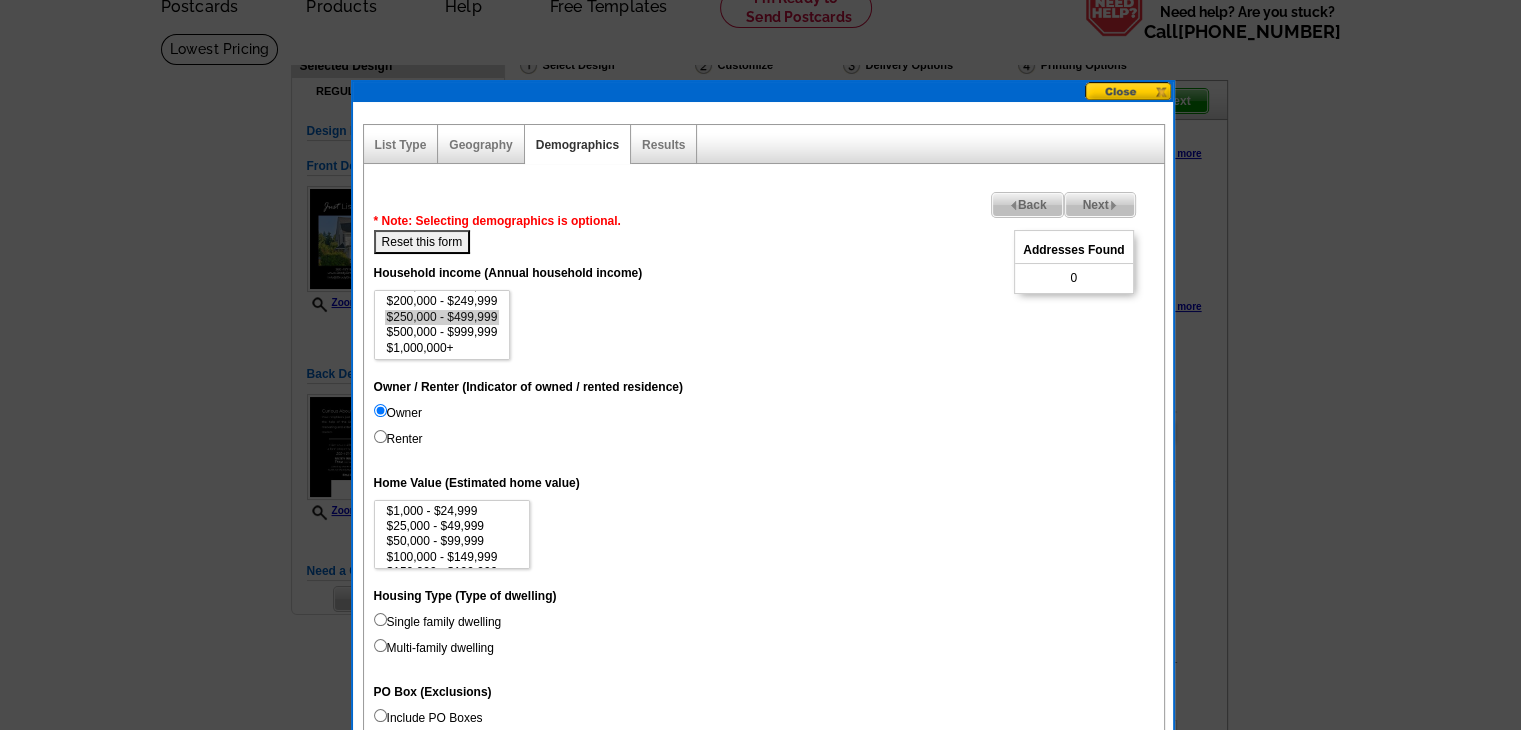 click on "Reset this form" at bounding box center [422, 242] 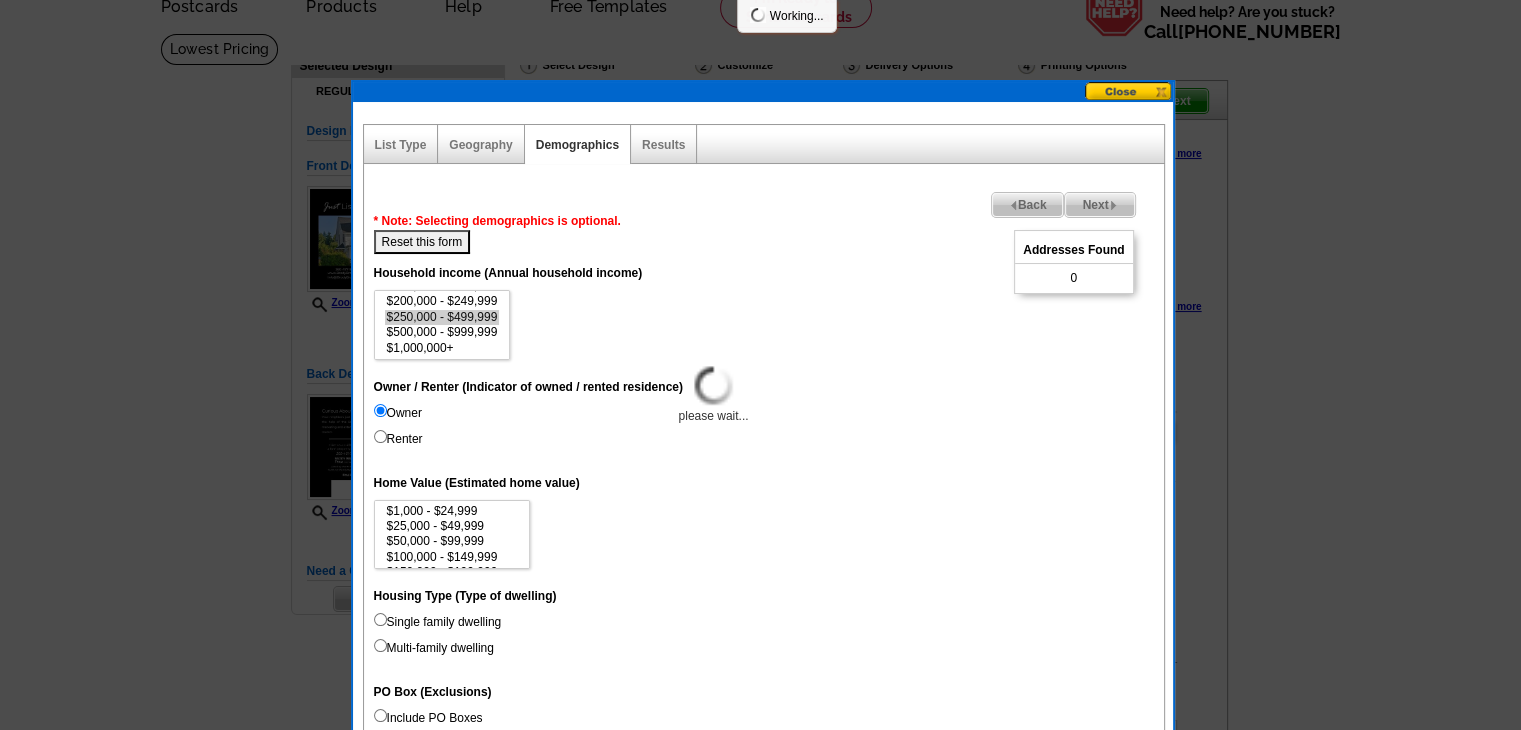 select 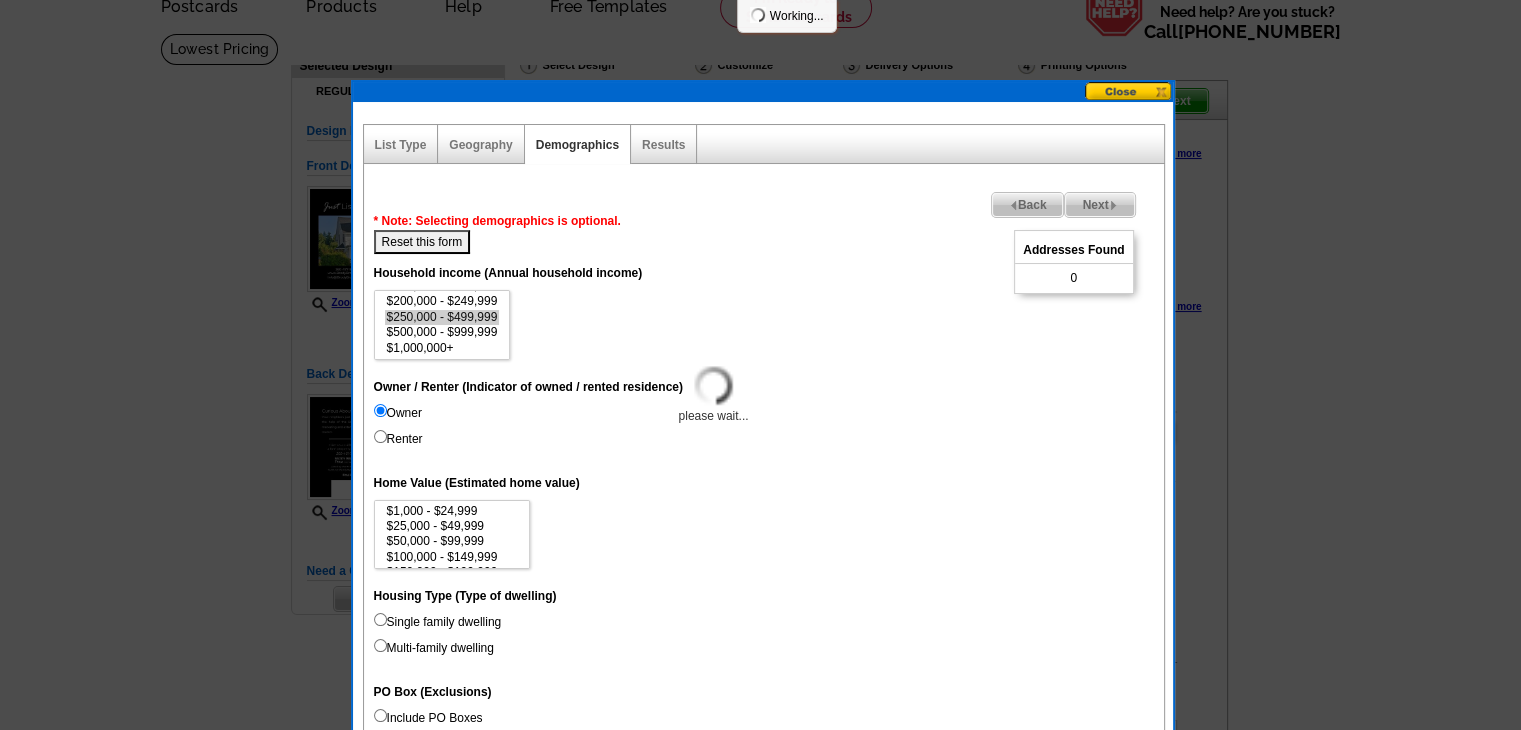 select 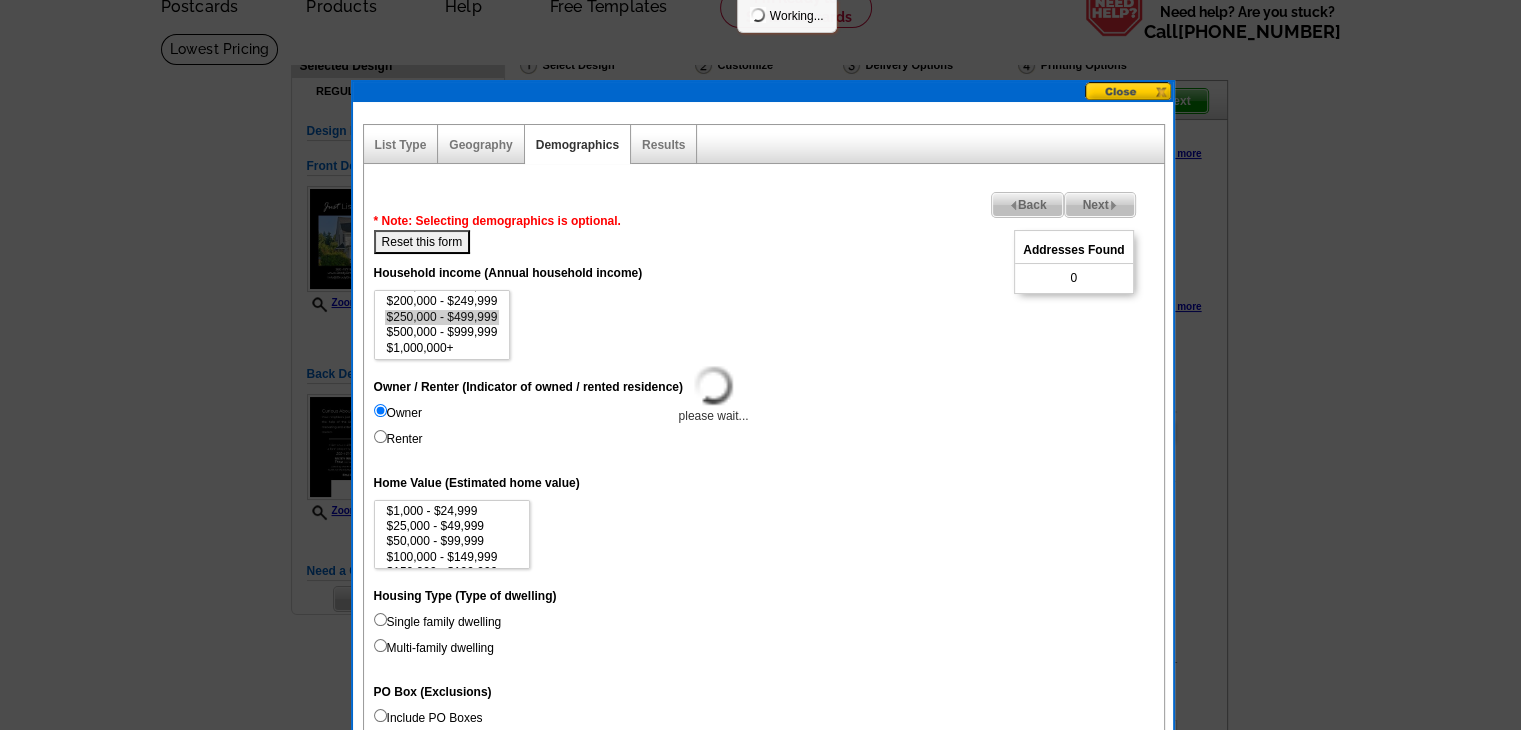 select 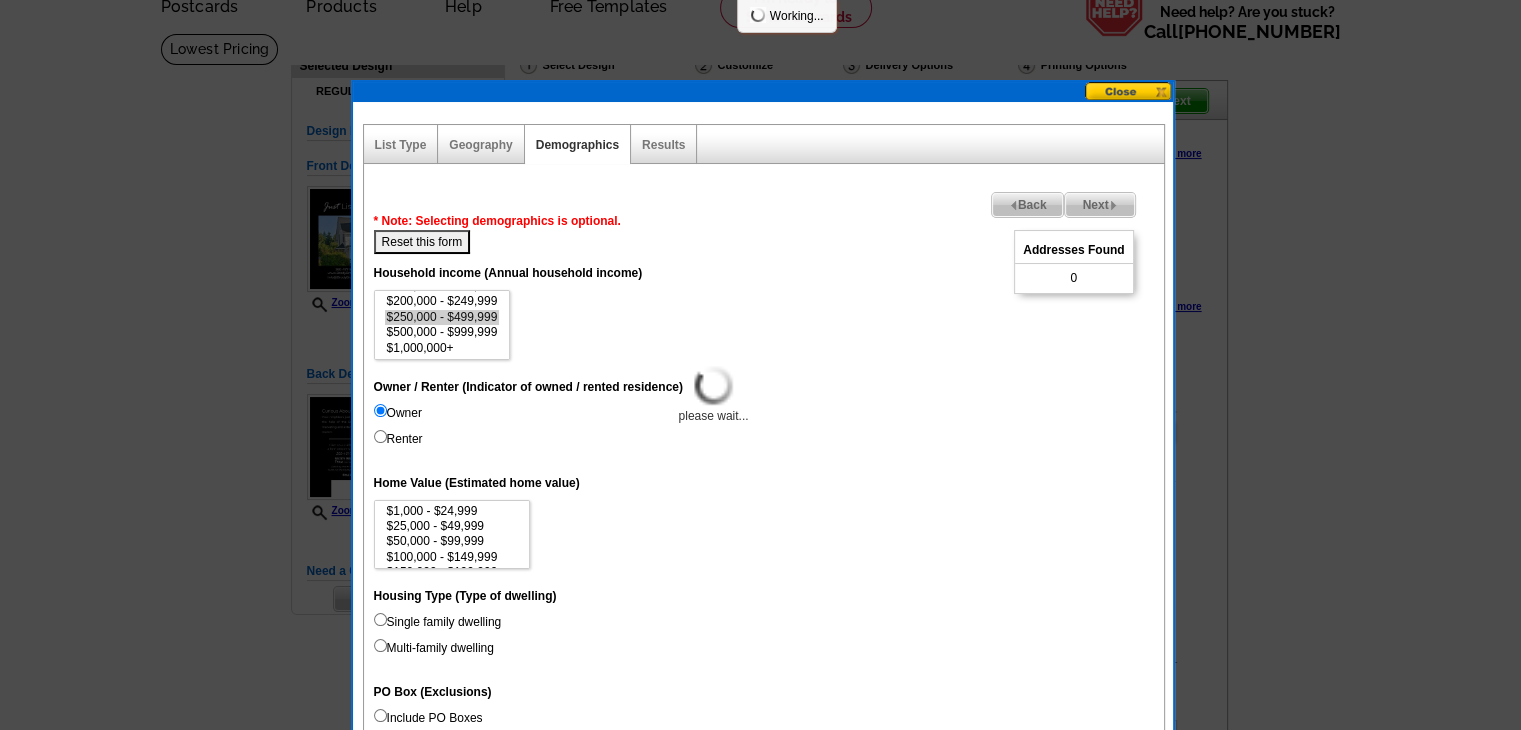 select 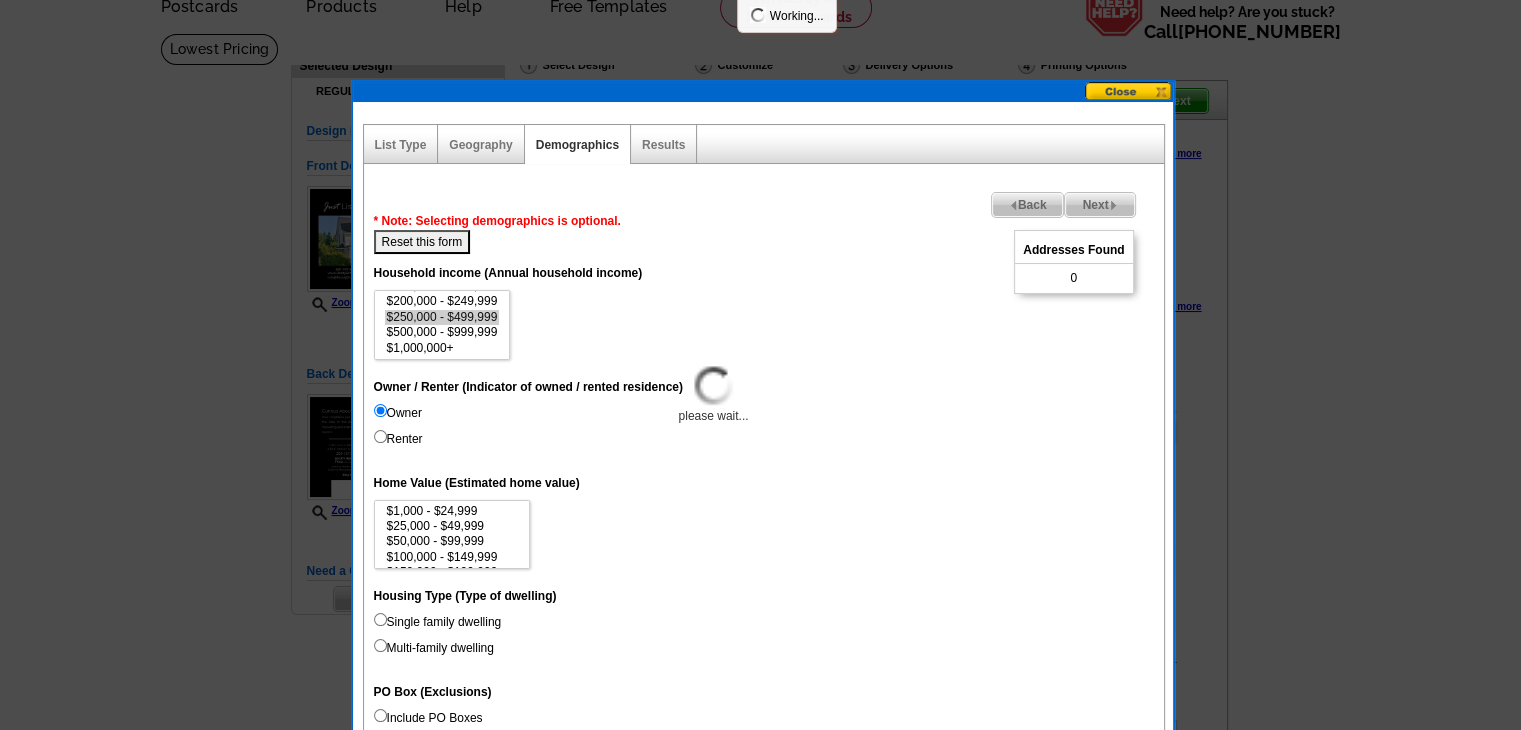 select 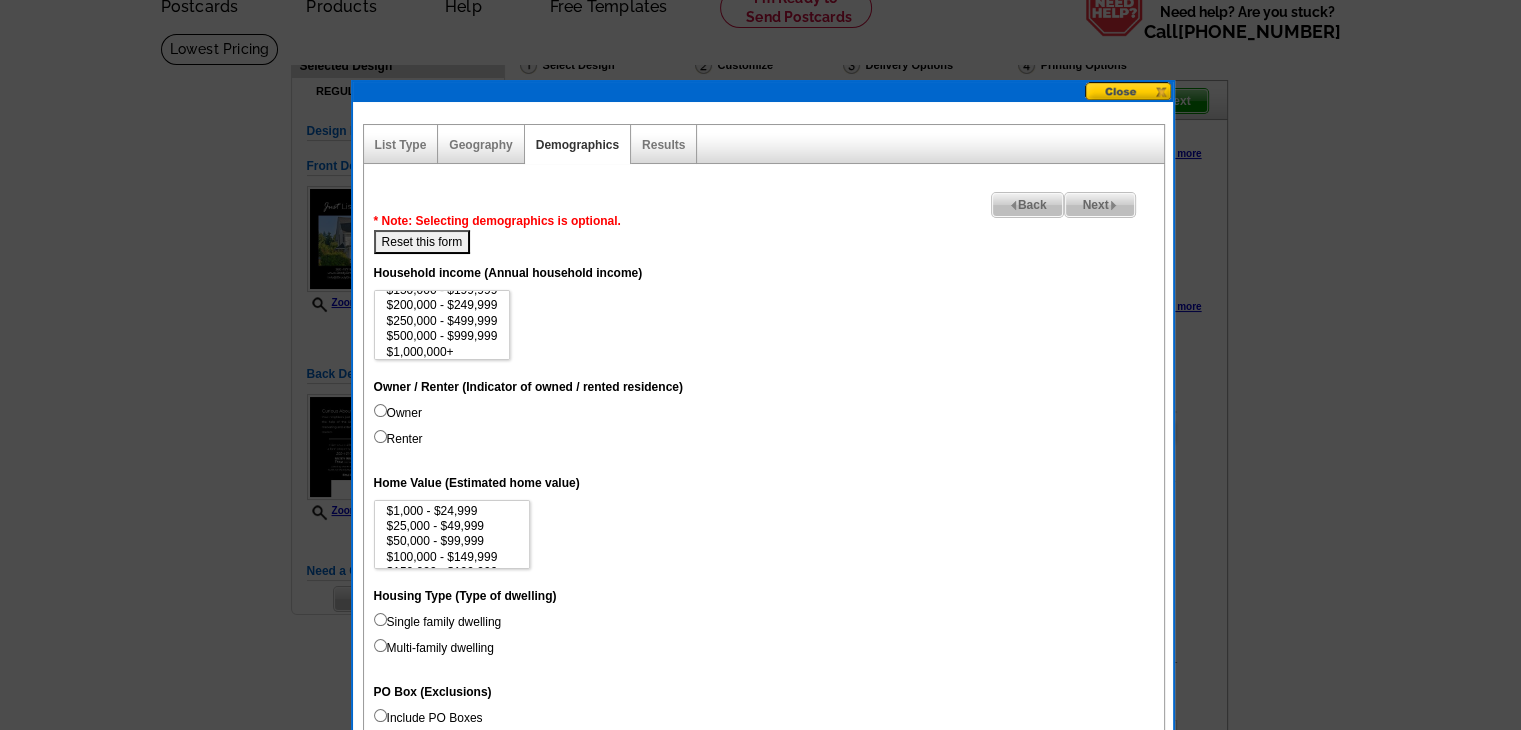 scroll, scrollTop: 92, scrollLeft: 0, axis: vertical 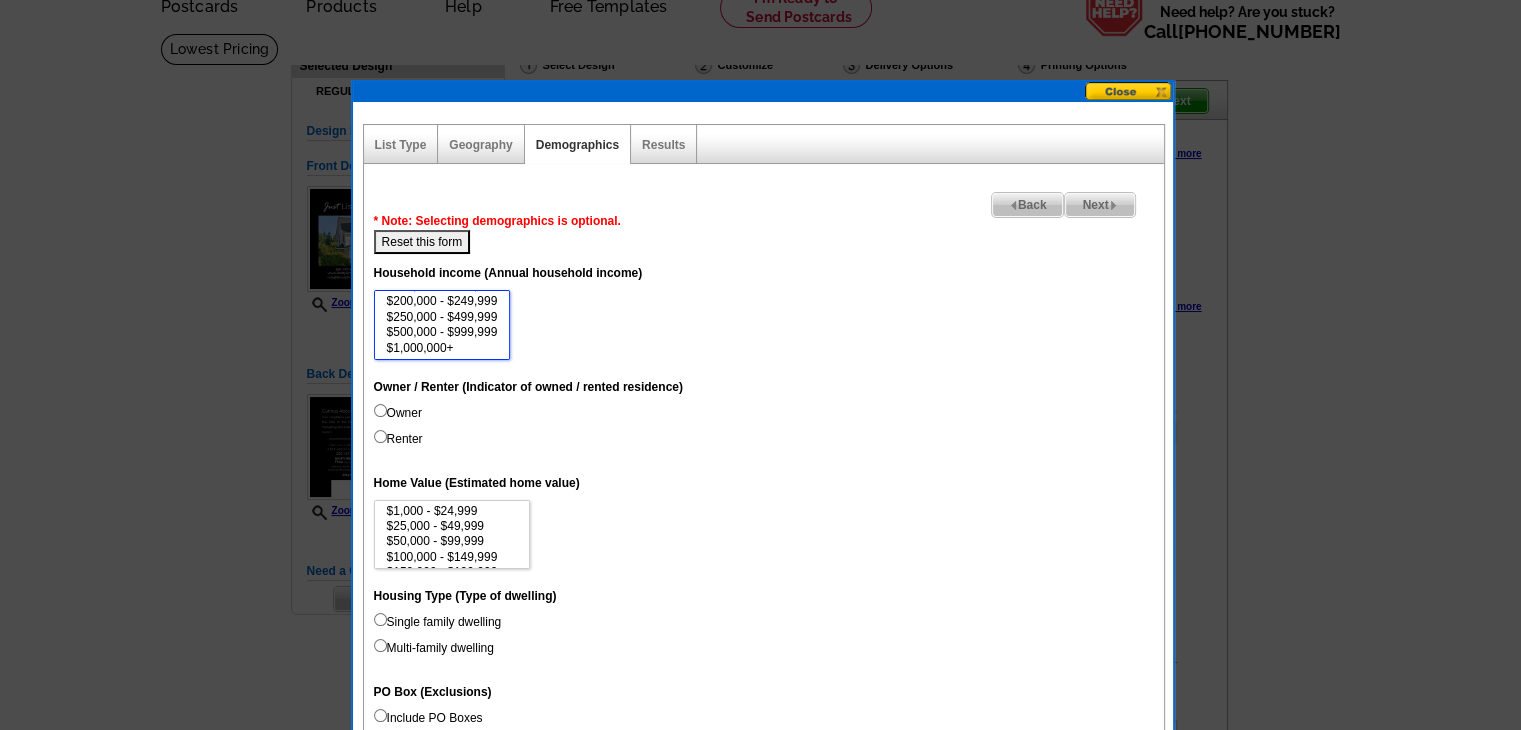 select on "250000-499999" 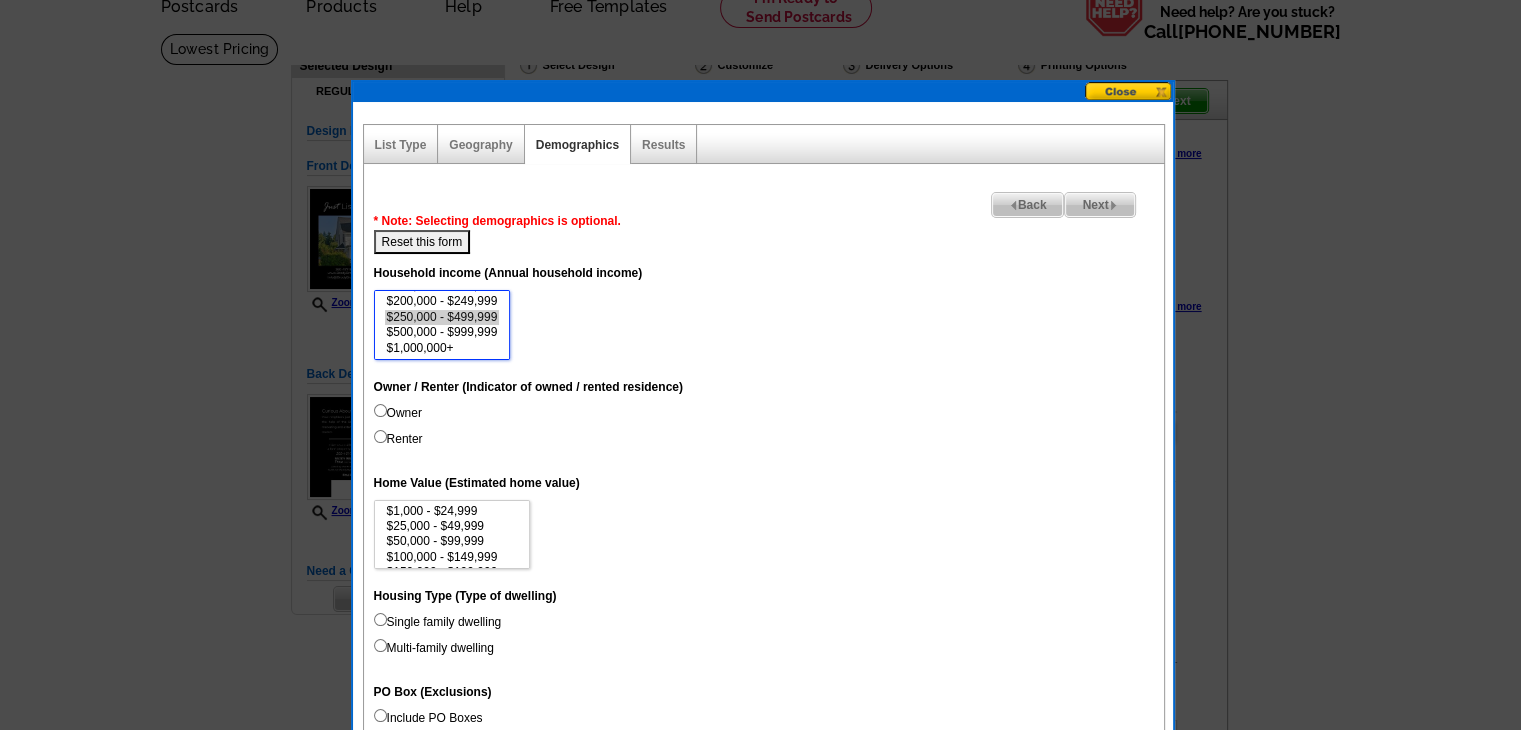click on "$250,000 - $499,999" at bounding box center [442, 317] 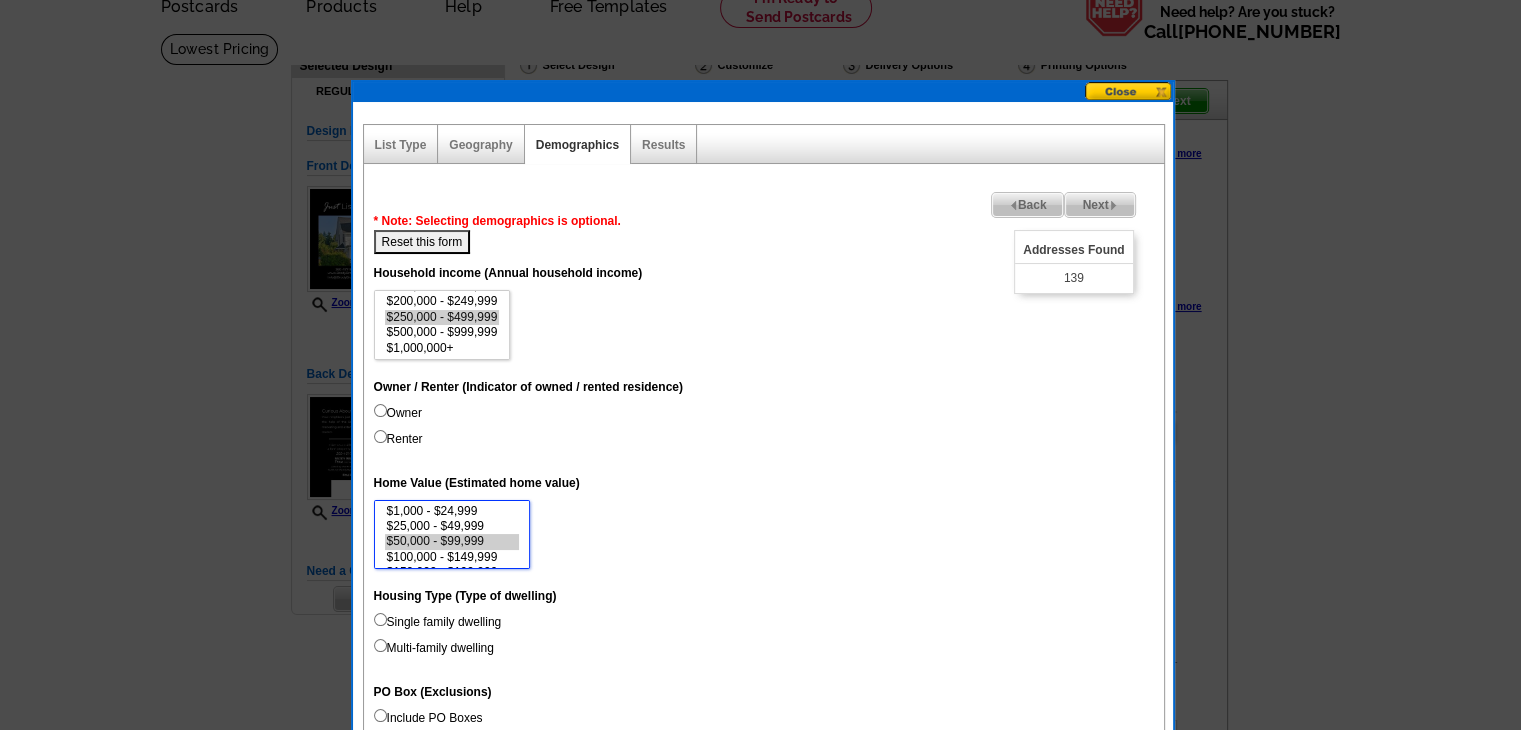 click on "$50,000 - $99,999" at bounding box center [452, 541] 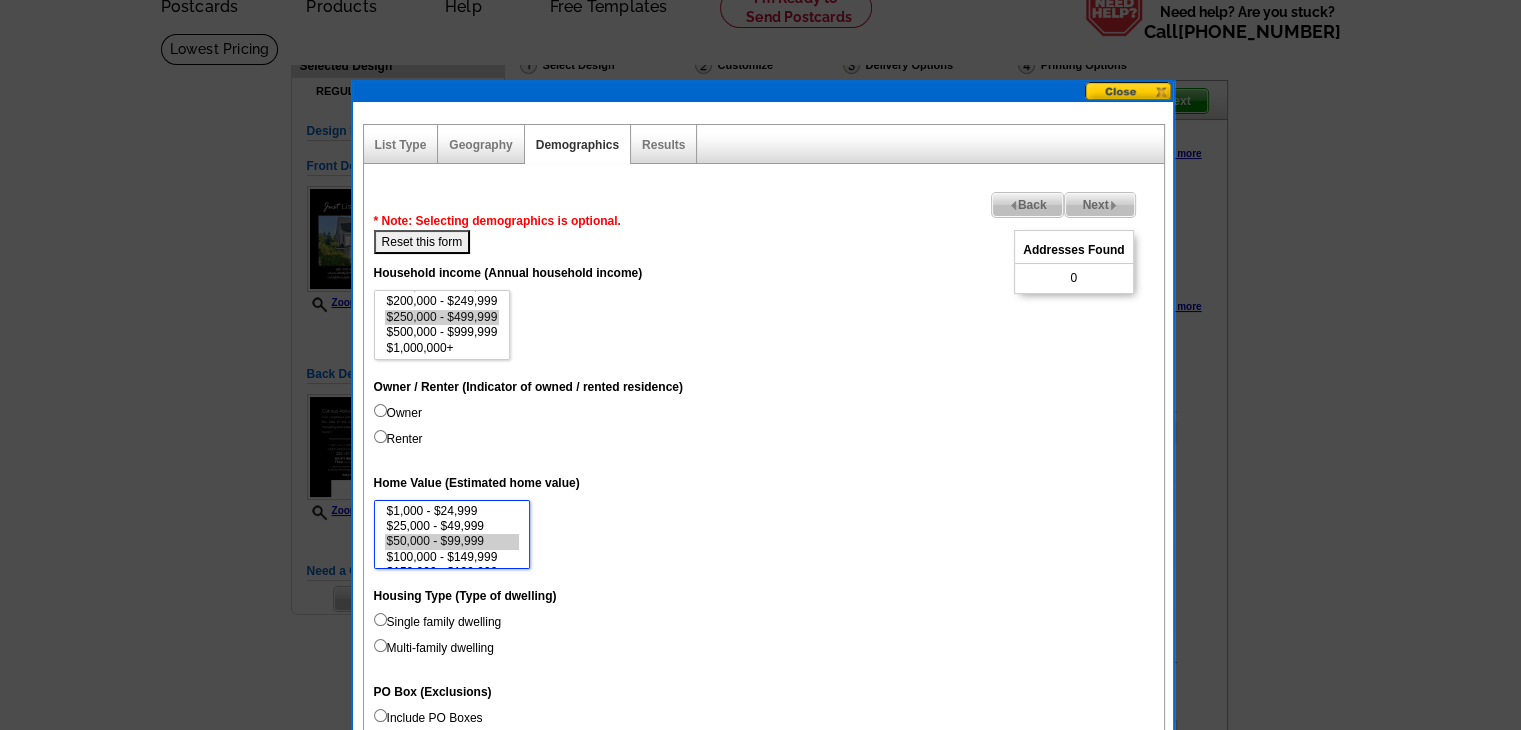 select on "25000-49999" 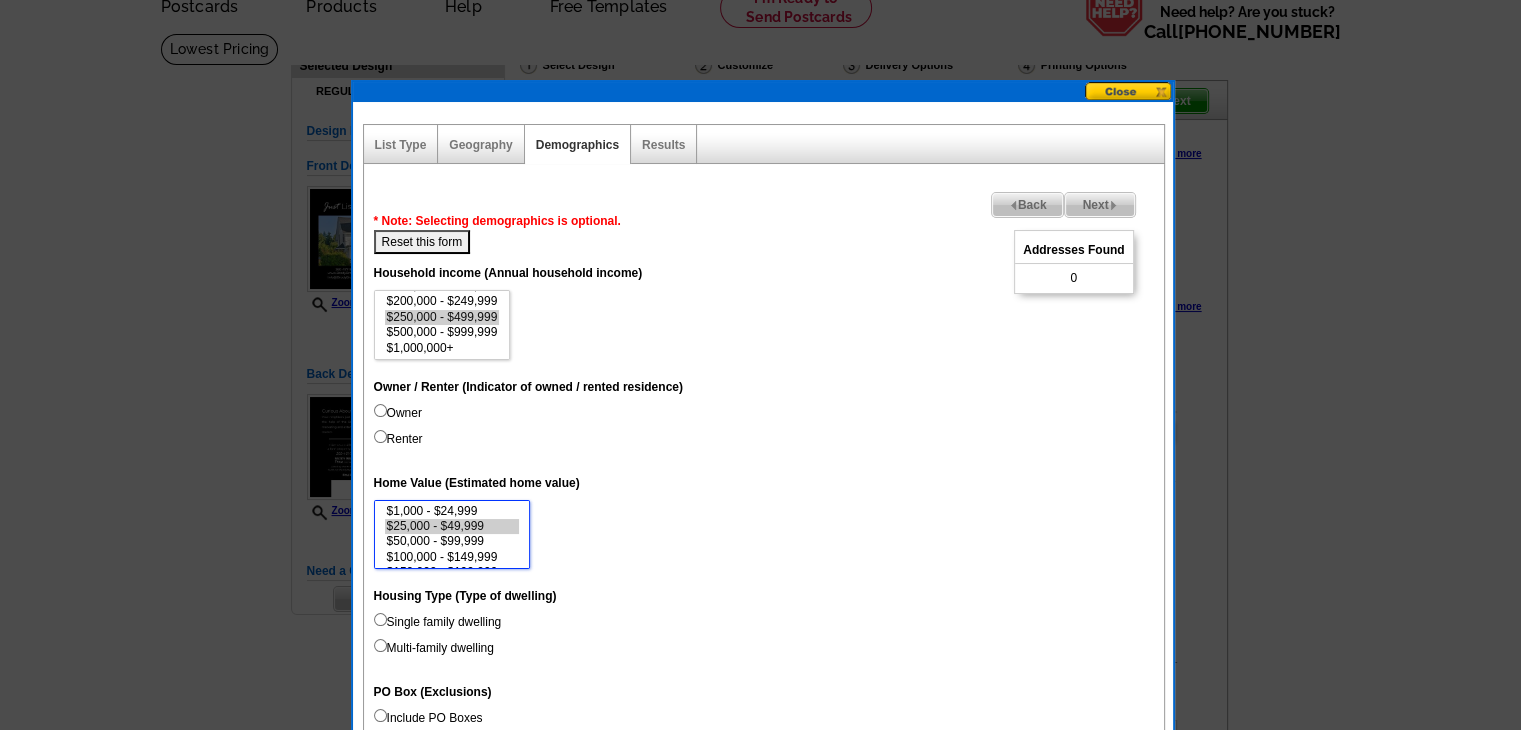 click on "$25,000 - $49,999" at bounding box center [452, 526] 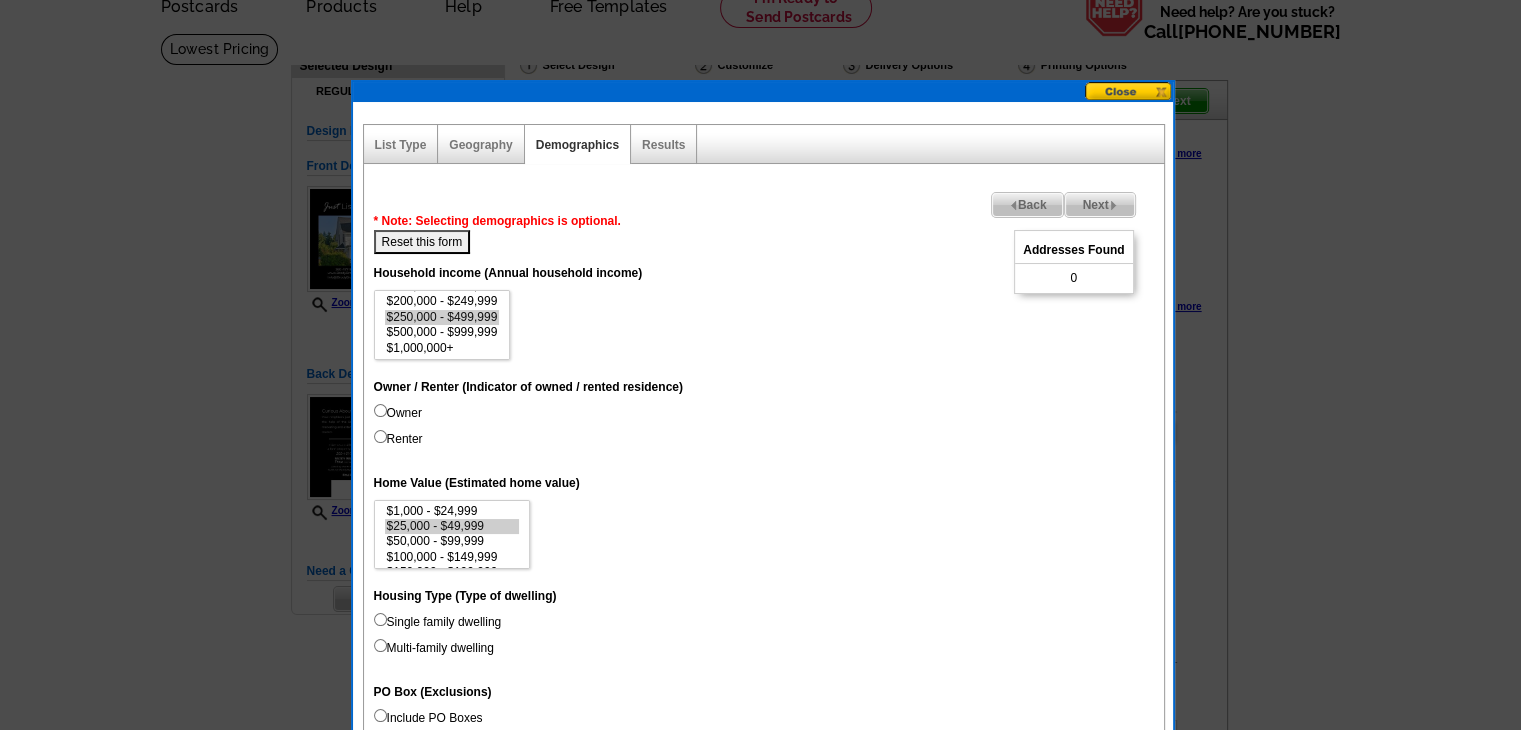click on "Reset this form" at bounding box center (422, 242) 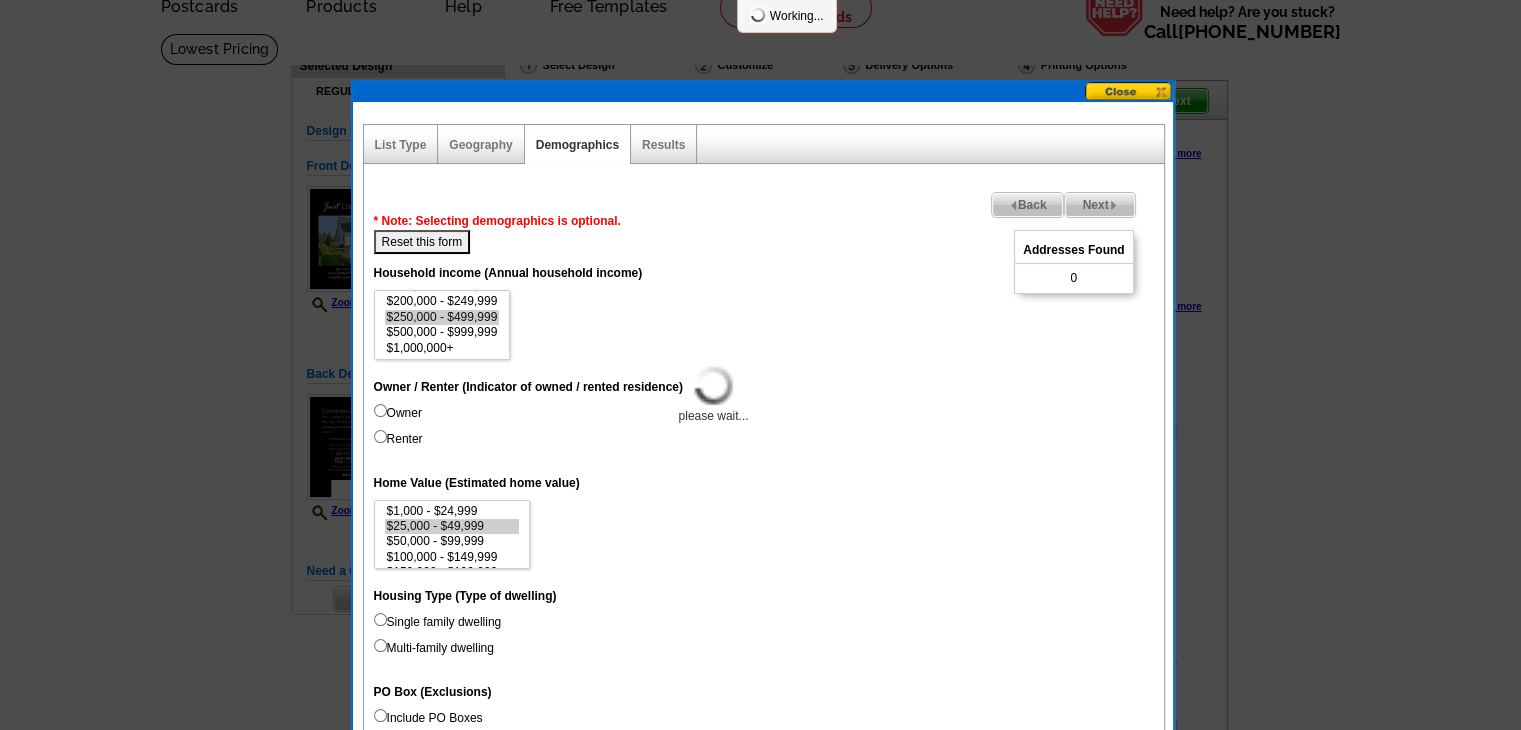 select 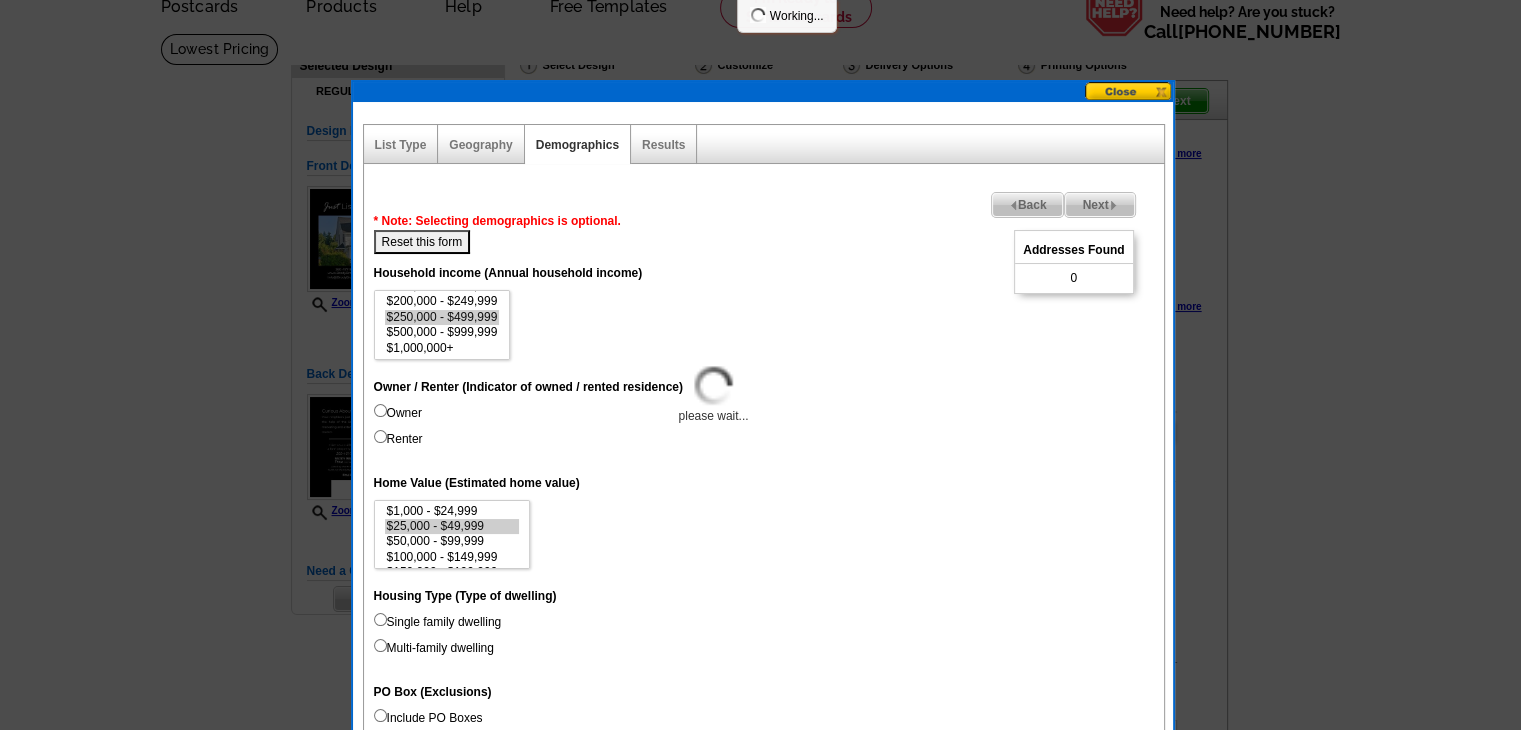 select 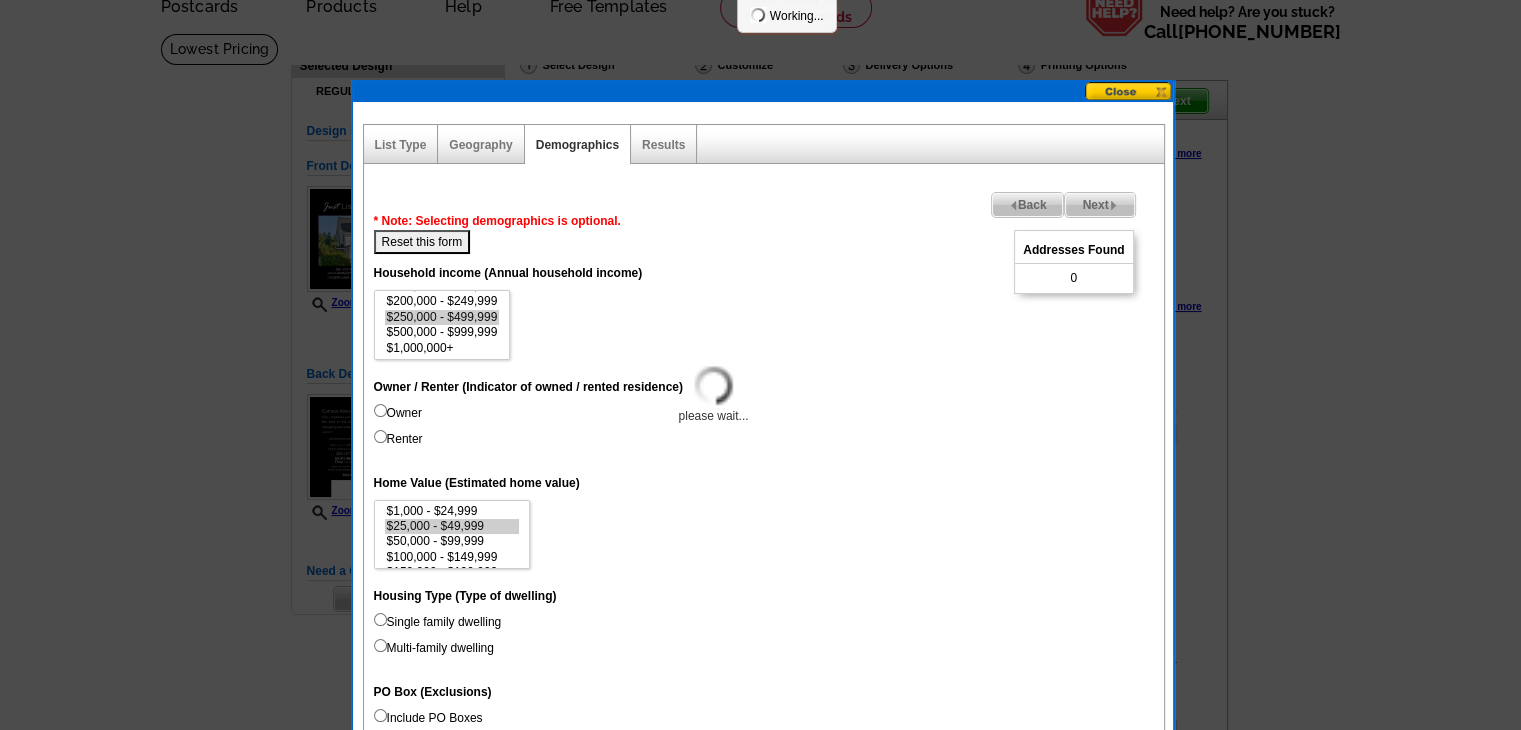 select 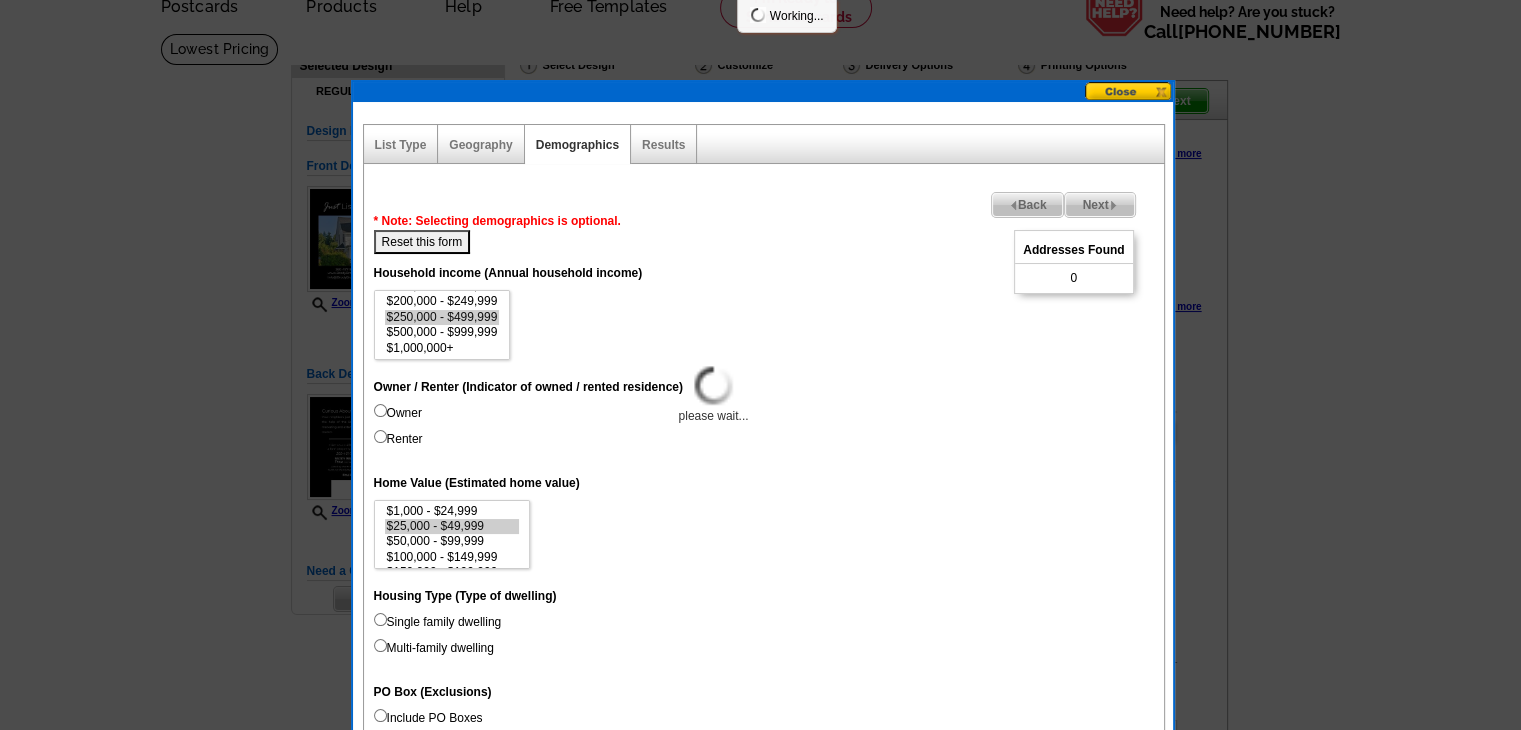 select 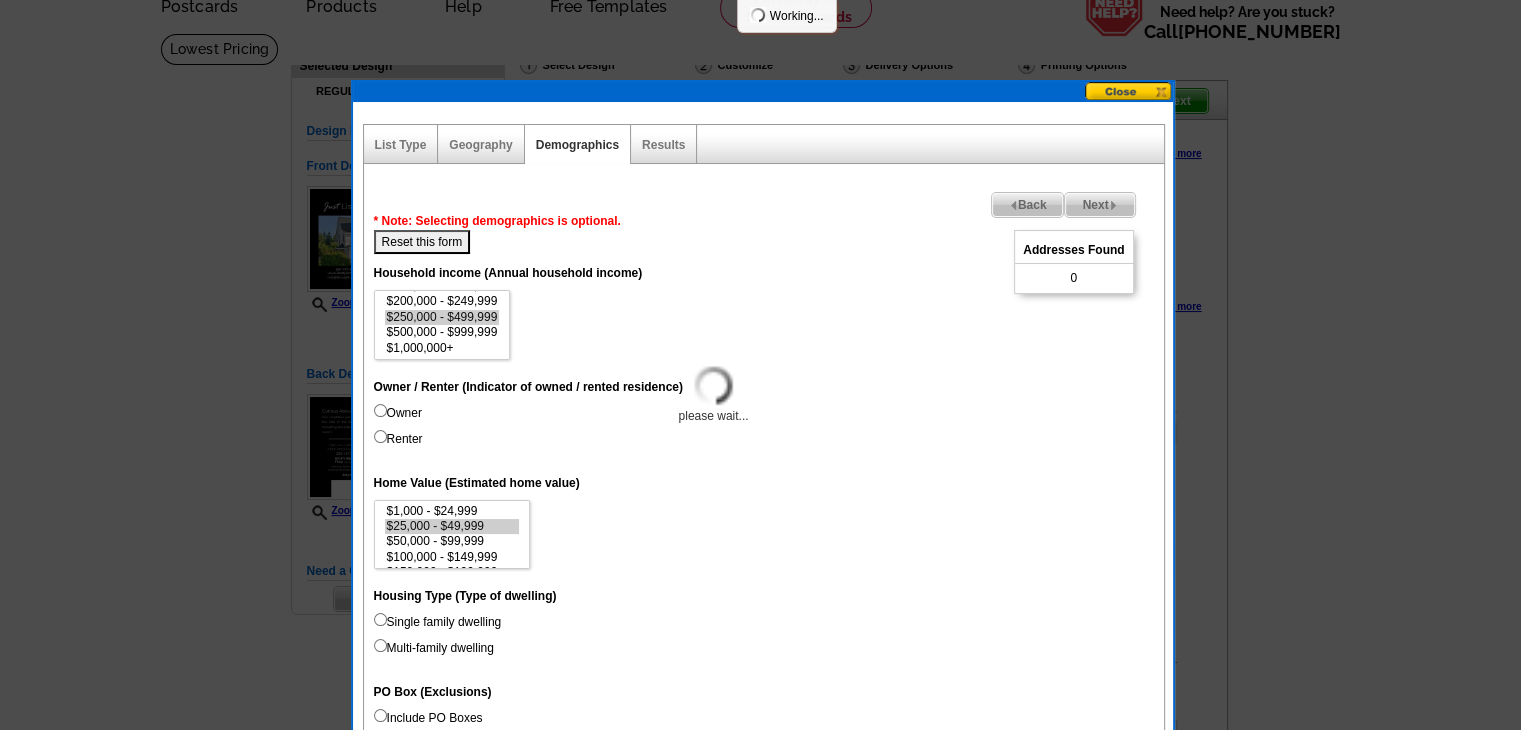 select 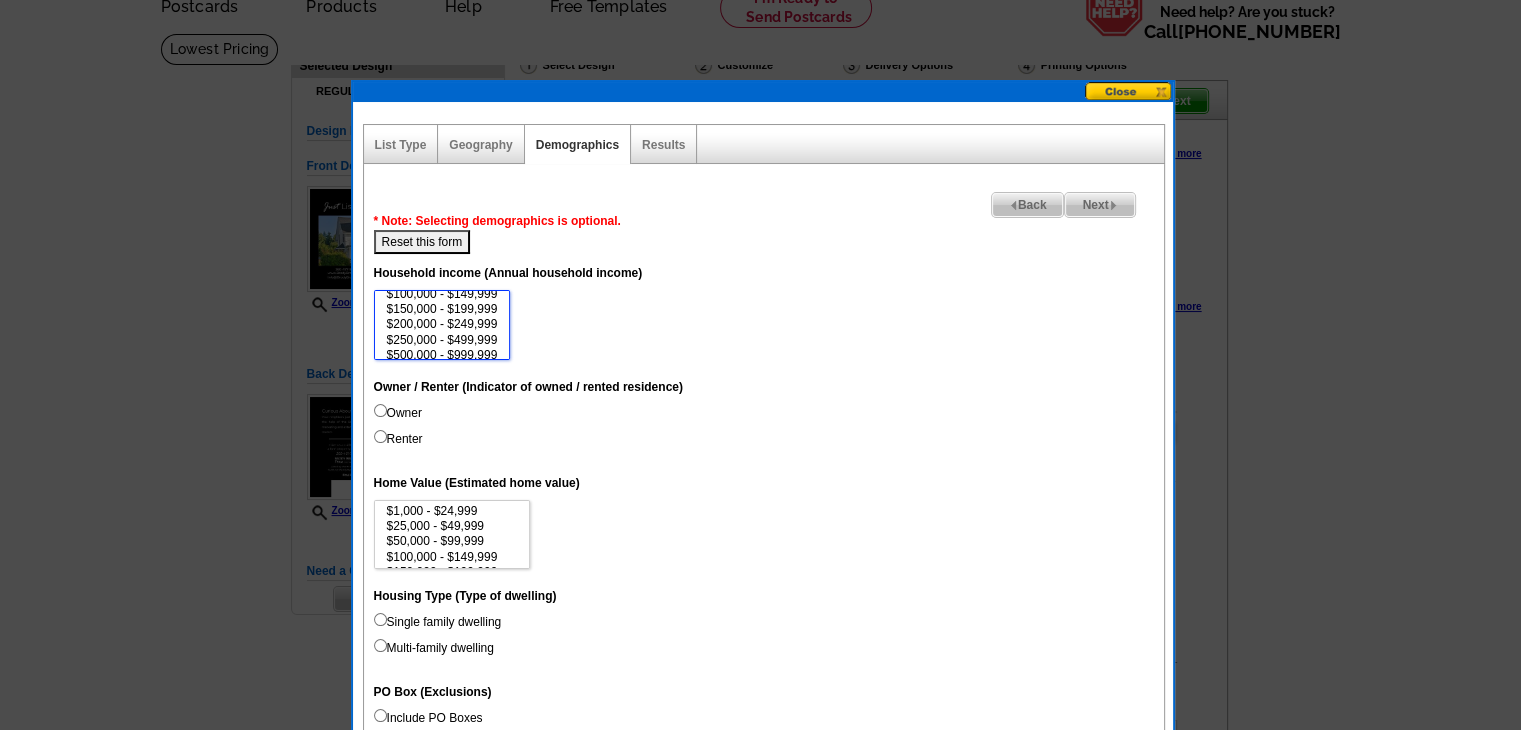 scroll, scrollTop: 91, scrollLeft: 0, axis: vertical 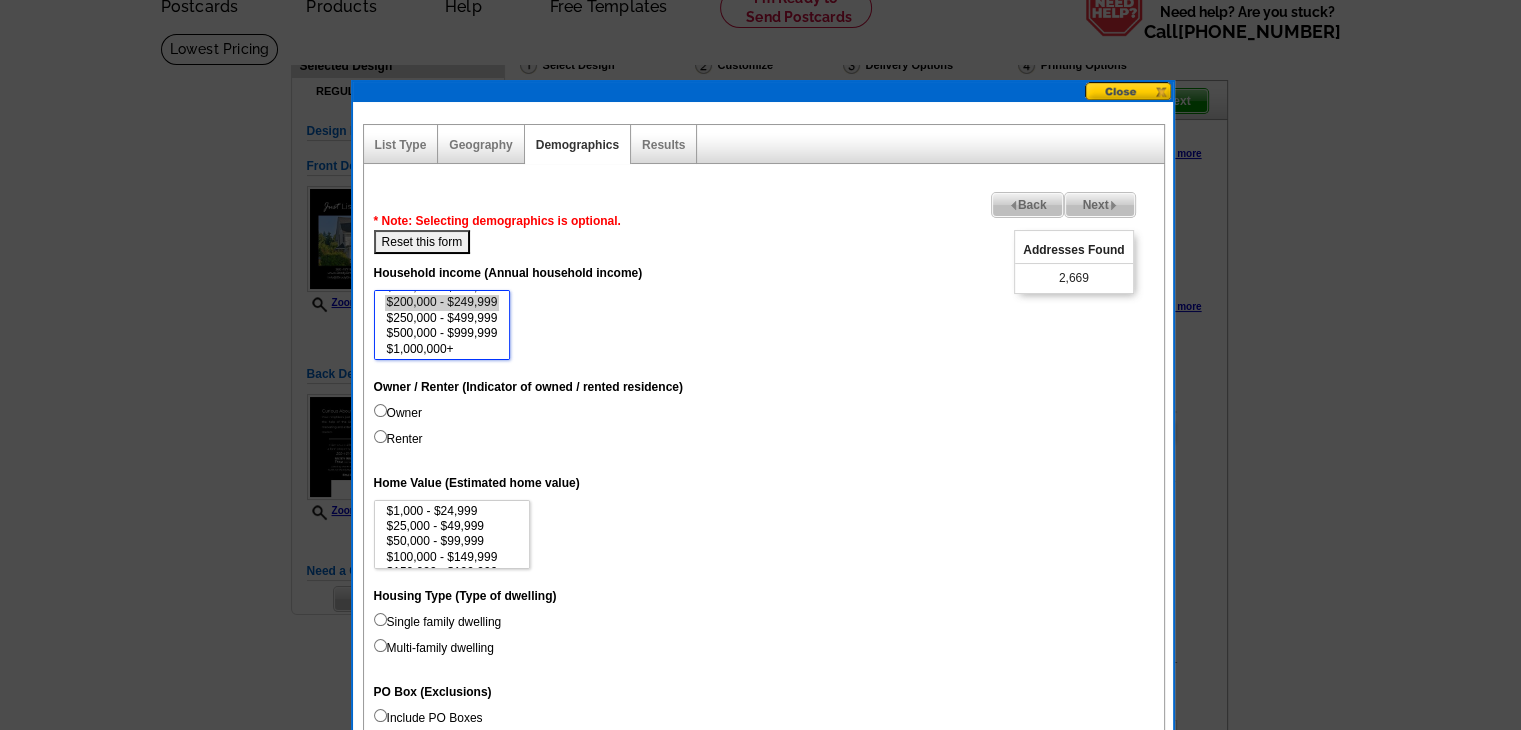 click on "$200,000 - $249,999" at bounding box center (442, 302) 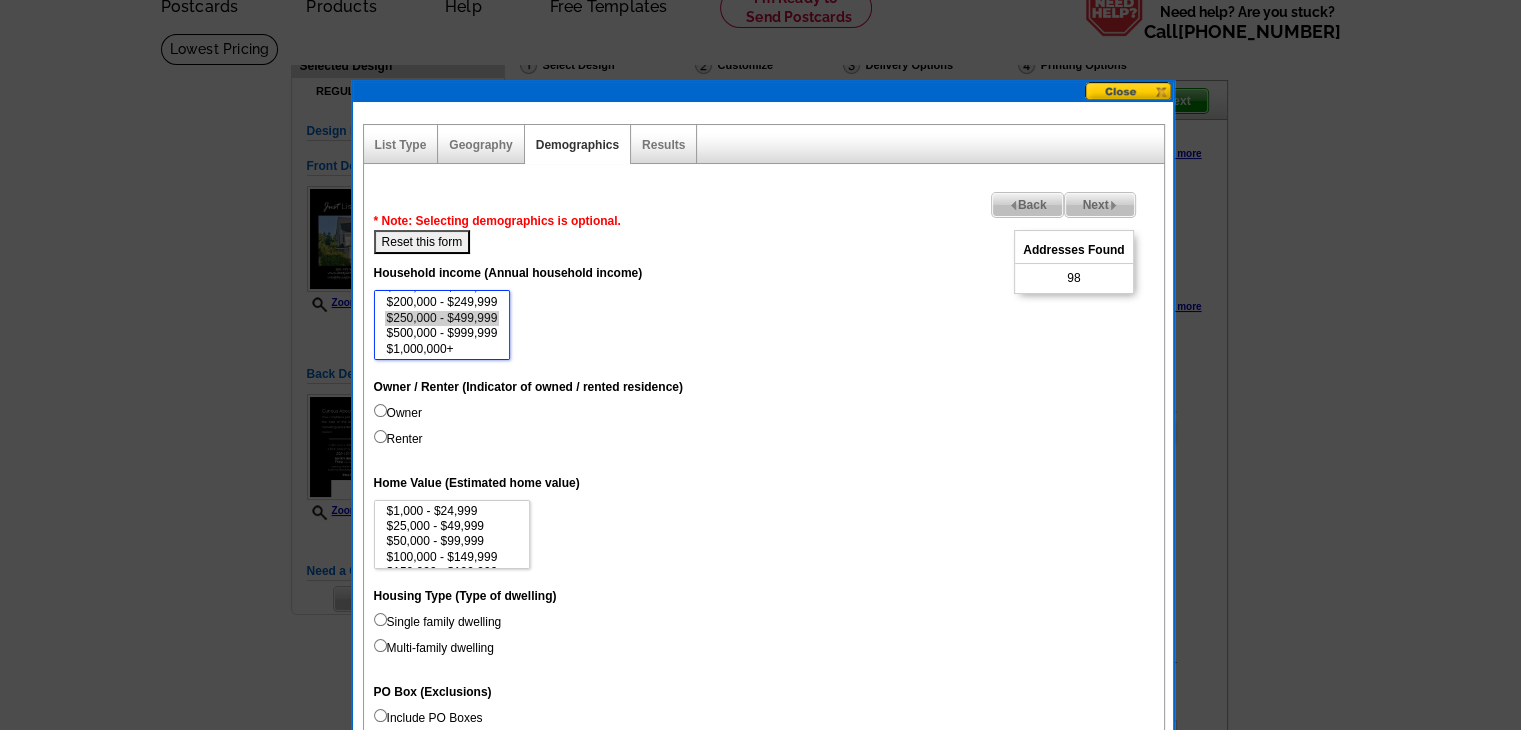 click on "$250,000 - $499,999" at bounding box center [442, 318] 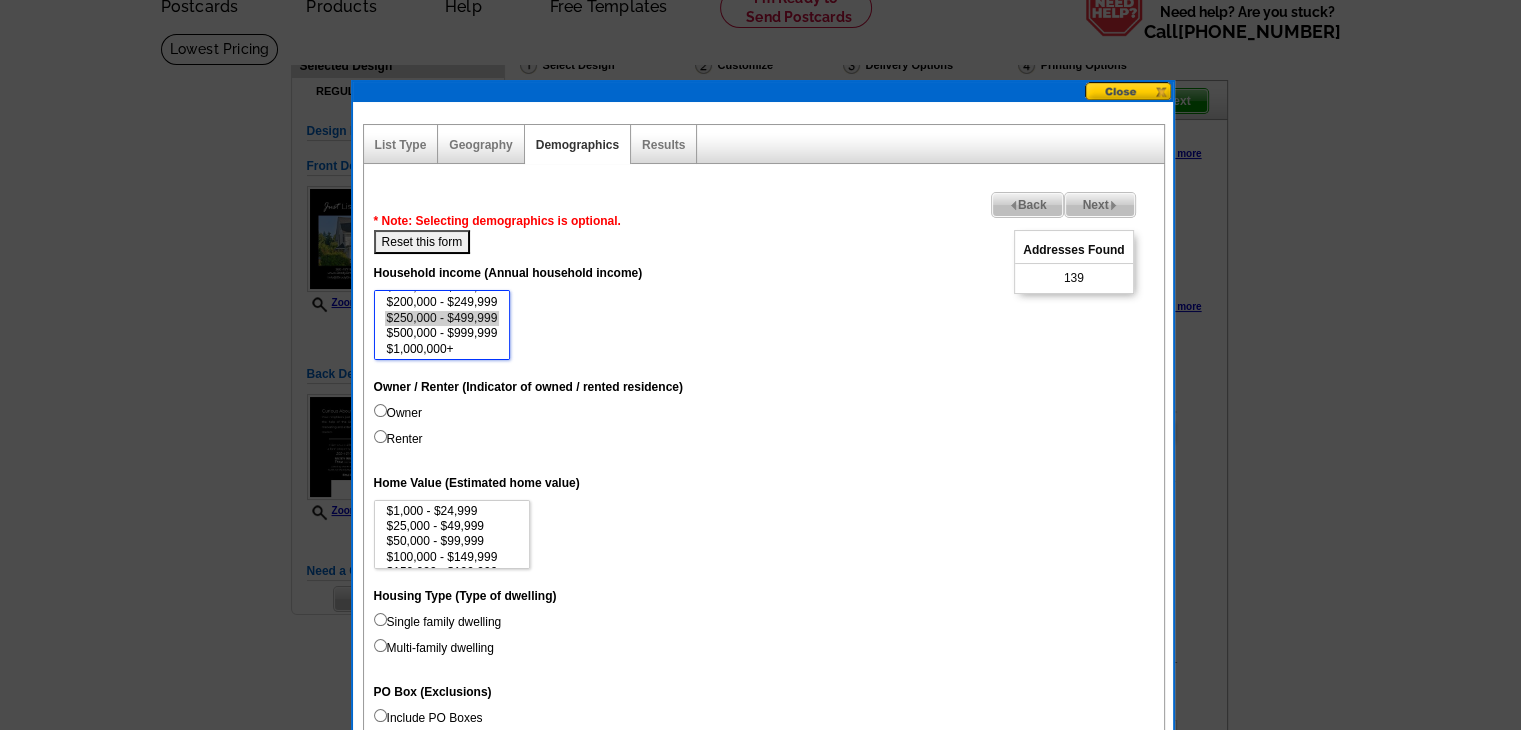select on "200000-249999" 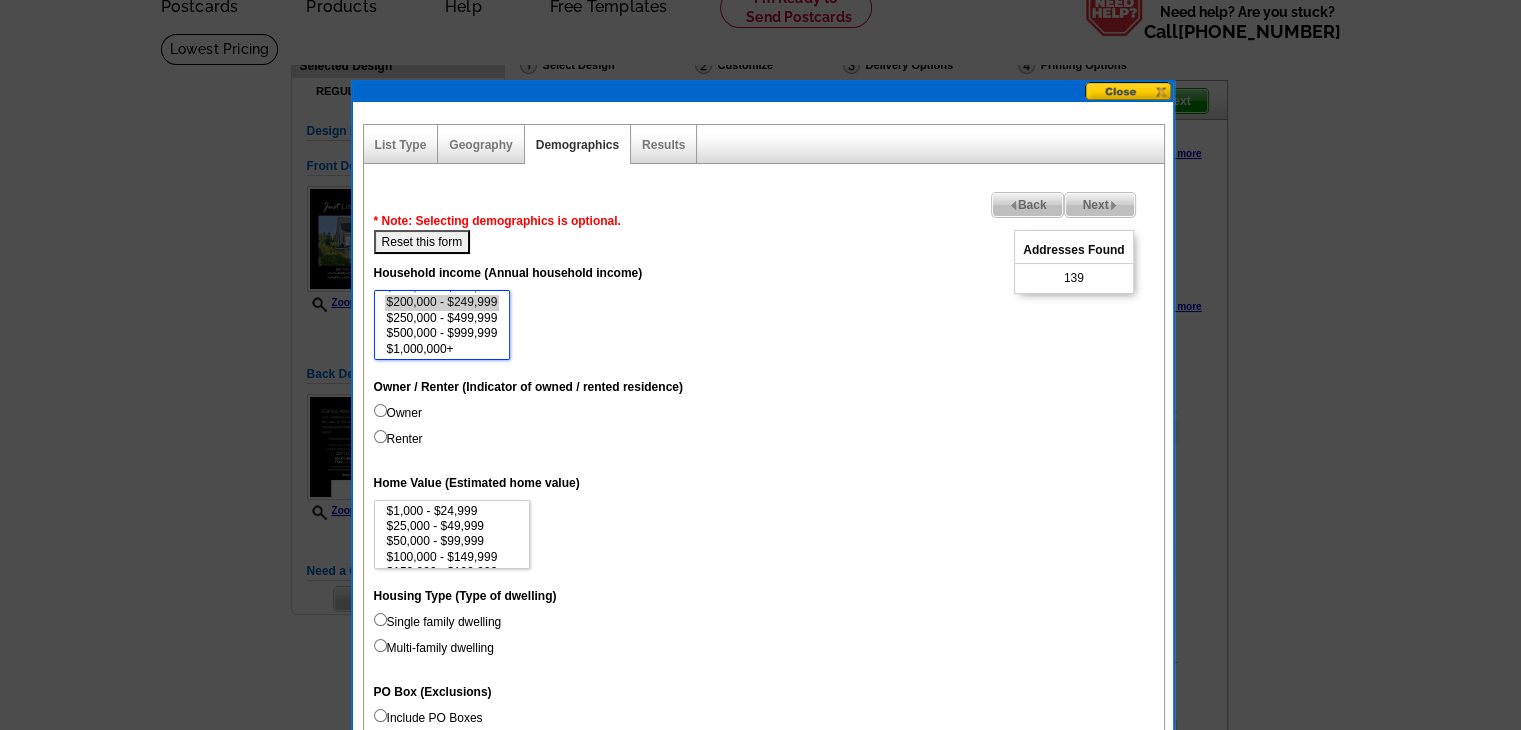 click on "$200,000 - $249,999" at bounding box center (442, 302) 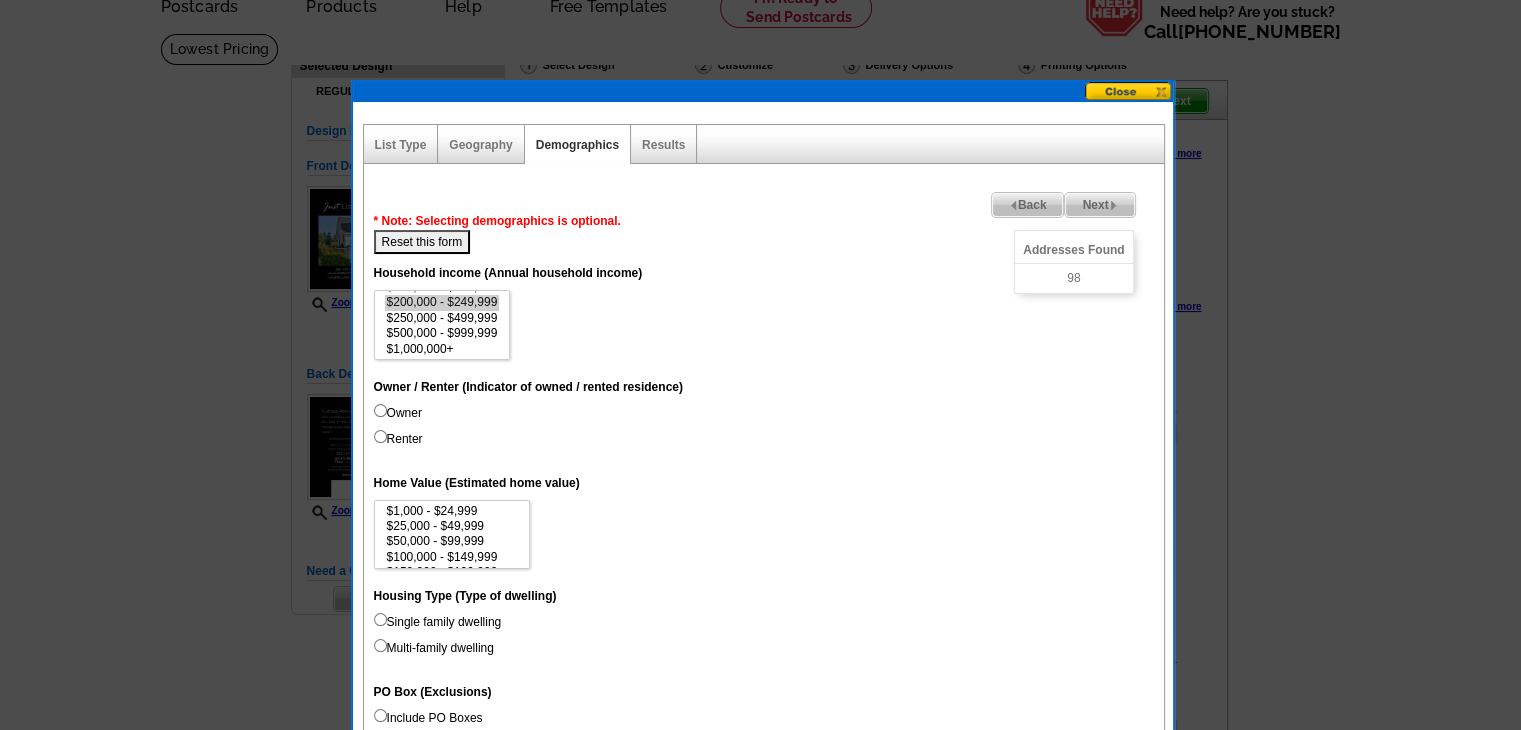 click on "Owner" at bounding box center (398, 413) 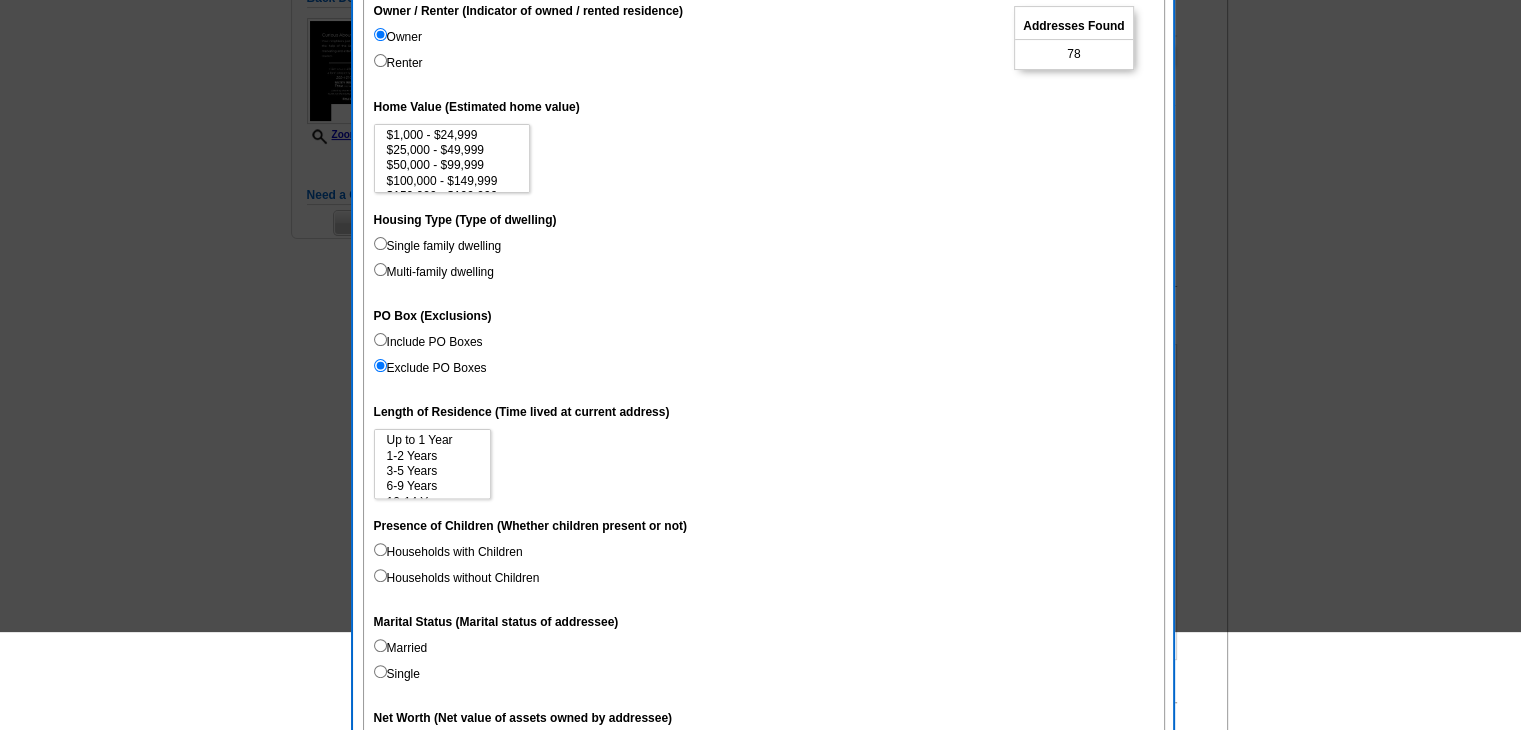 scroll, scrollTop: 500, scrollLeft: 0, axis: vertical 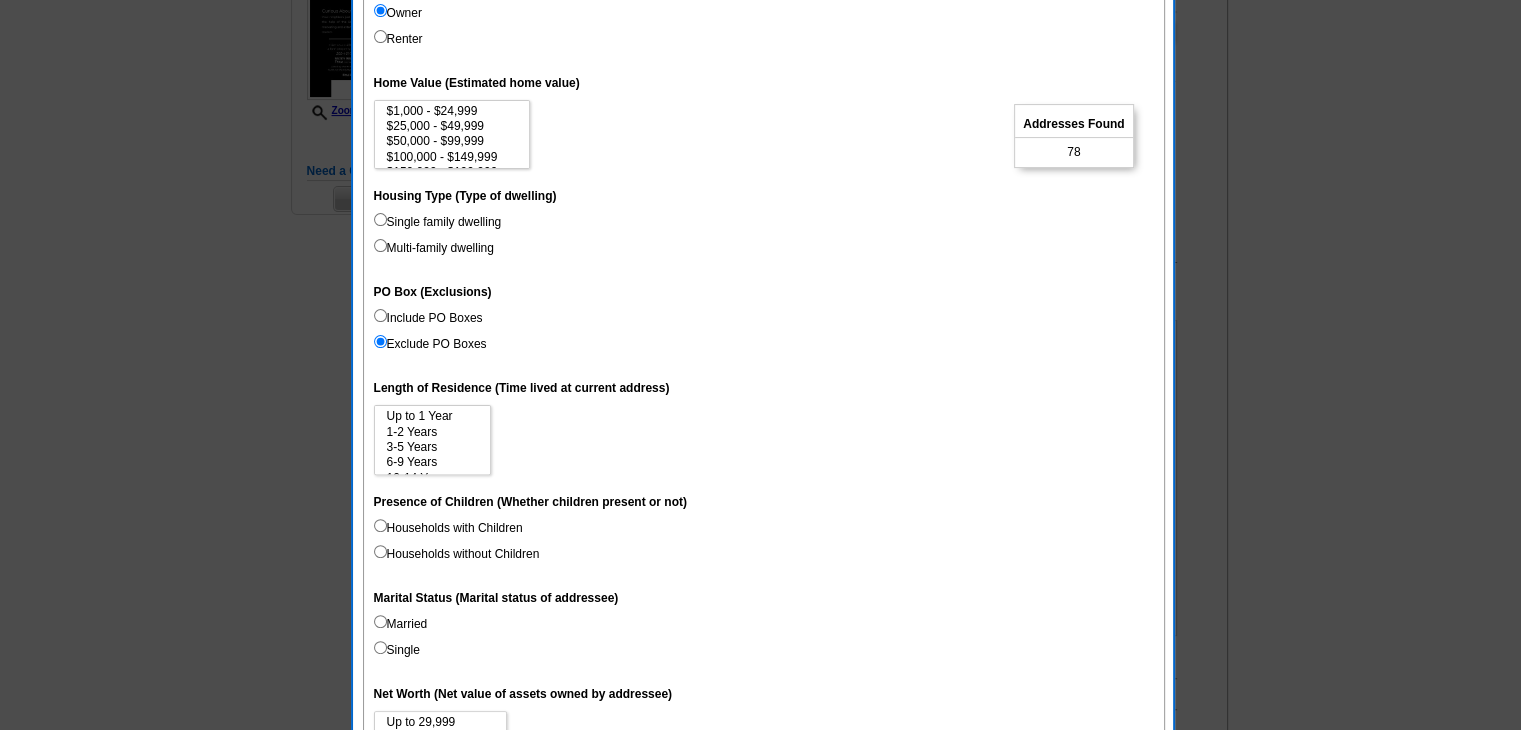 click on "Married" at bounding box center (401, 624) 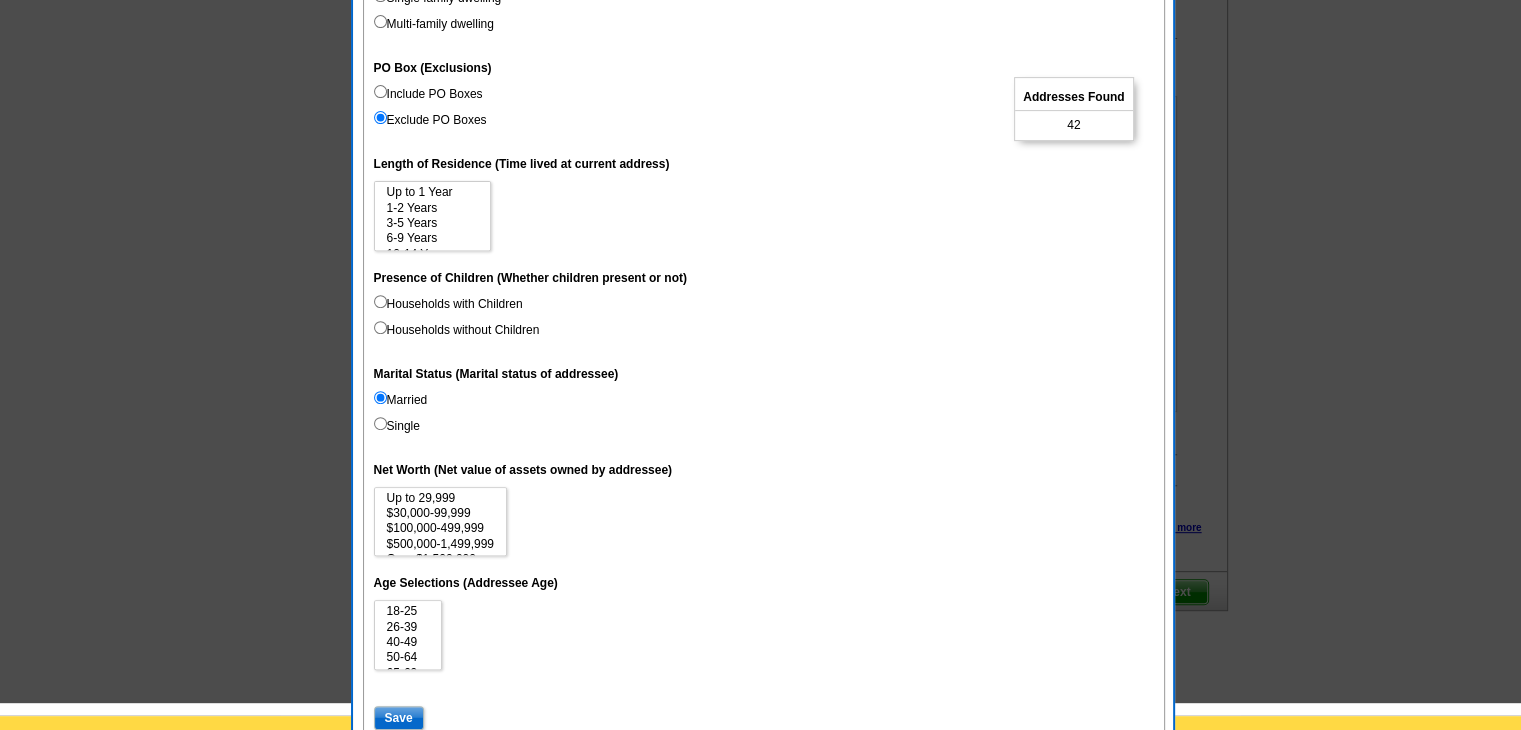 scroll, scrollTop: 800, scrollLeft: 0, axis: vertical 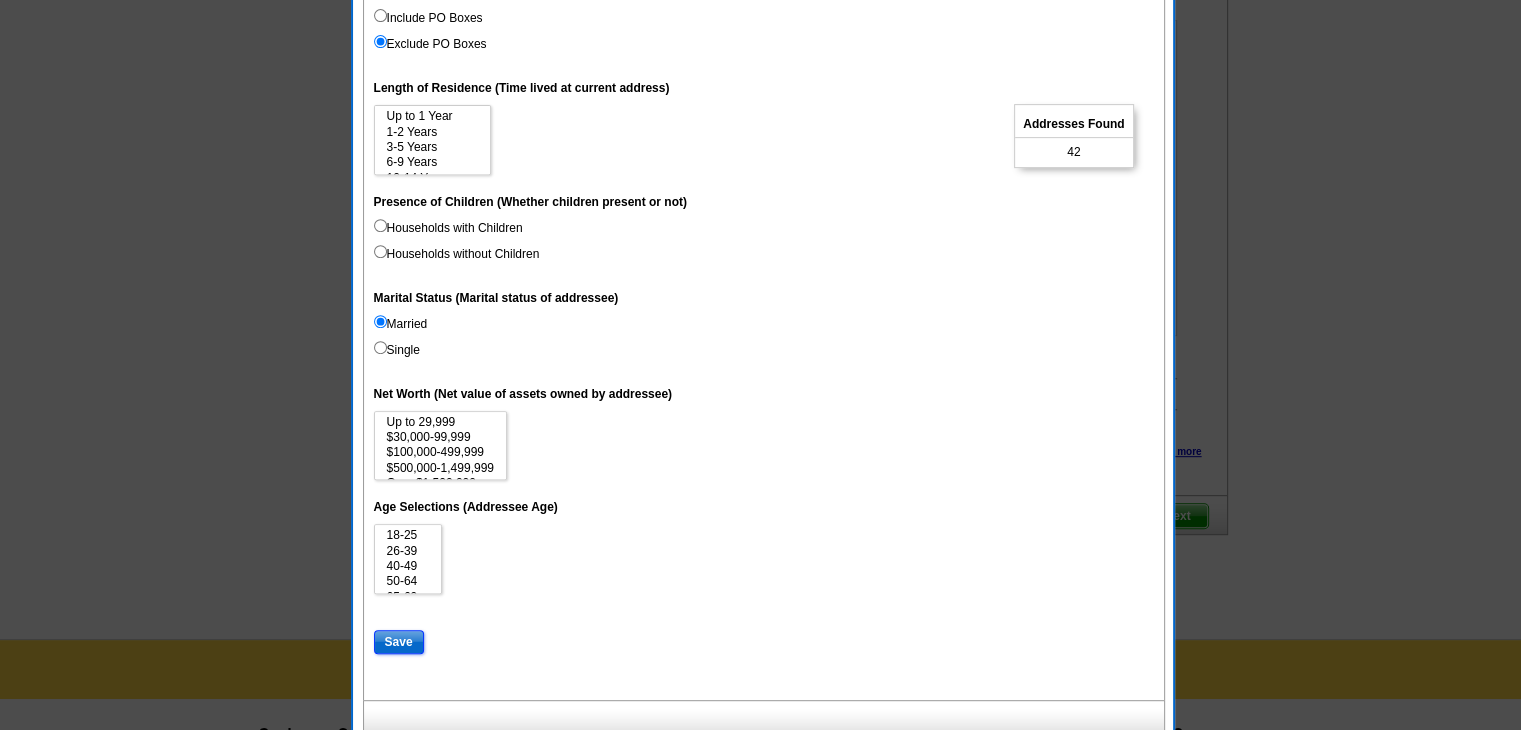click on "Save" at bounding box center [399, 642] 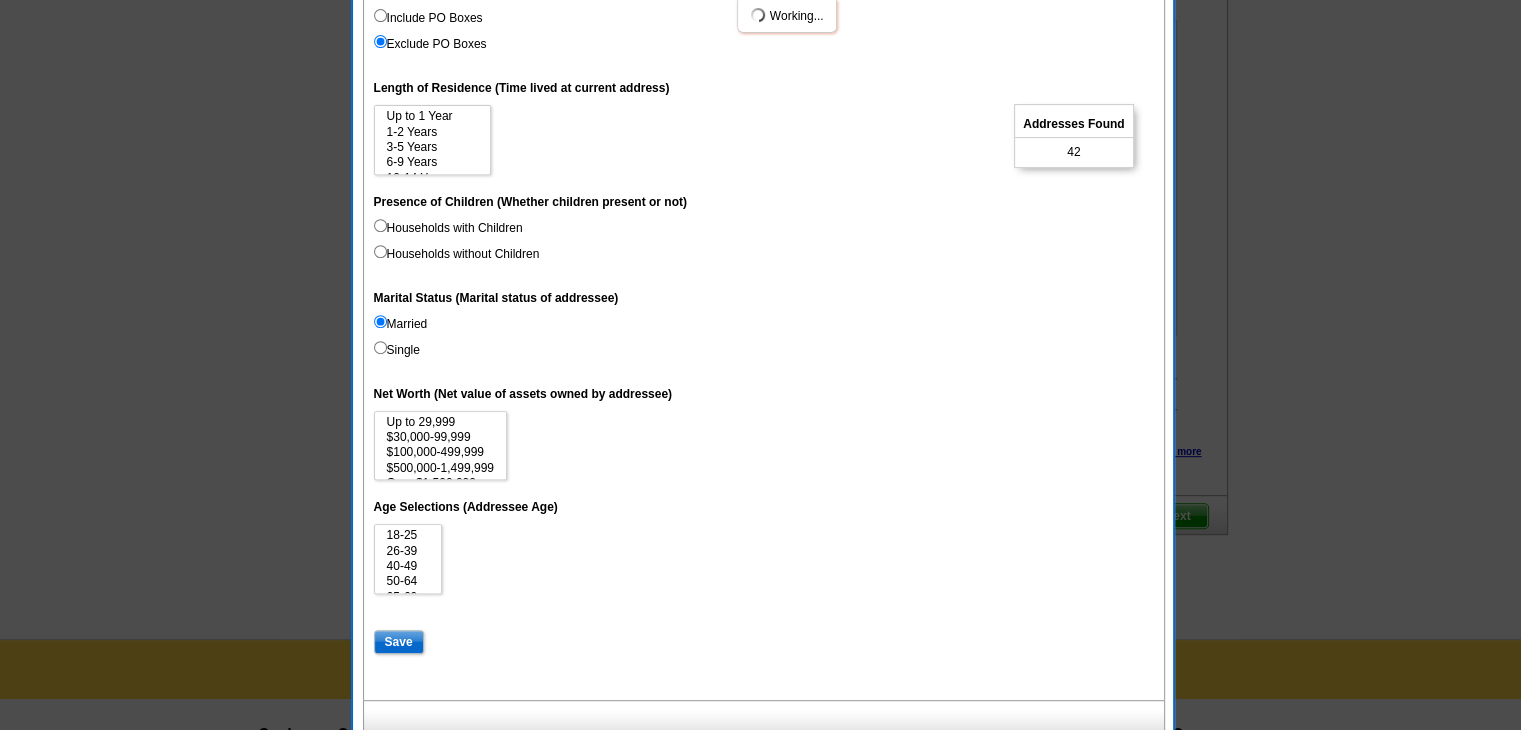 select 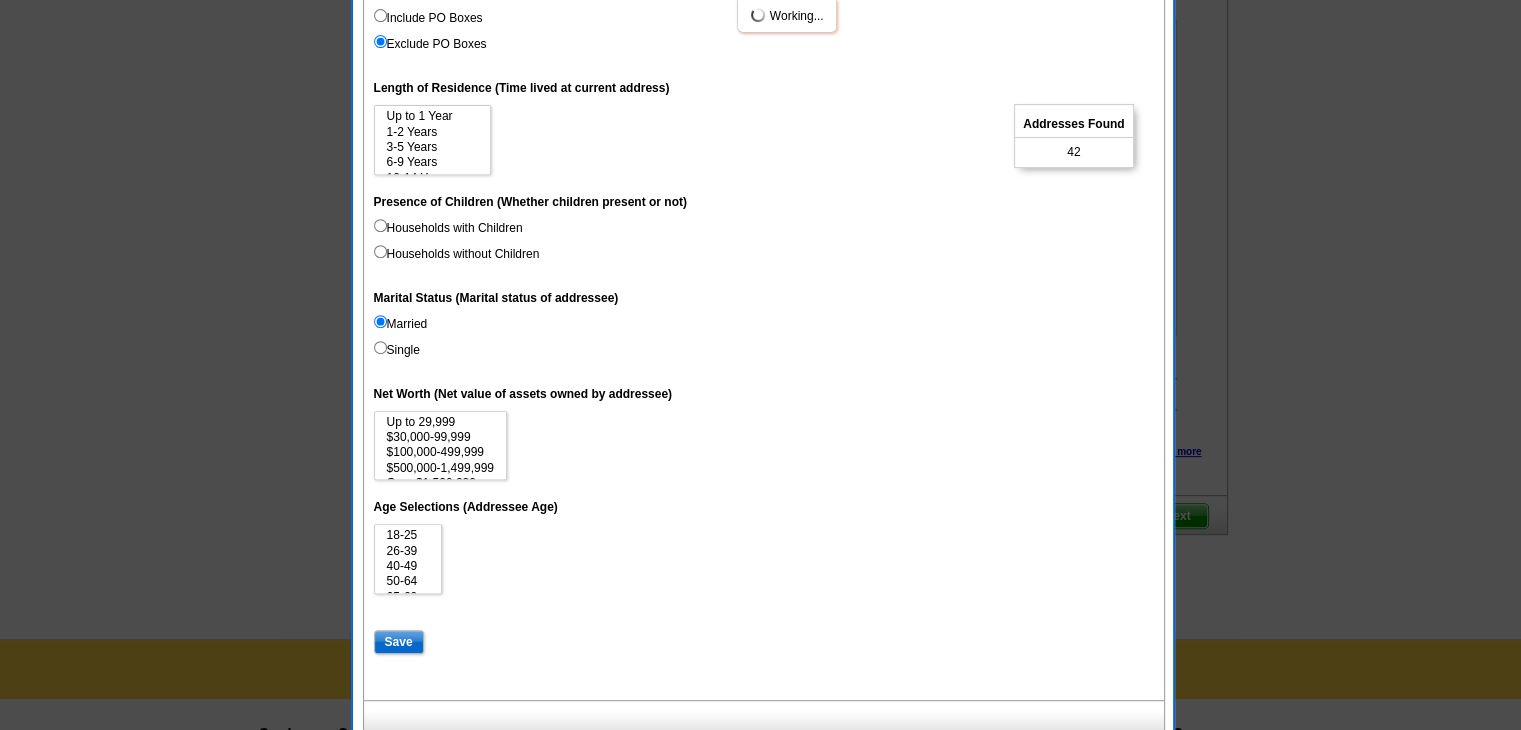 select 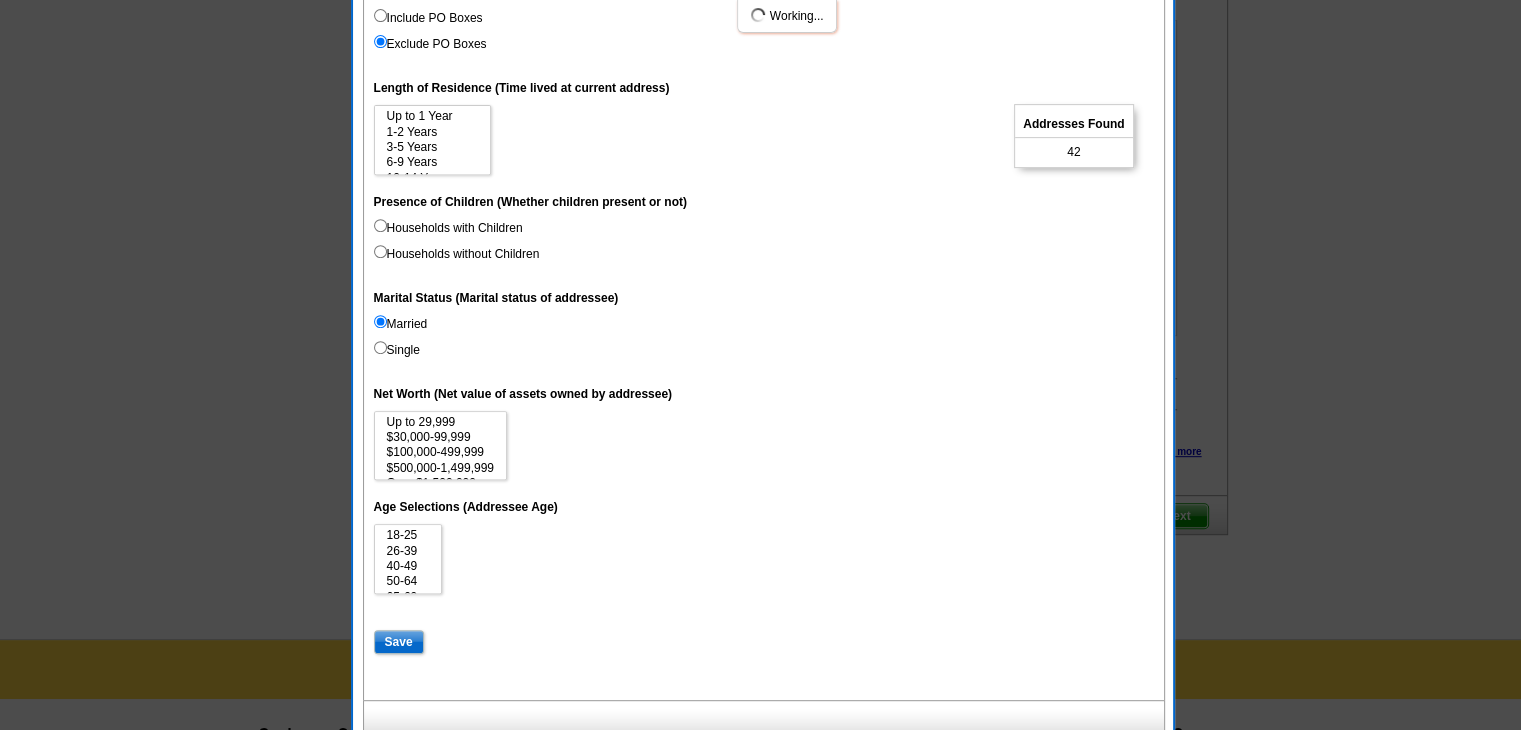 select 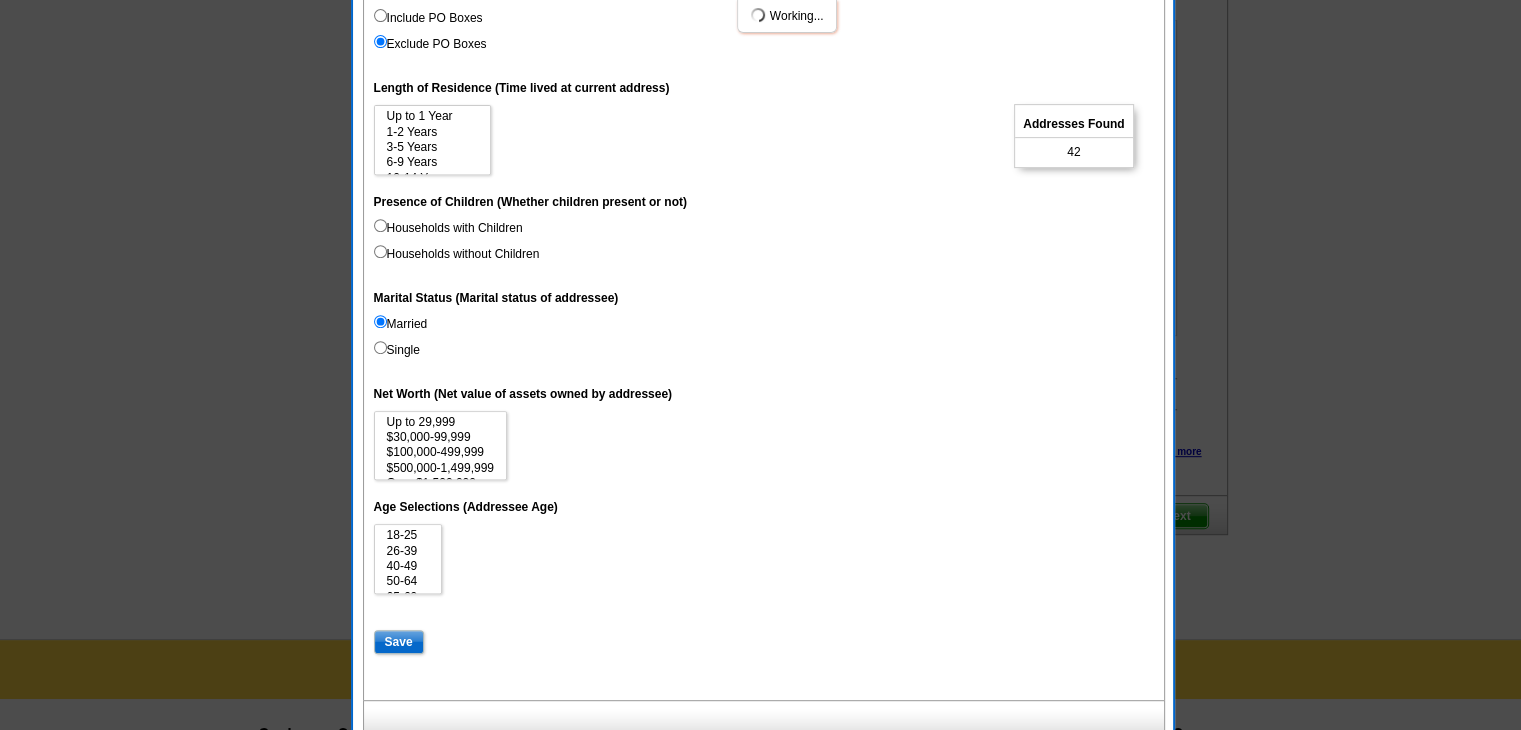 select 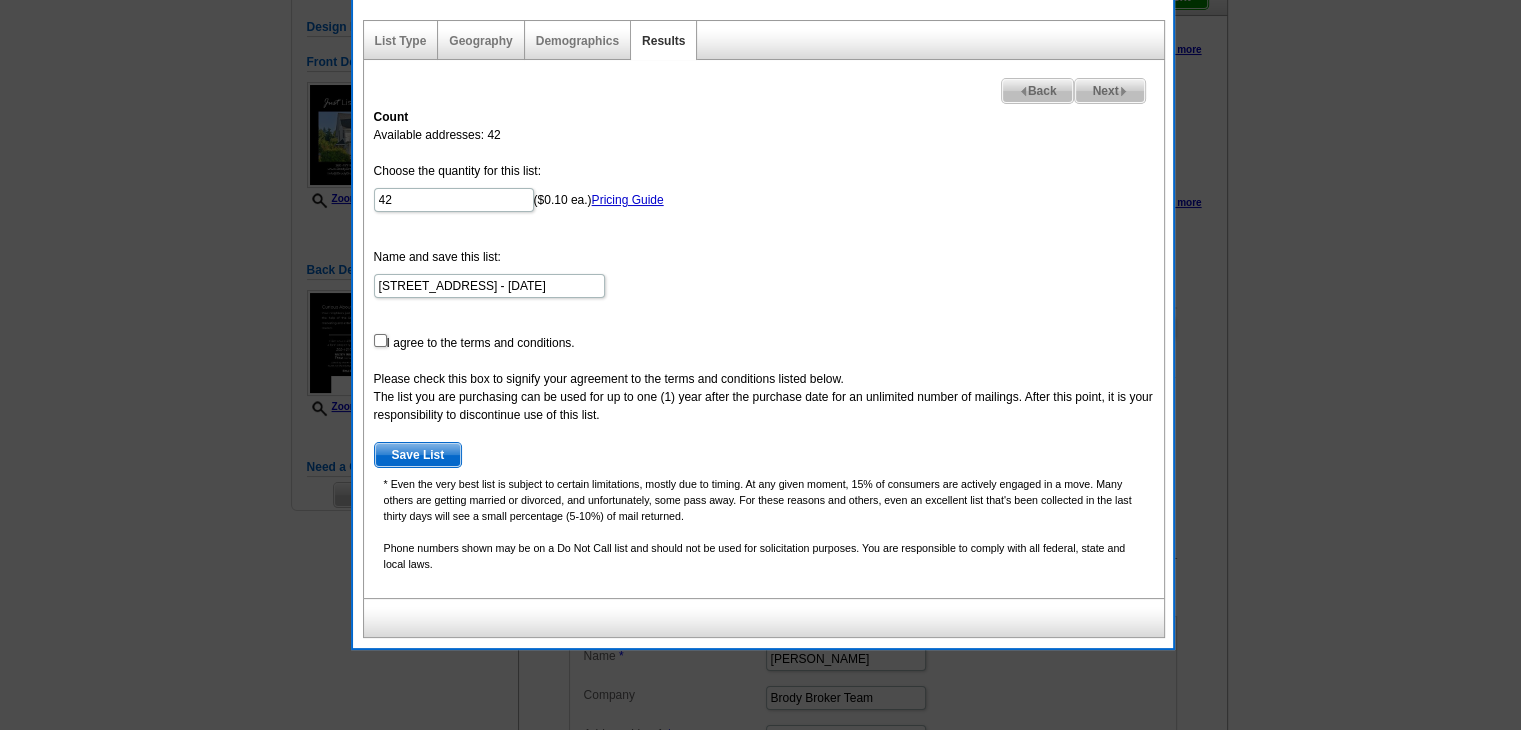 scroll, scrollTop: 200, scrollLeft: 0, axis: vertical 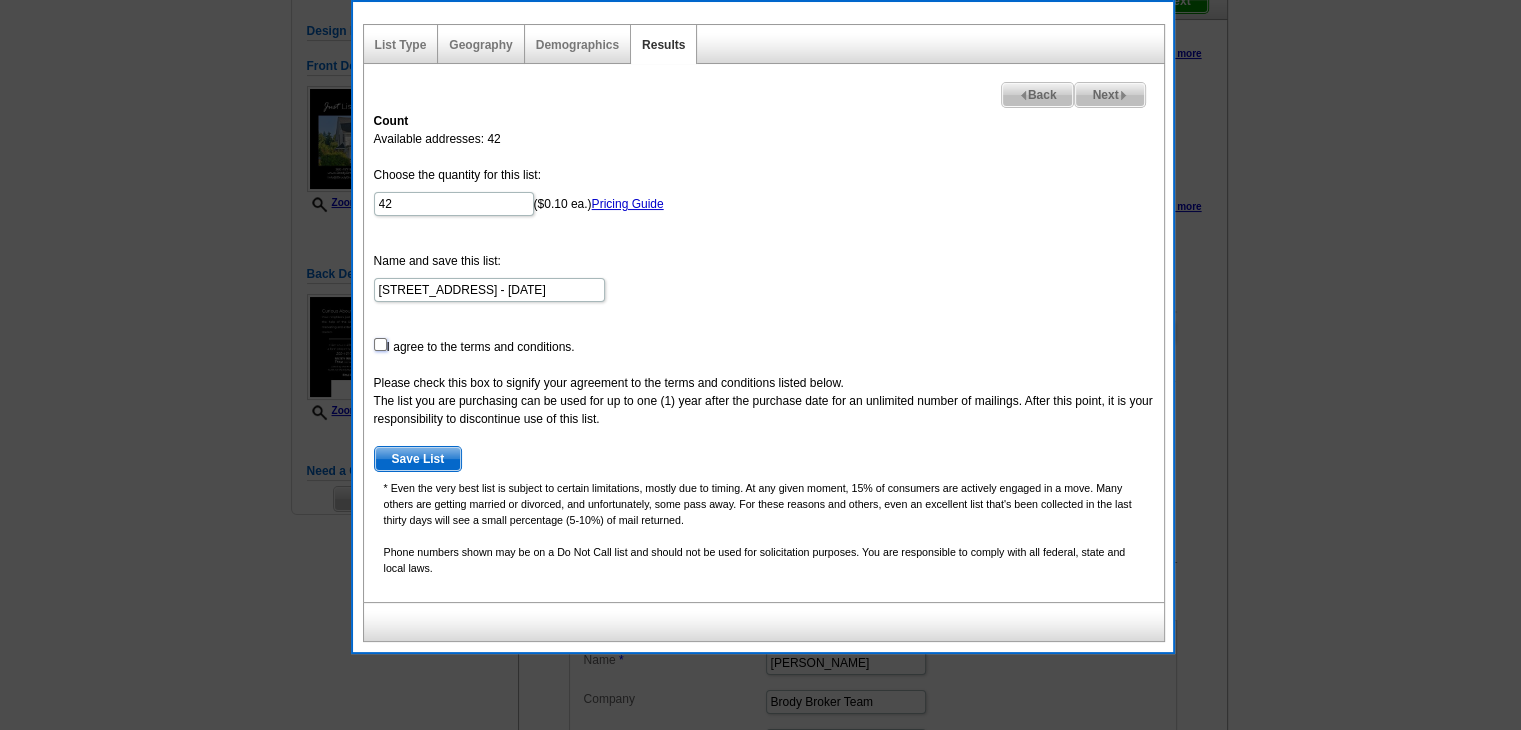 click at bounding box center [380, 344] 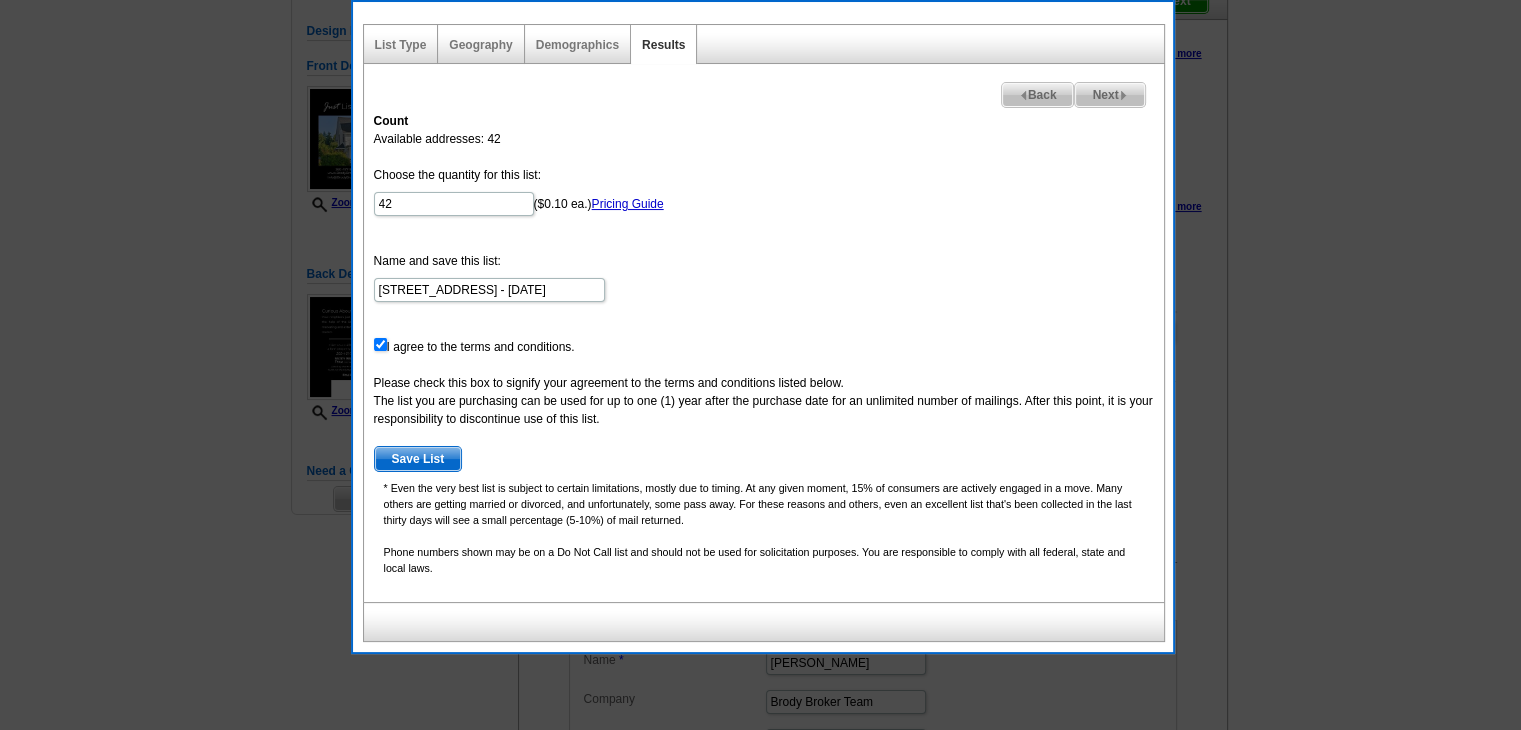click on "Save List" at bounding box center (418, 459) 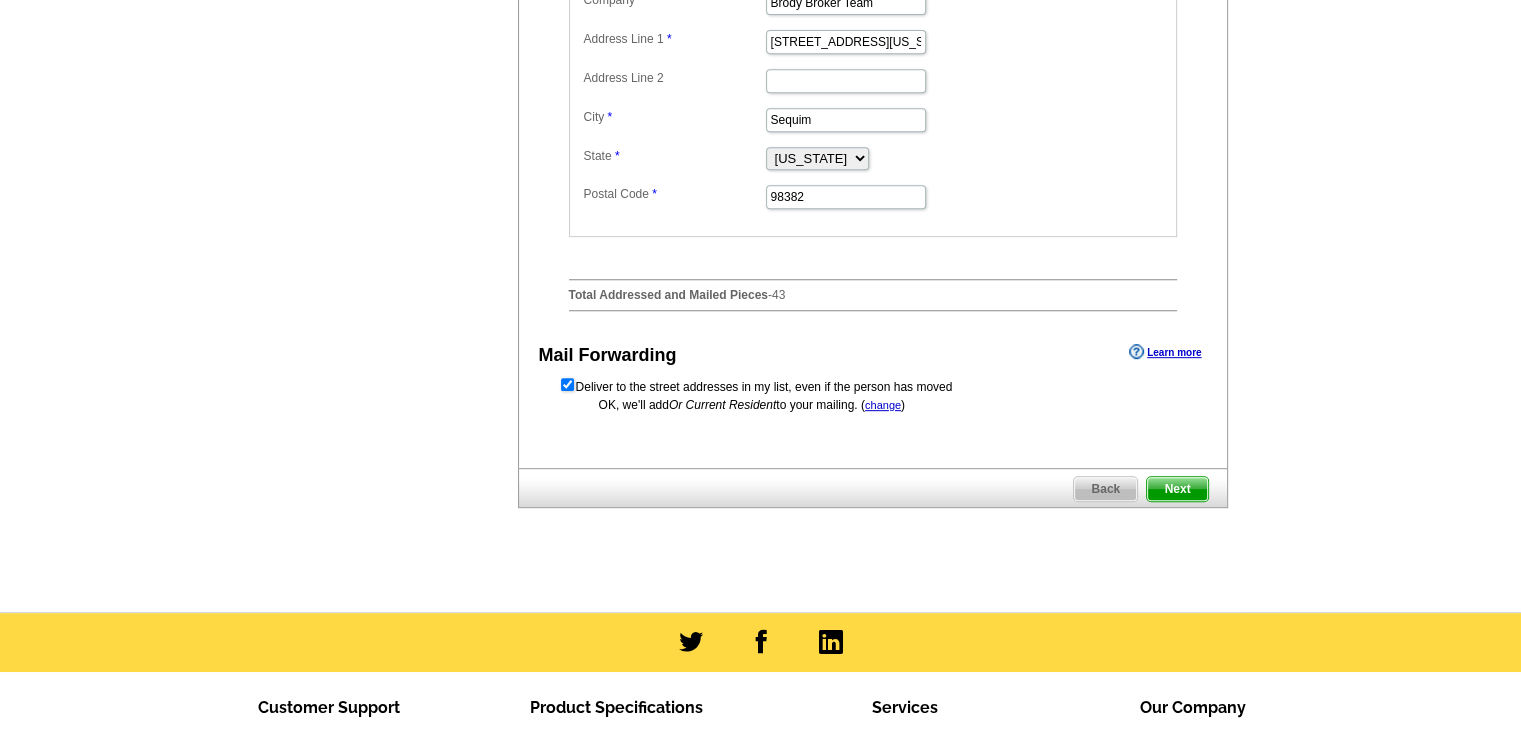 scroll, scrollTop: 900, scrollLeft: 0, axis: vertical 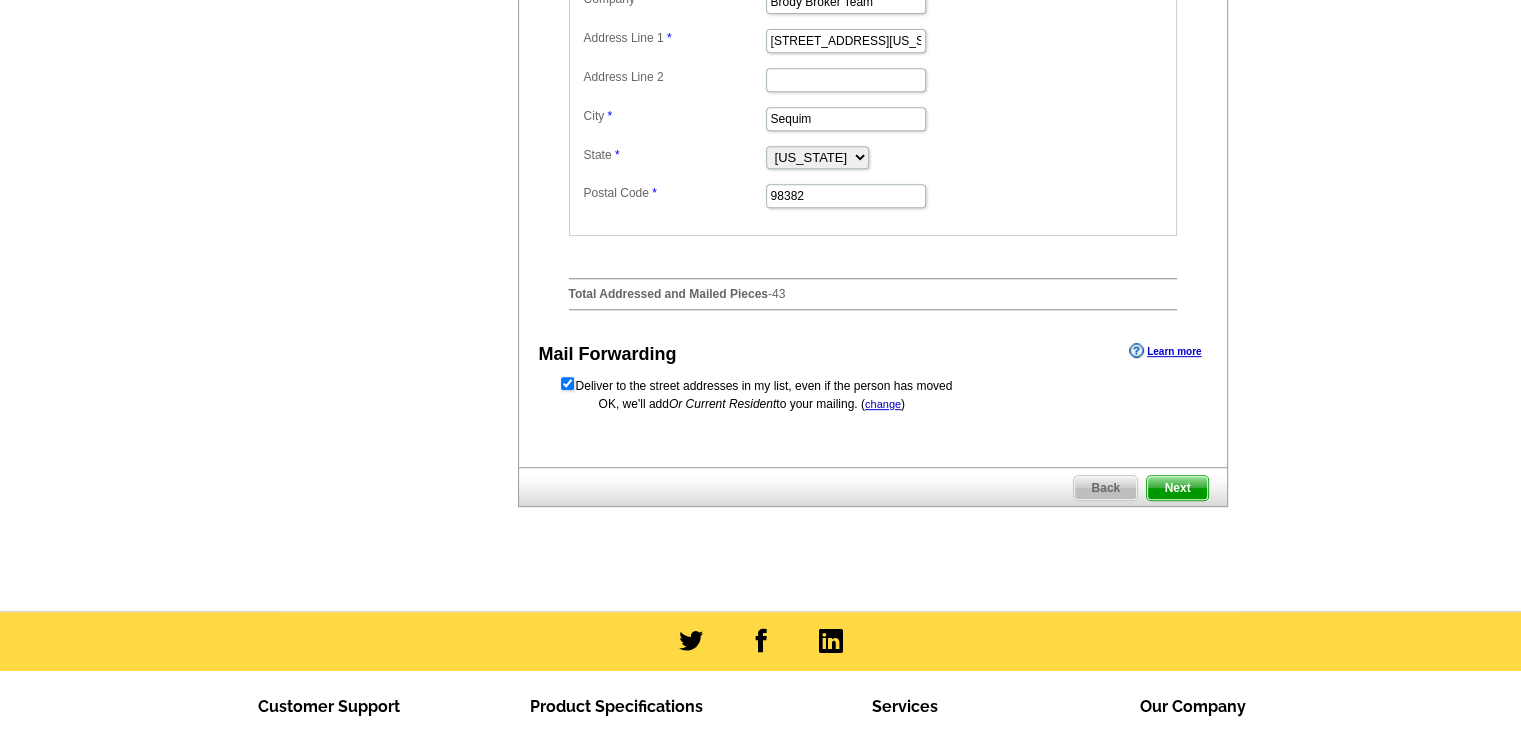 click on "Next" at bounding box center [1177, 488] 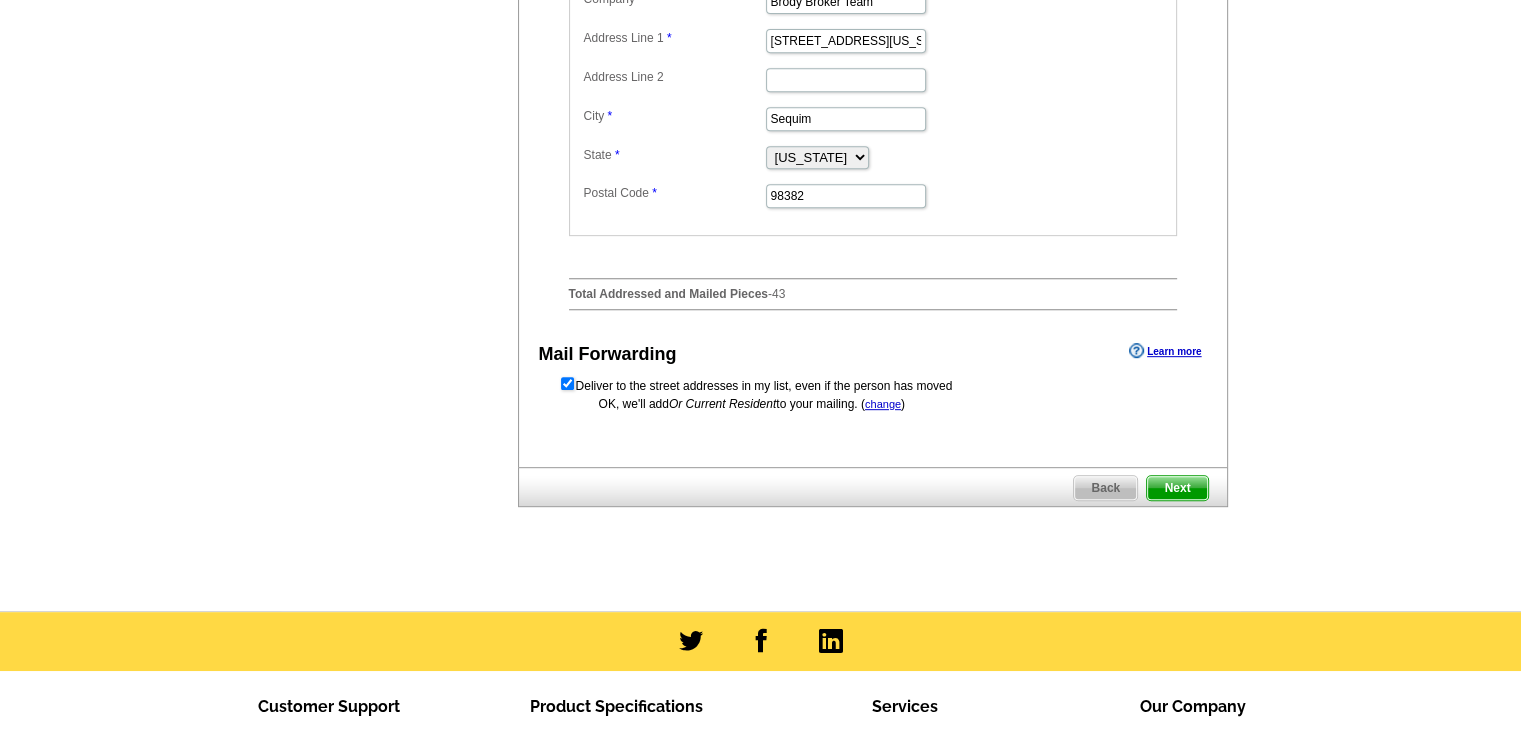 scroll, scrollTop: 708, scrollLeft: 0, axis: vertical 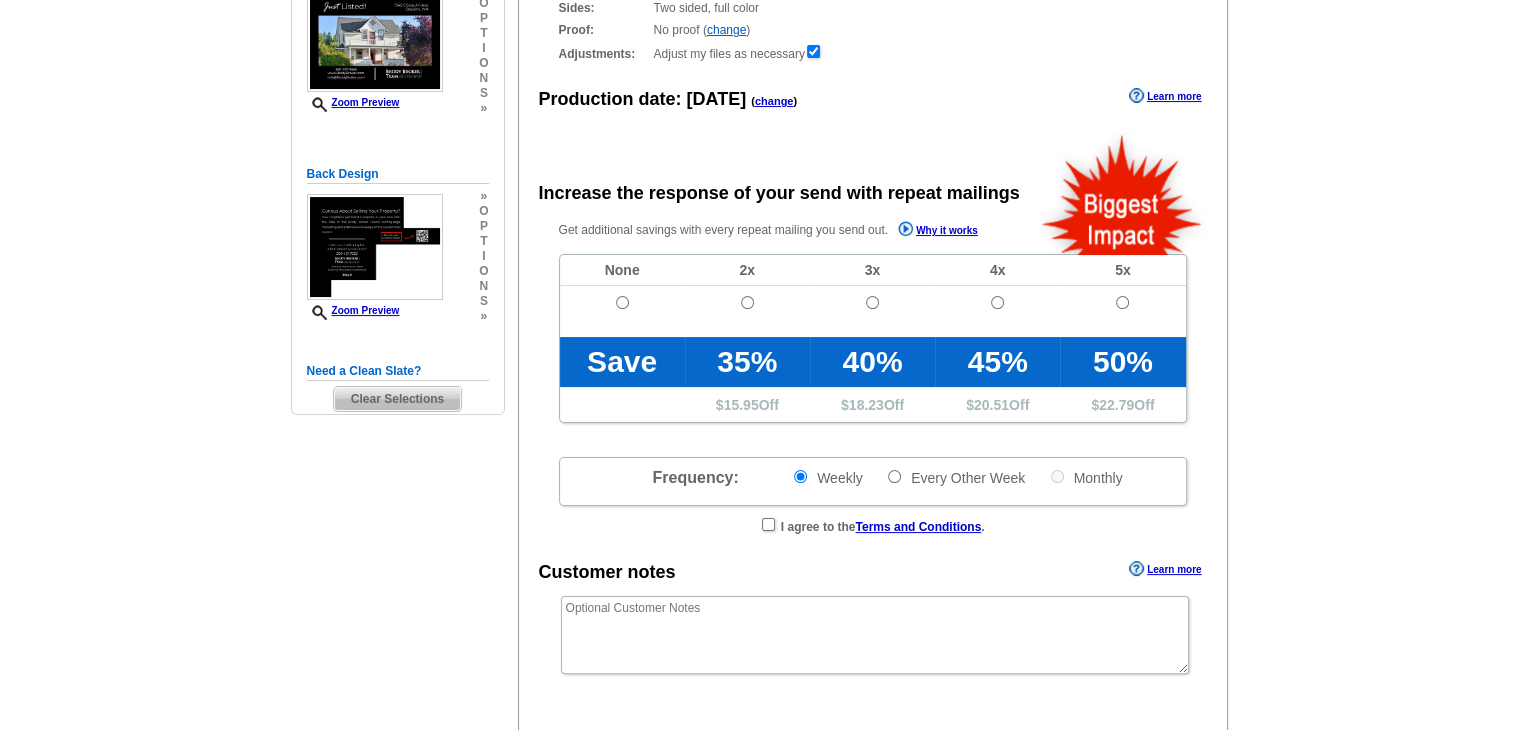 radio on "false" 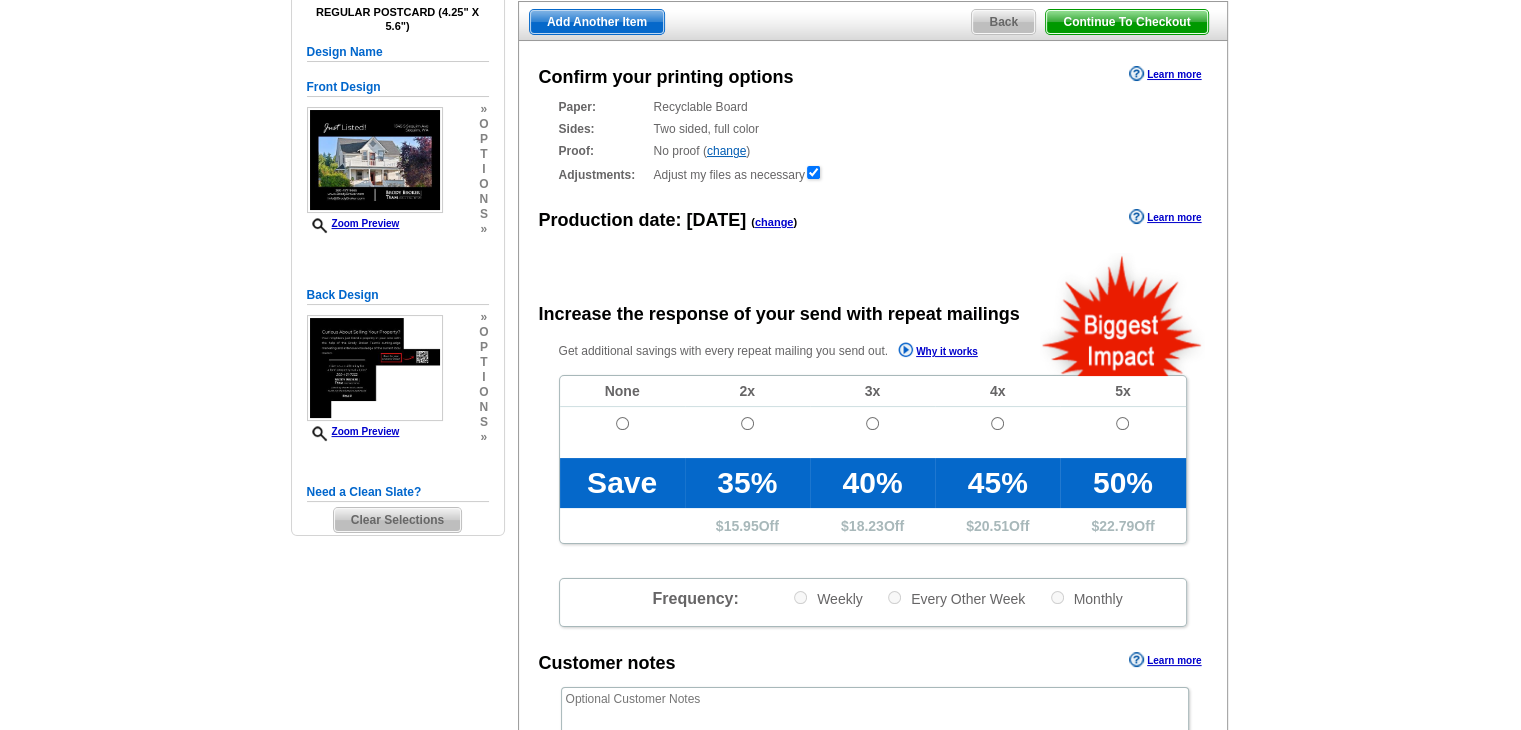 scroll, scrollTop: 200, scrollLeft: 0, axis: vertical 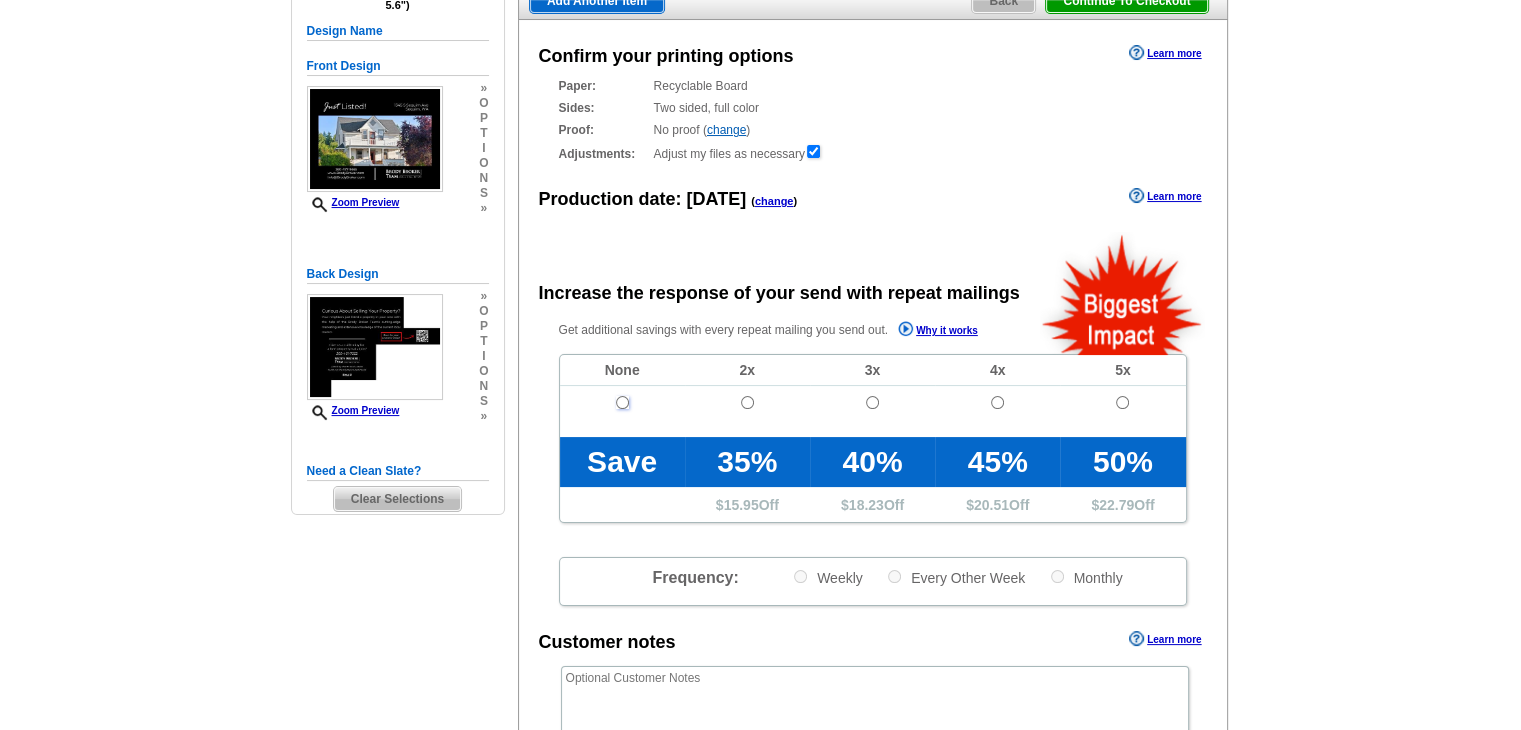 click at bounding box center (622, 402) 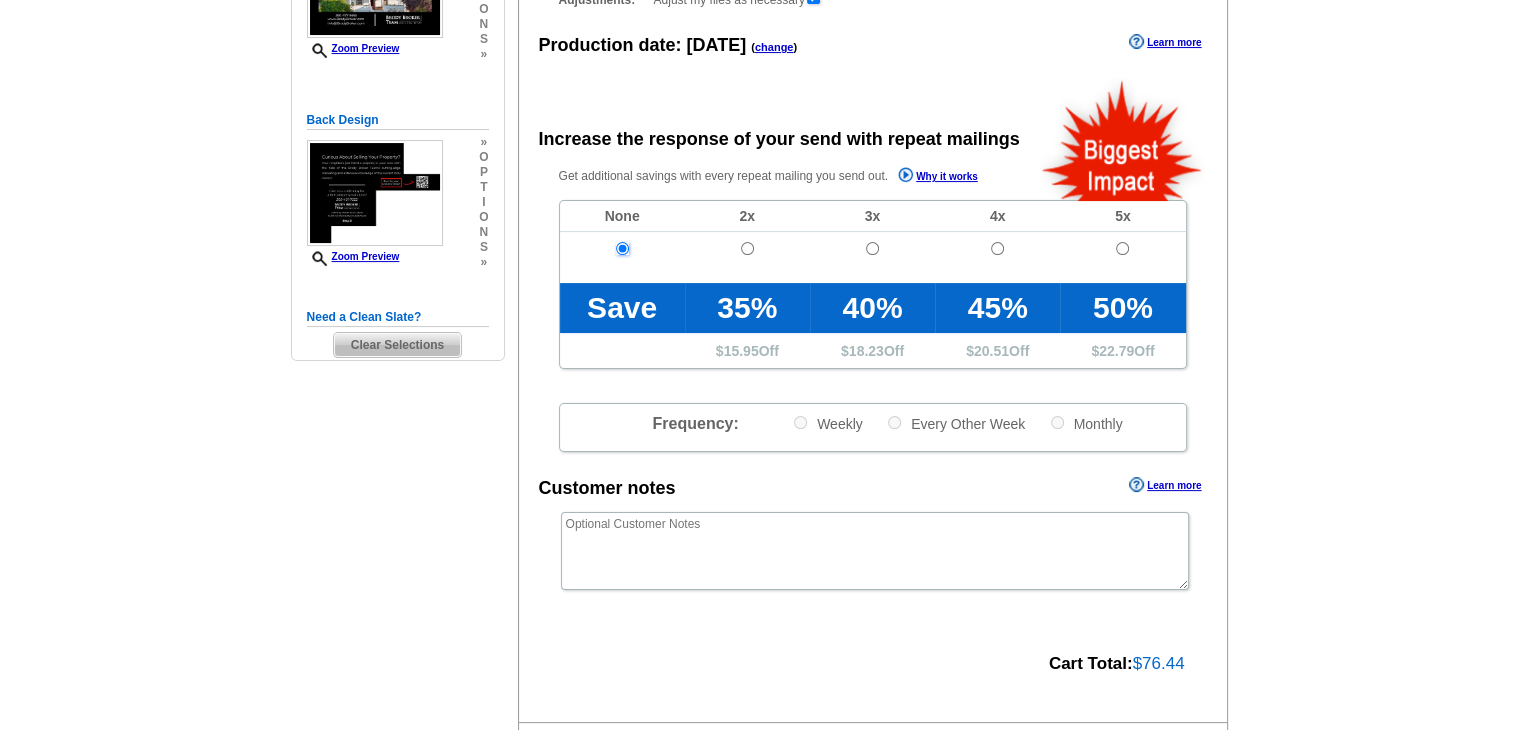 scroll, scrollTop: 600, scrollLeft: 0, axis: vertical 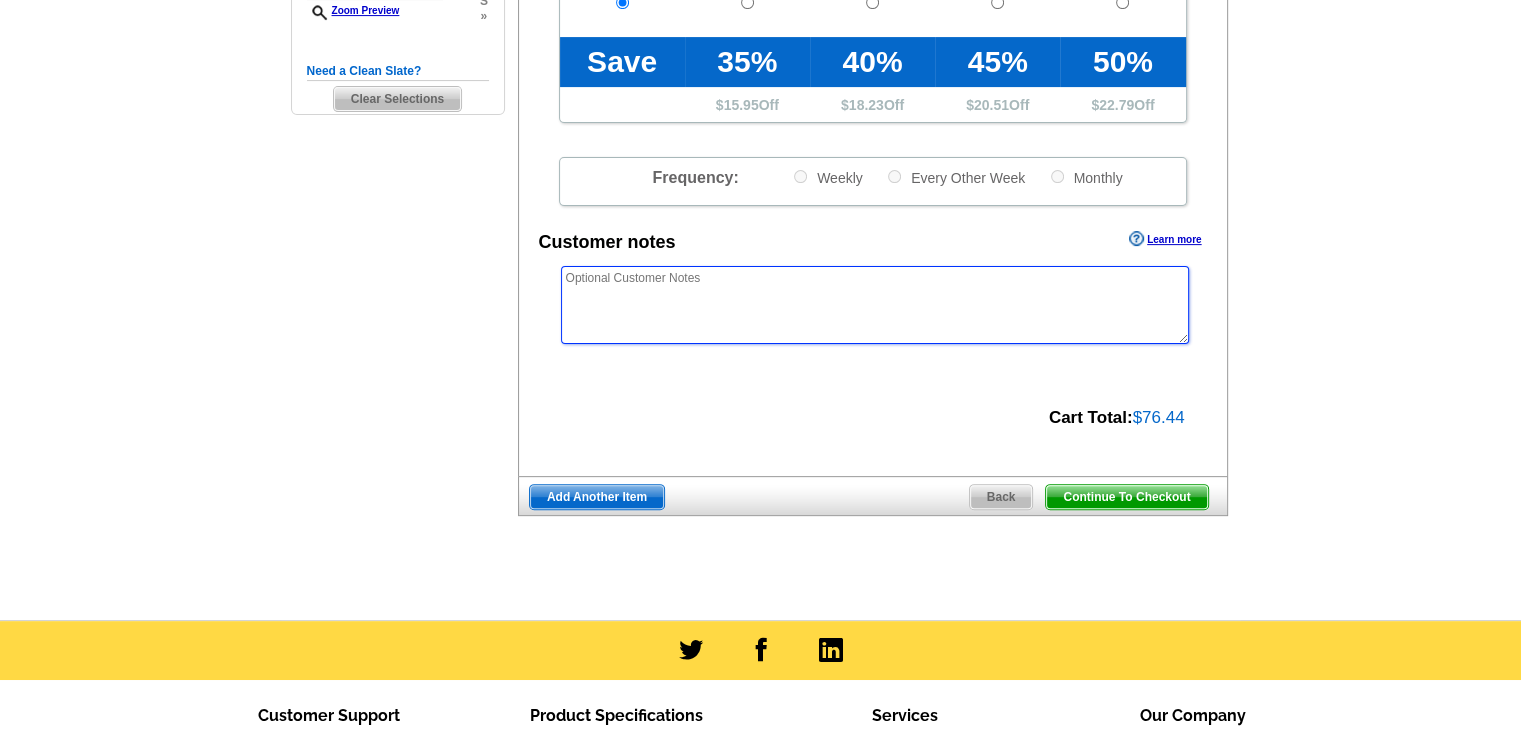 click at bounding box center [875, 305] 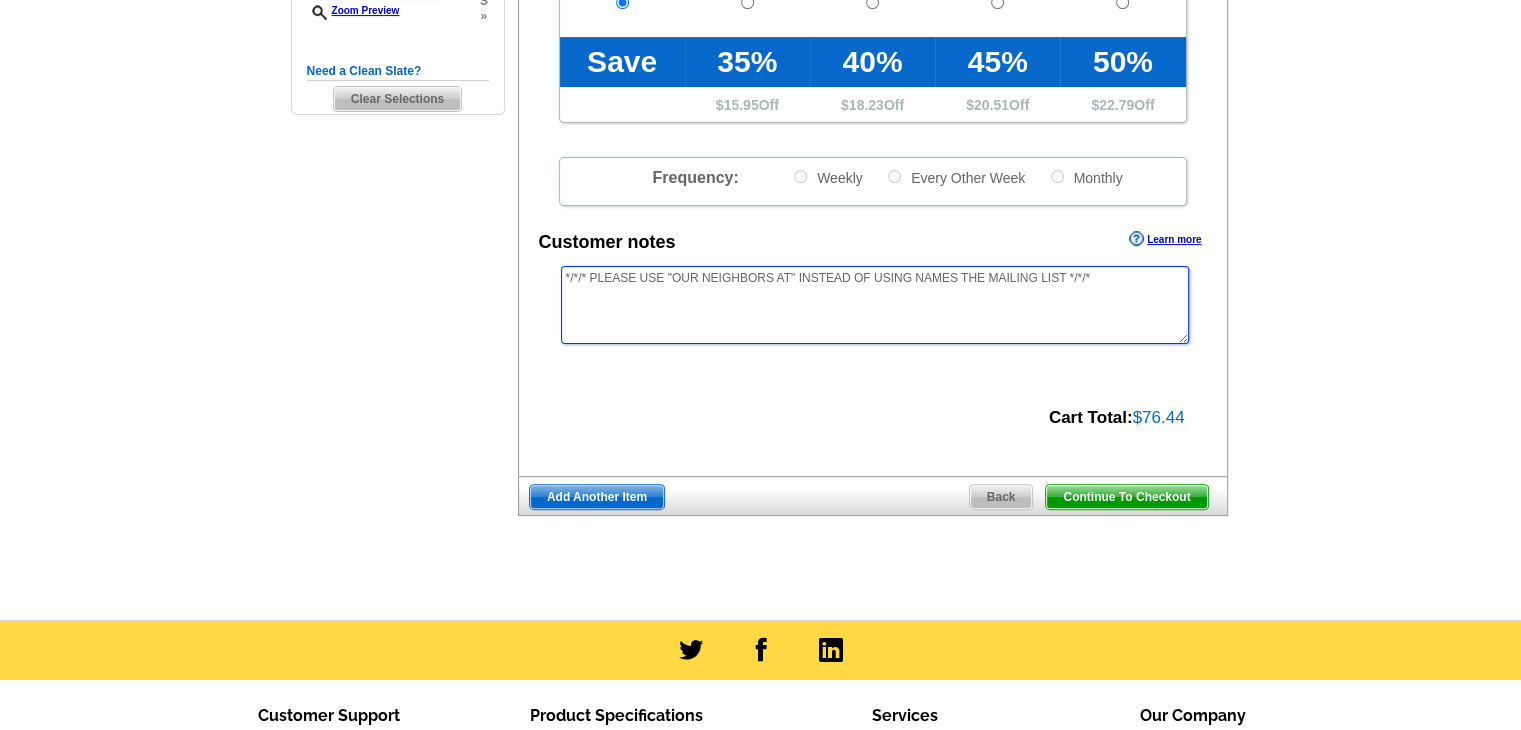 type on "*/*/* PLEASE USE "OUR NEIGHBORS AT" INSTEAD OF USING NAMES THE MAILING LIST */*/*" 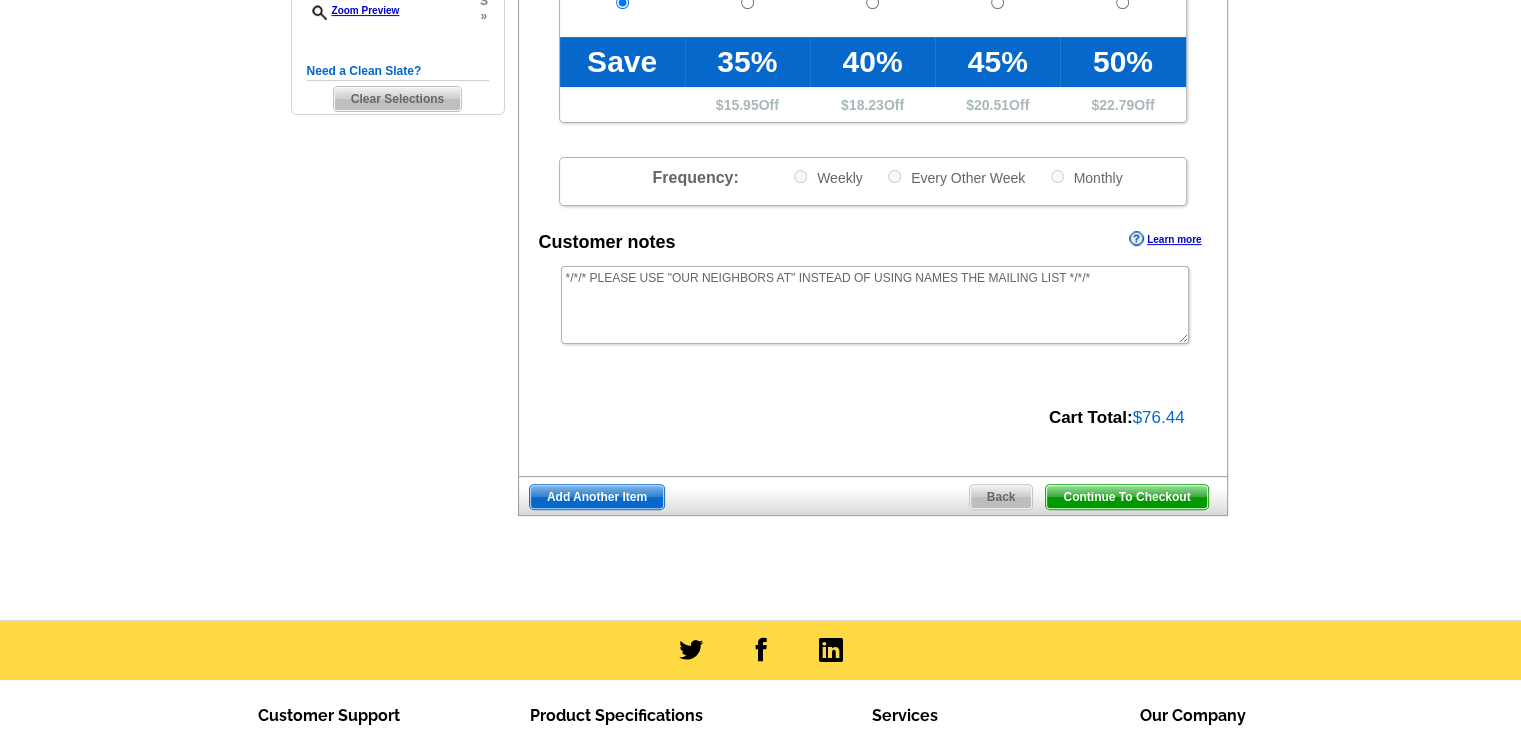 click on "Confirm your printing options
Learn more
Paper:   Recyclable Board
Select a different stock option
Recyclable Board
Sides:  Two sided, full color
Two sided, full color
Proof:
No proof
( change" at bounding box center (873, 48) 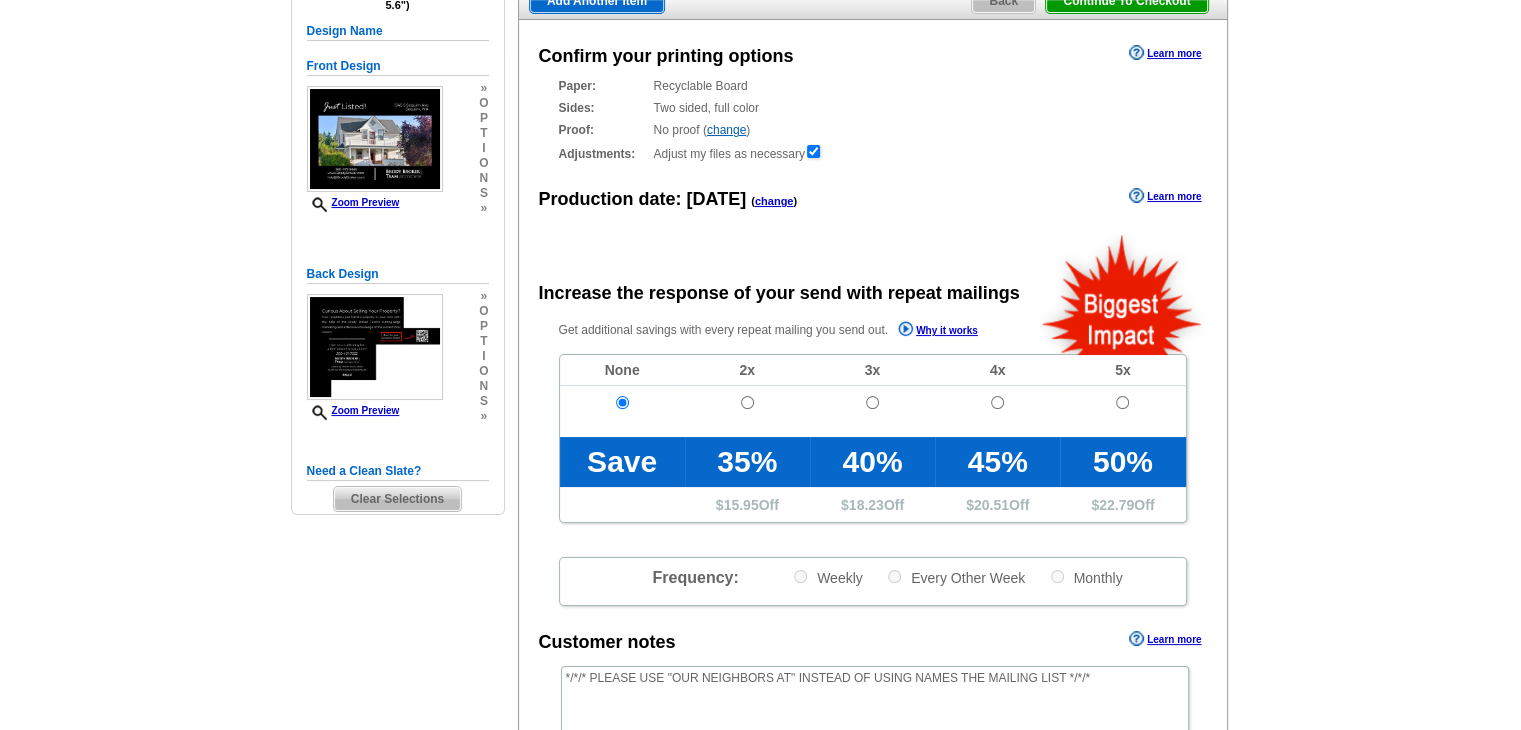 scroll, scrollTop: 216, scrollLeft: 0, axis: vertical 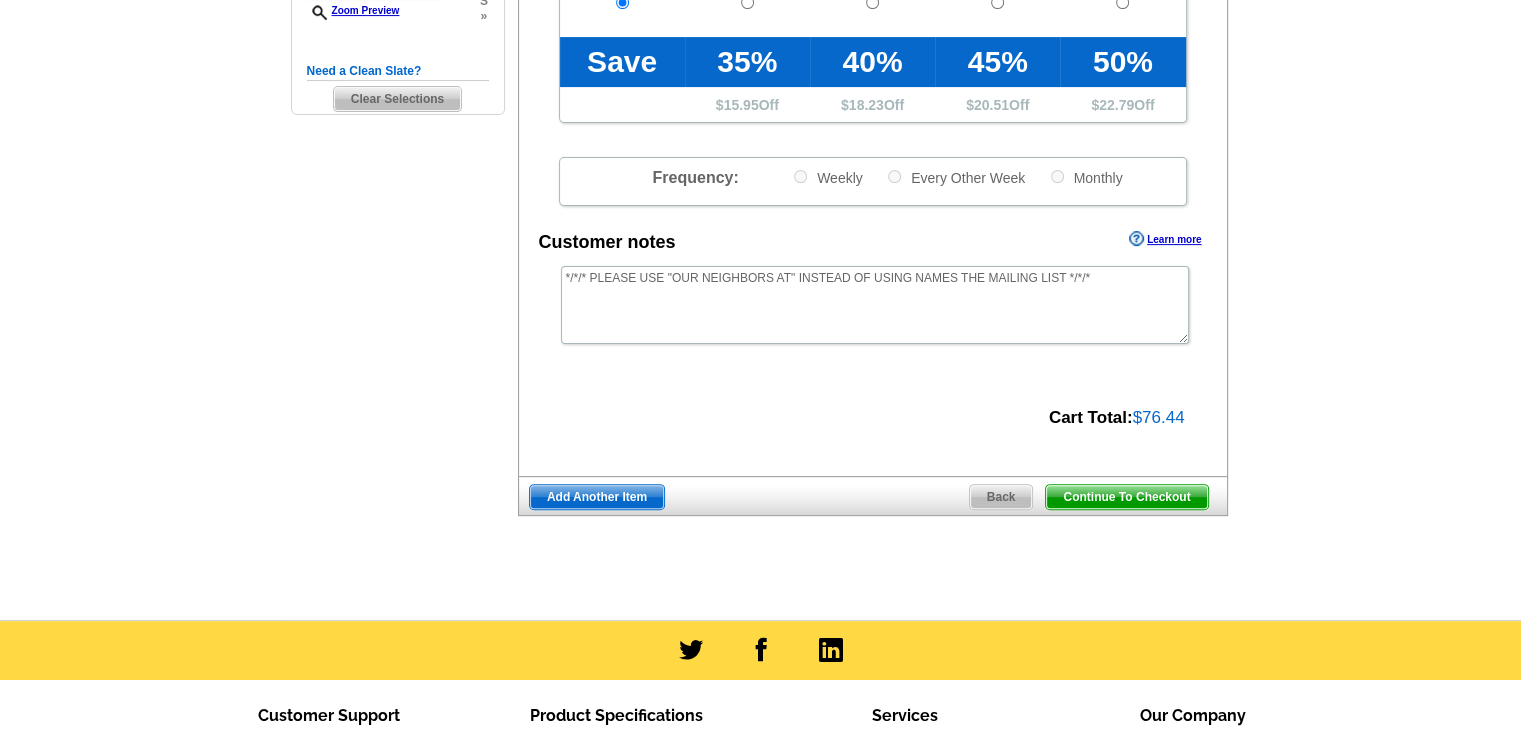 click on "Continue To Checkout" at bounding box center (1126, 497) 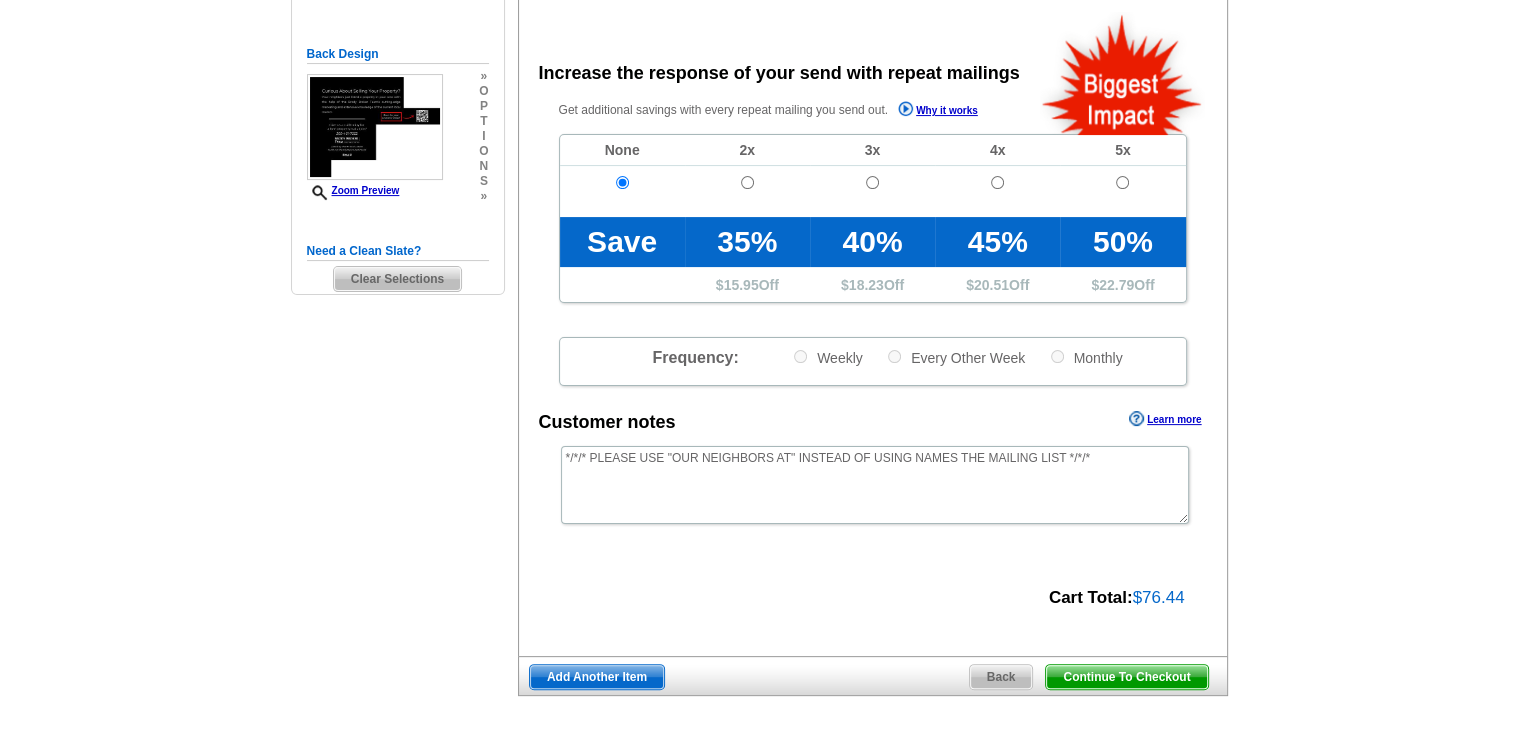 scroll, scrollTop: 400, scrollLeft: 0, axis: vertical 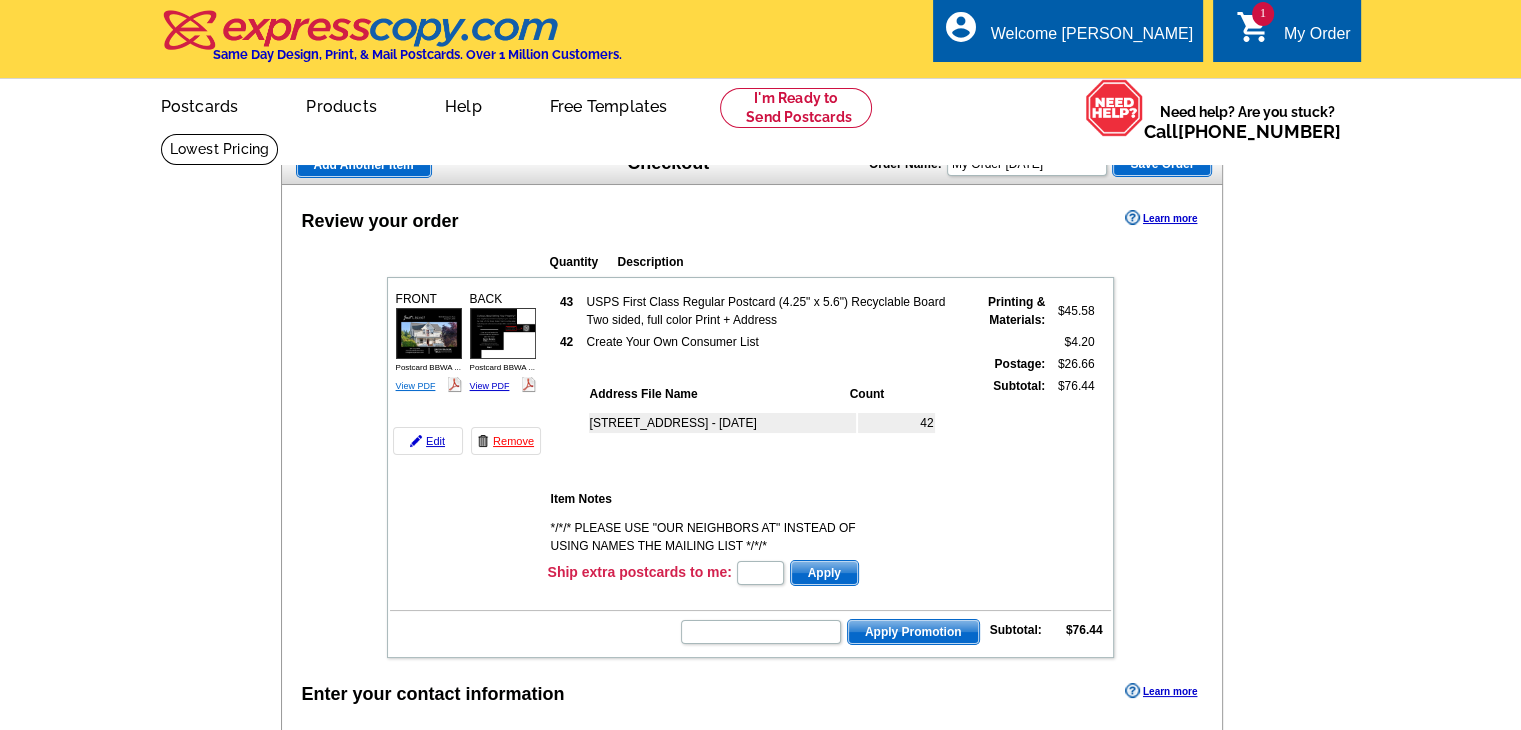 drag, startPoint x: 420, startPoint y: 382, endPoint x: 405, endPoint y: 381, distance: 15.033297 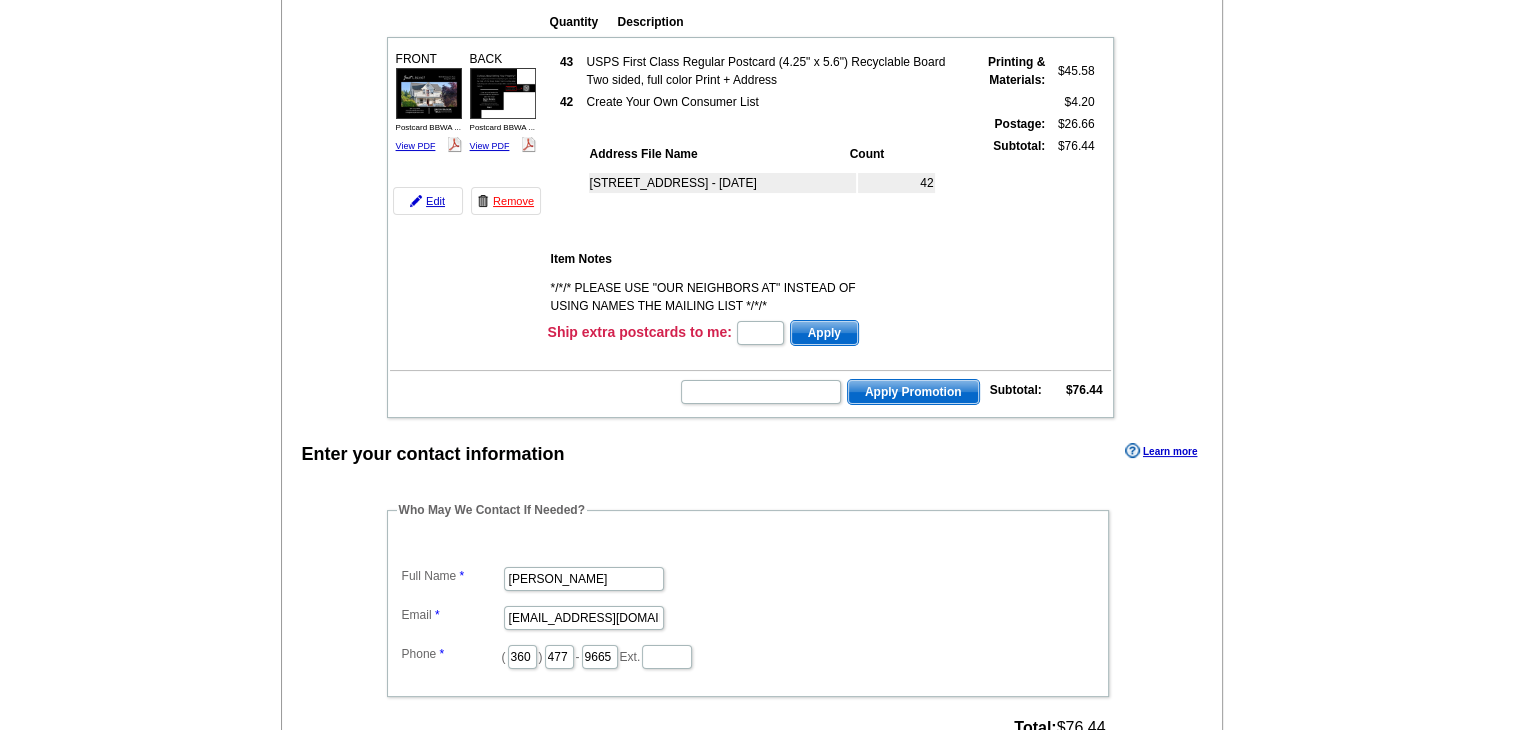 scroll, scrollTop: 400, scrollLeft: 0, axis: vertical 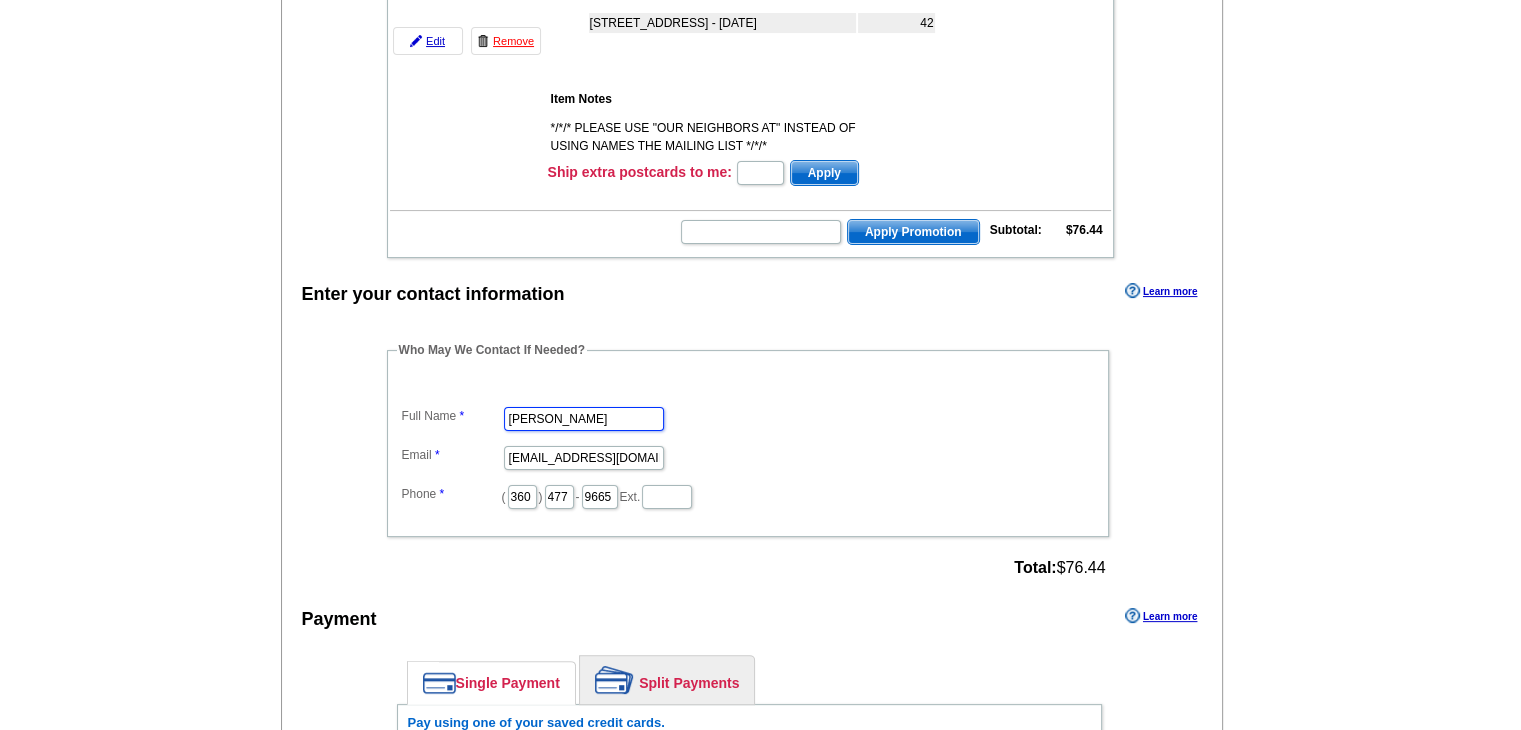 click on "[PERSON_NAME]" at bounding box center (584, 419) 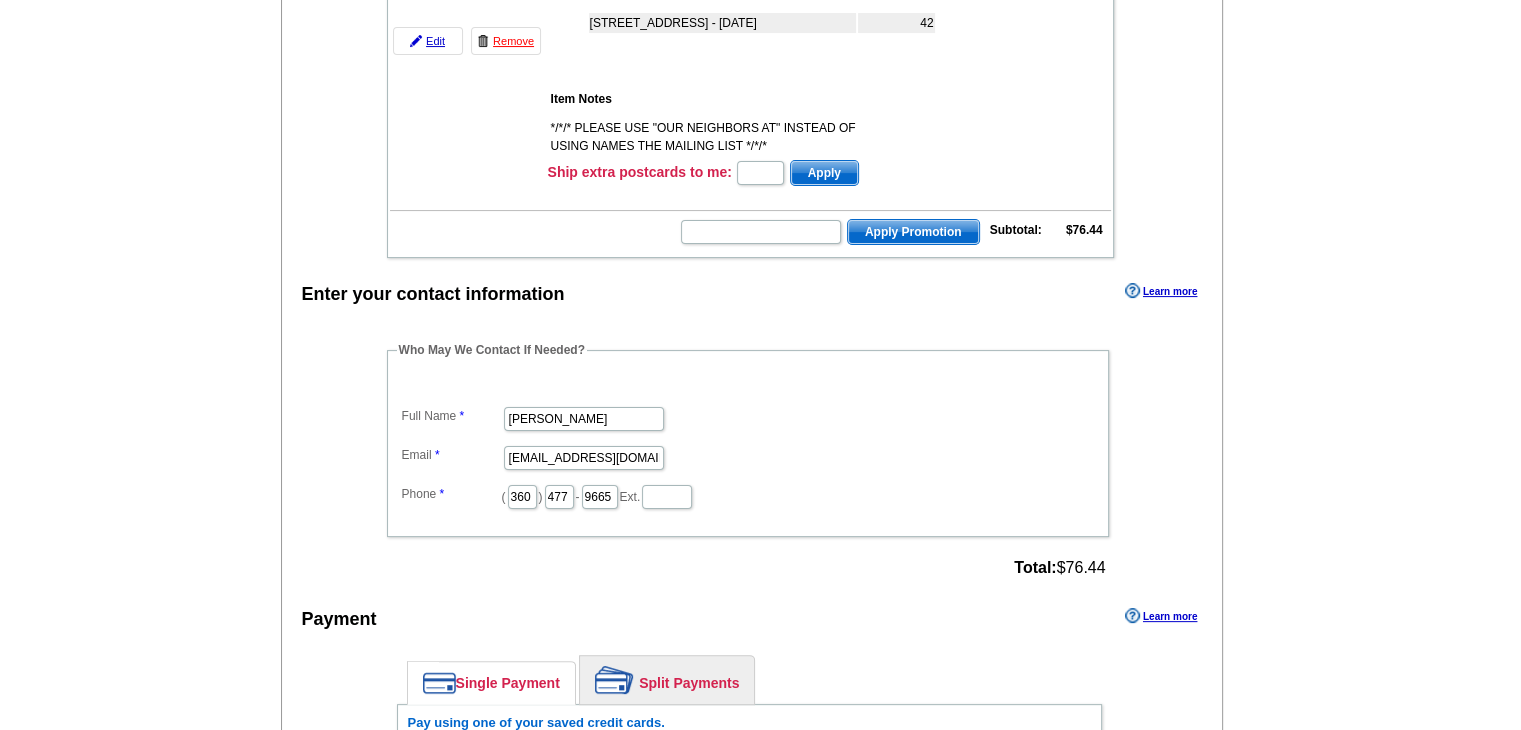 click on "Add Another Item
Checkout
Order Name:
My Order [DATE]
Save Order
Review your order
Learn more
Quantity
Description
43 42" at bounding box center (760, 434) 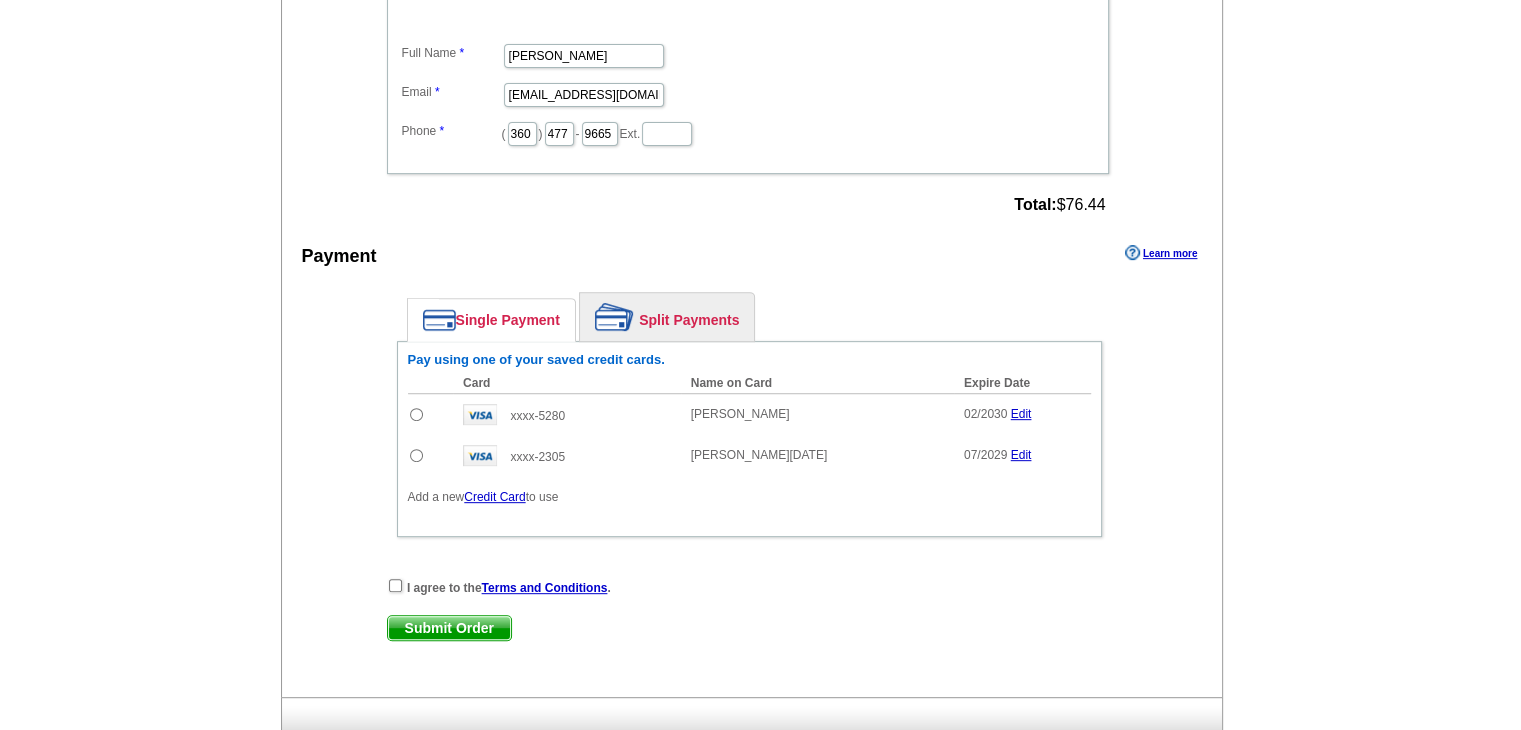scroll, scrollTop: 800, scrollLeft: 0, axis: vertical 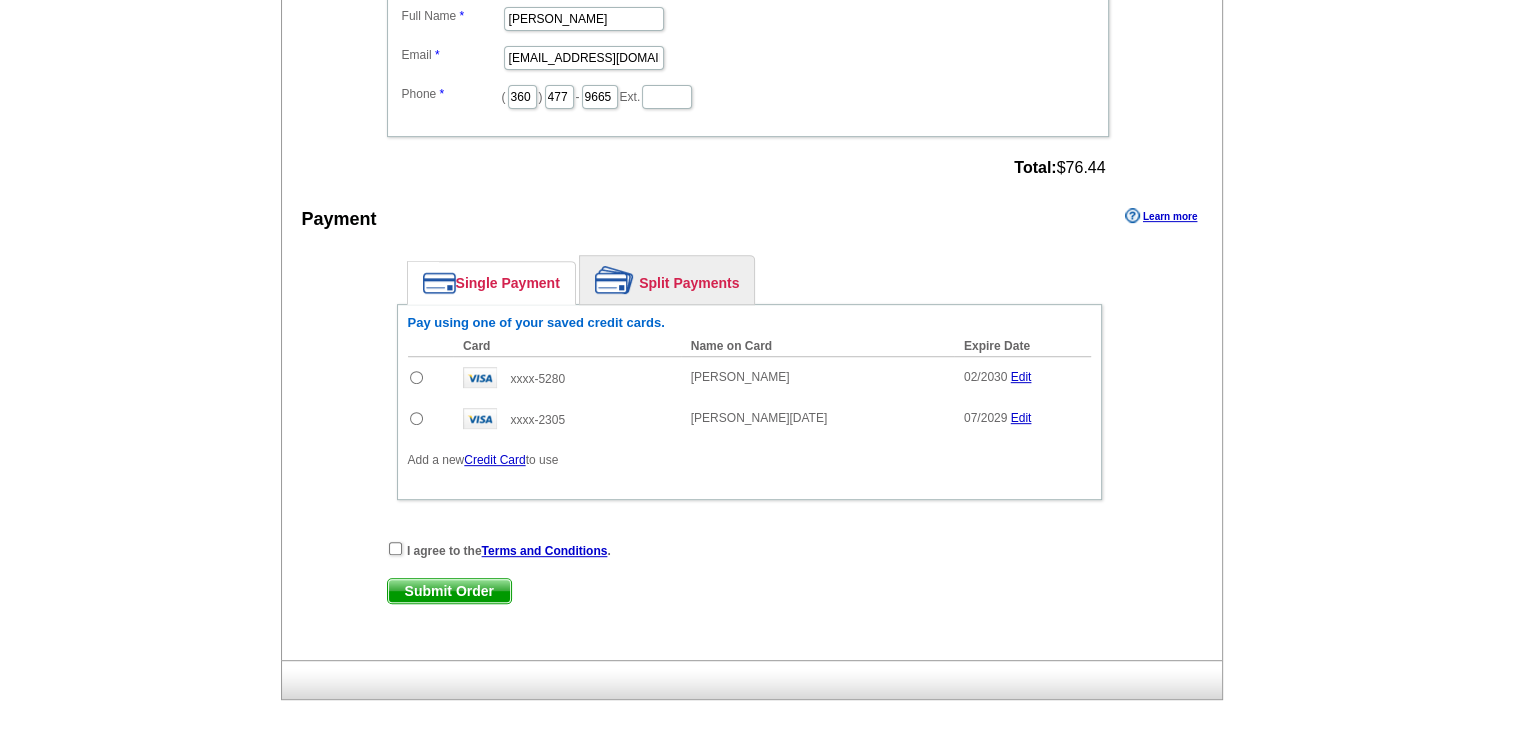 click at bounding box center (431, 377) 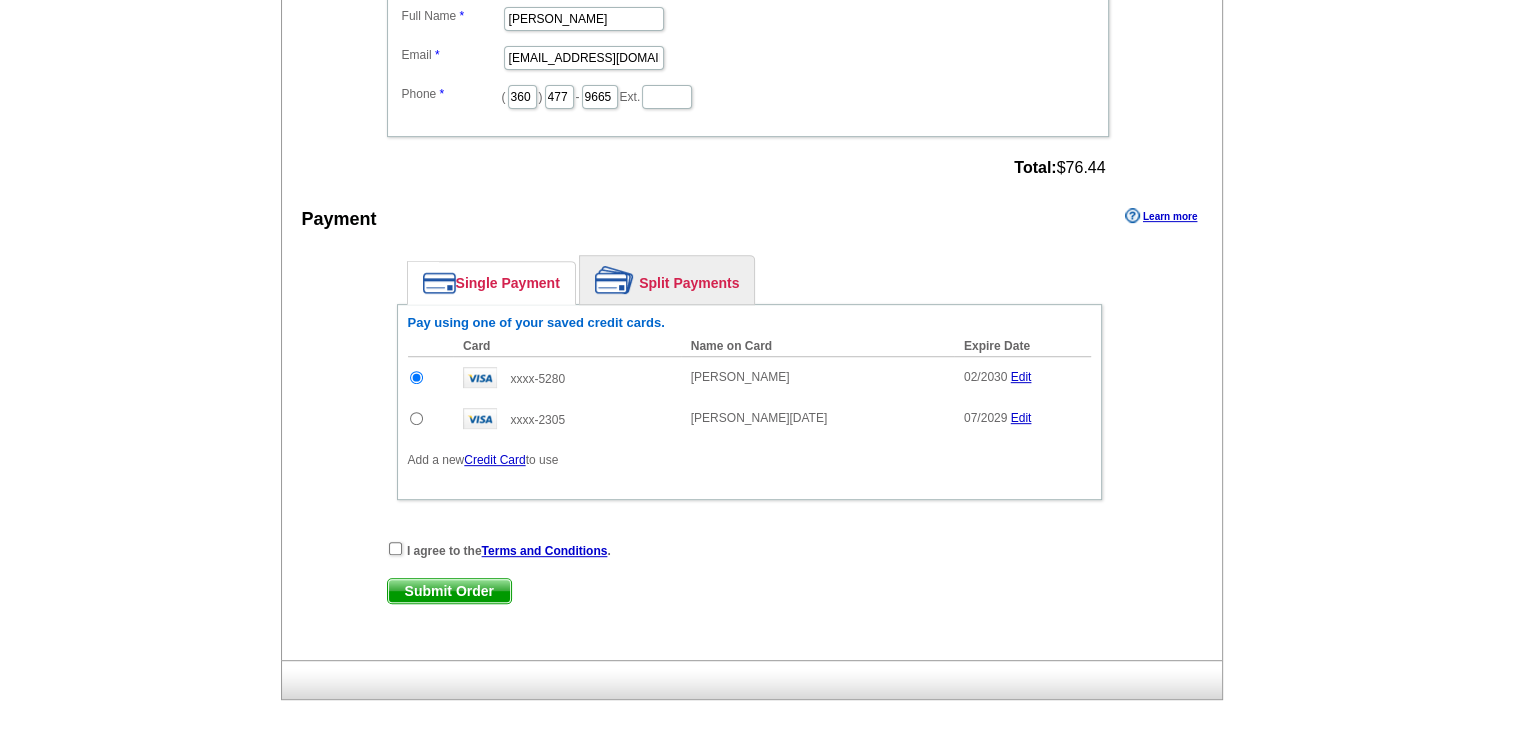 scroll, scrollTop: 0, scrollLeft: 0, axis: both 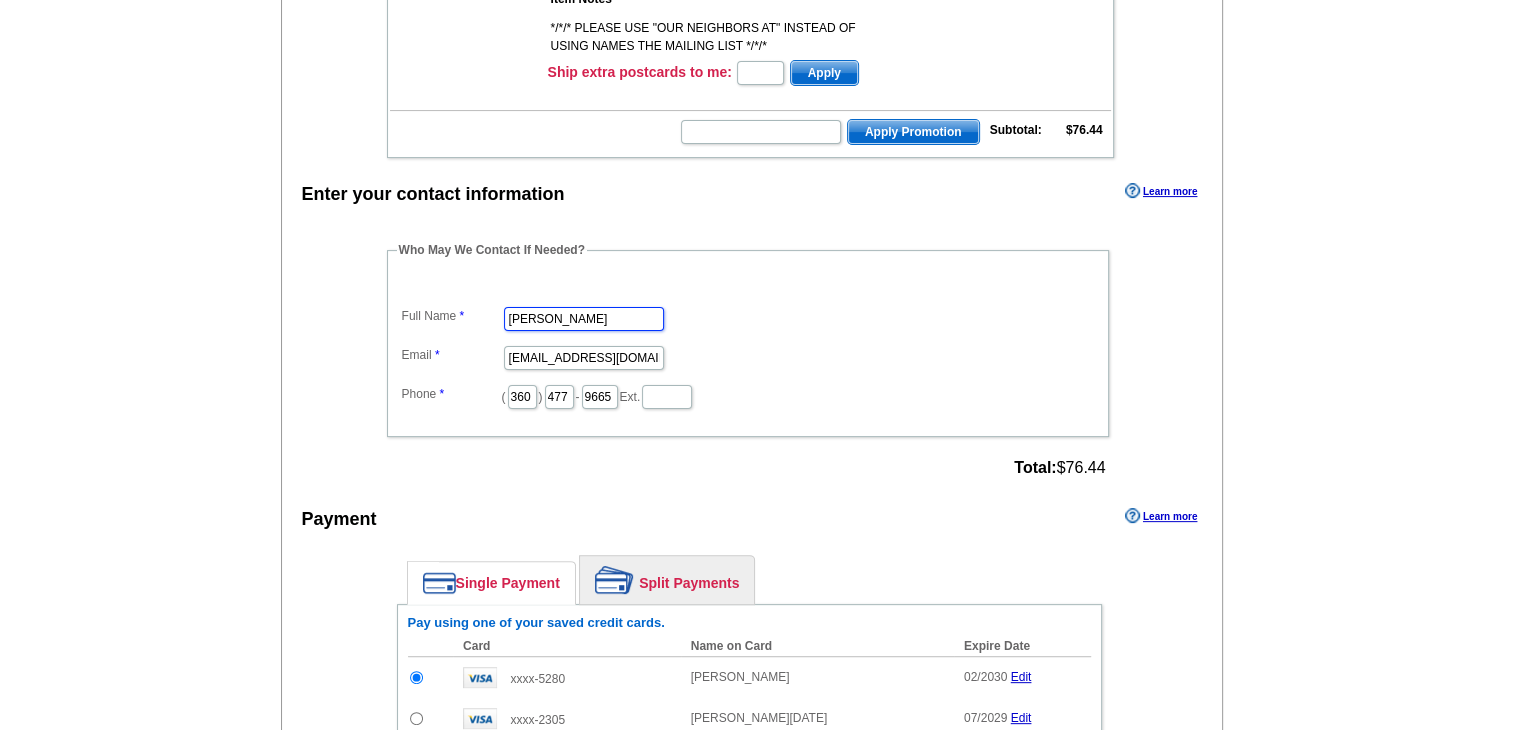 click on "[PERSON_NAME]" at bounding box center [584, 319] 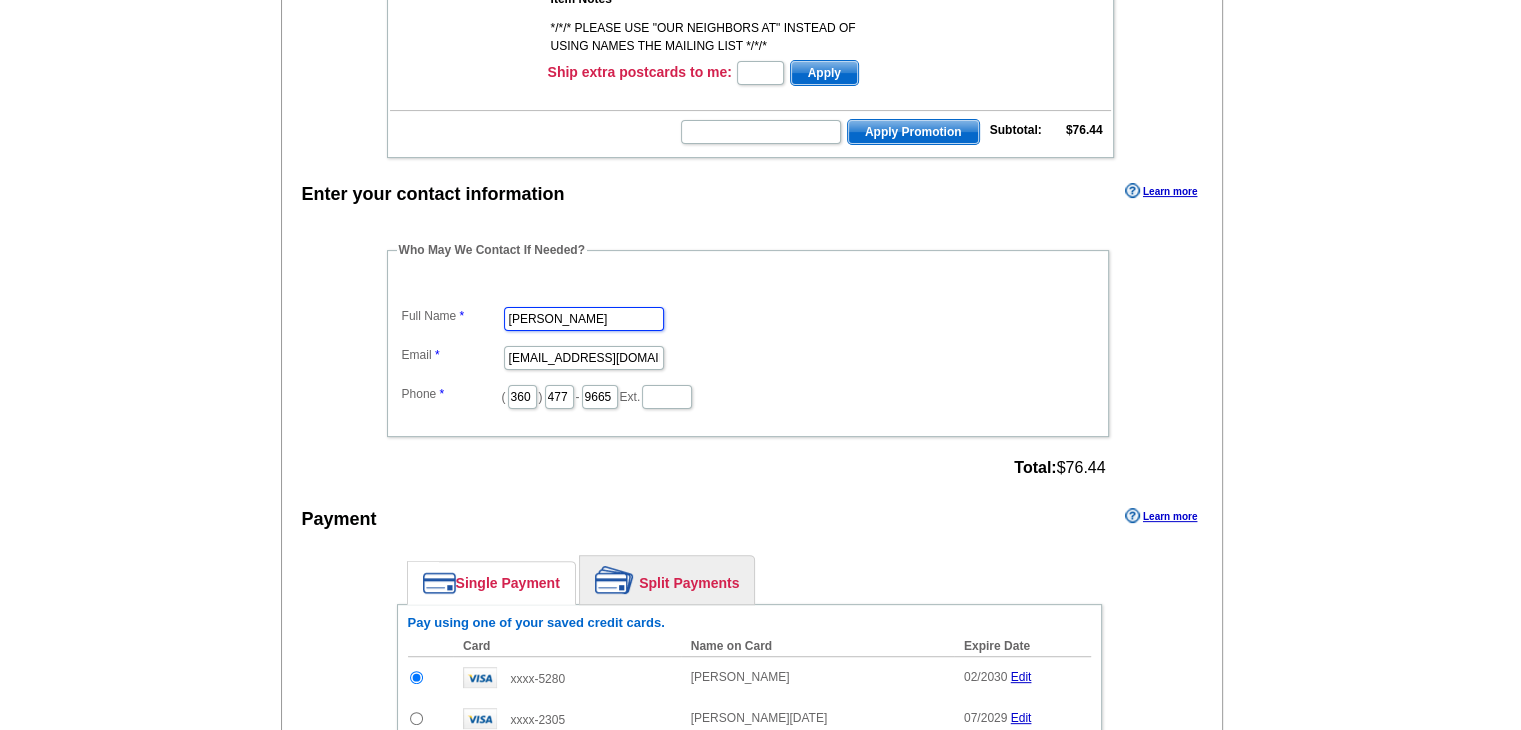type on "i" 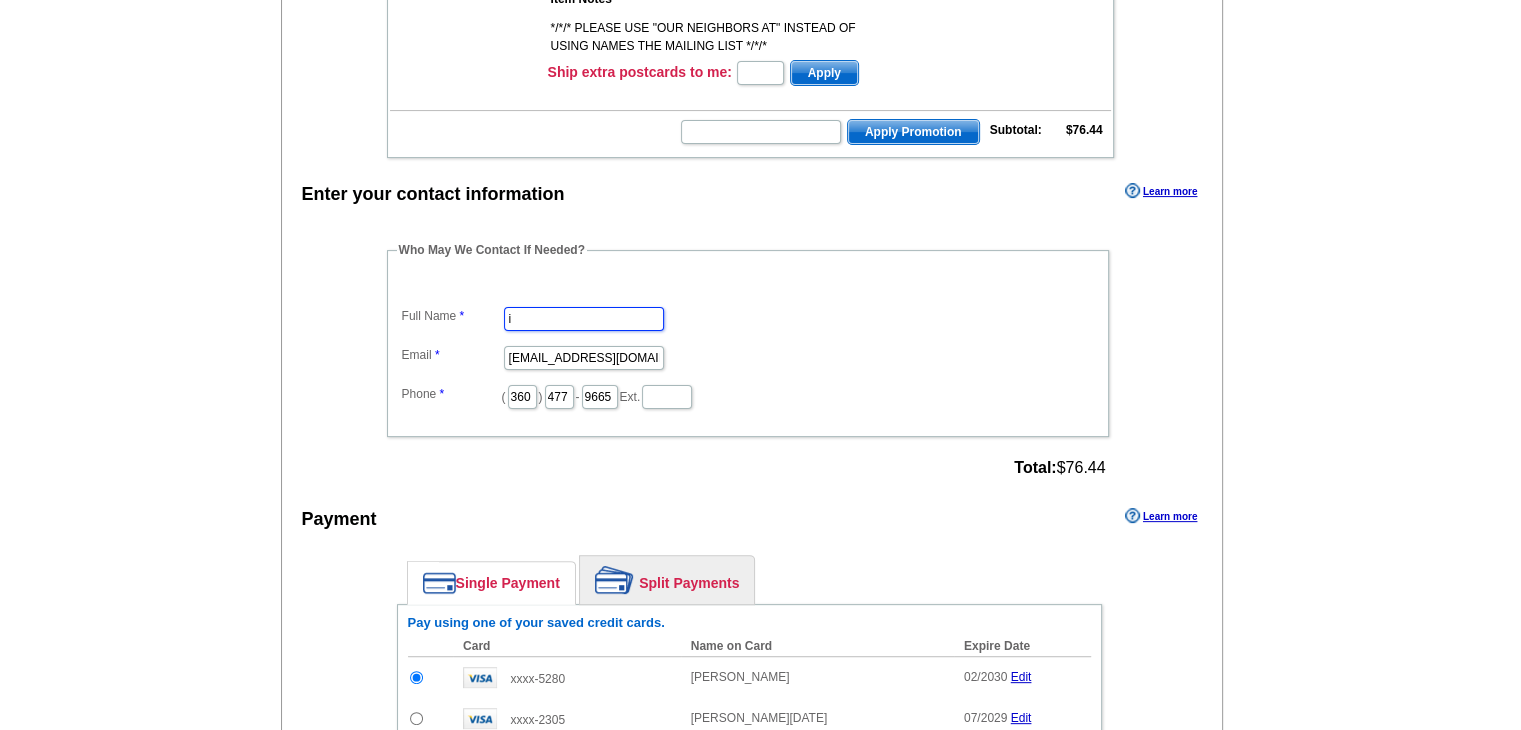 click on "i" at bounding box center (584, 319) 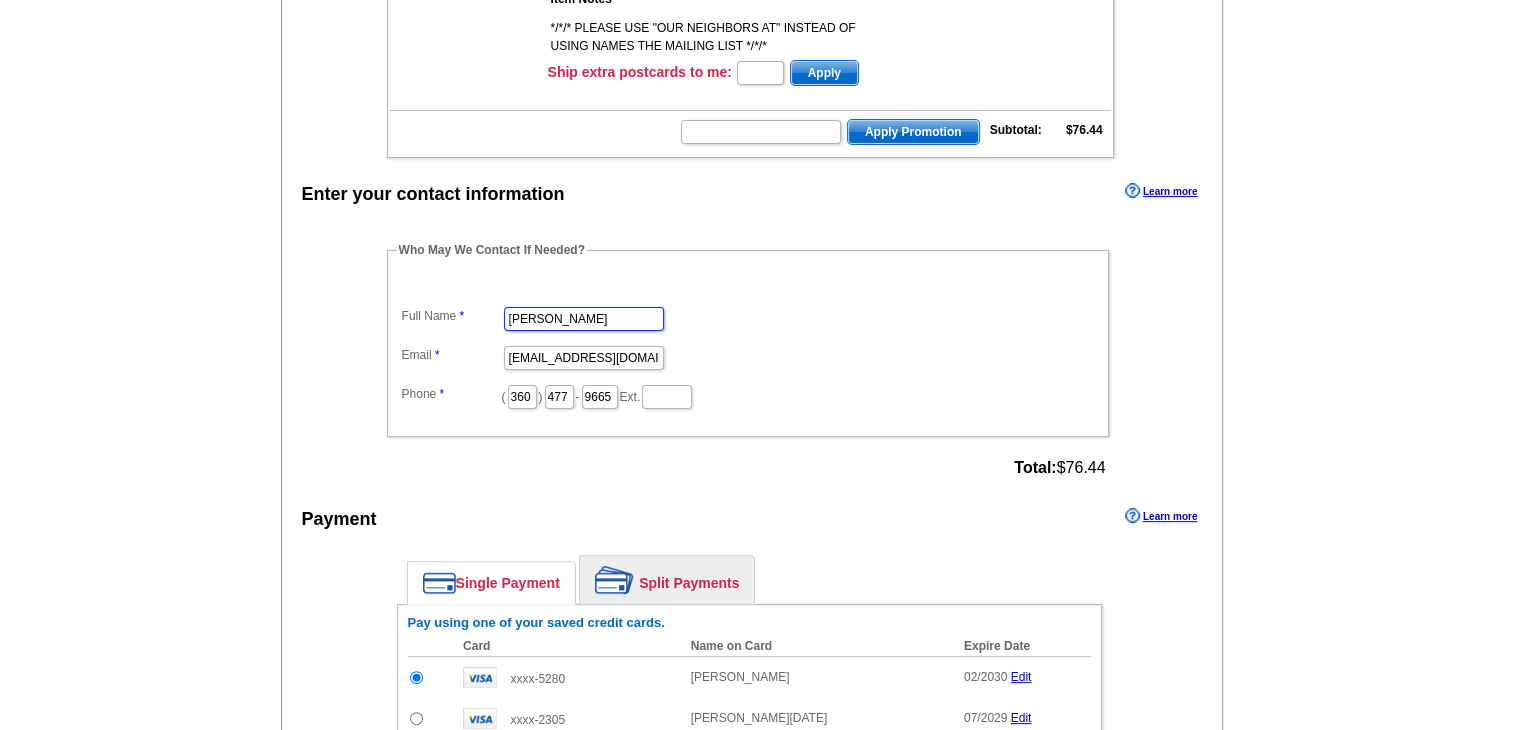 click on "[PERSON_NAME]" at bounding box center [584, 319] 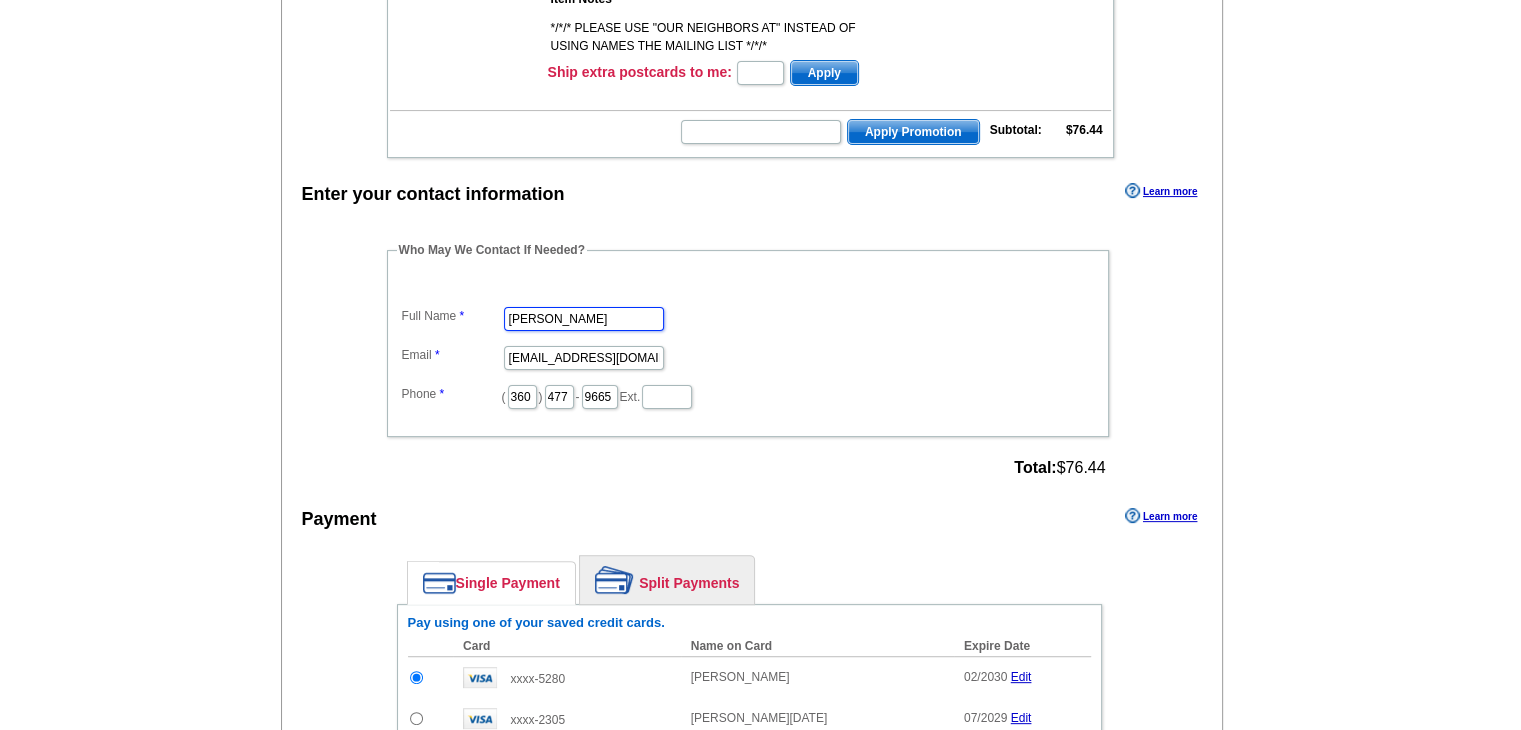 click on "[PERSON_NAME]" at bounding box center [584, 319] 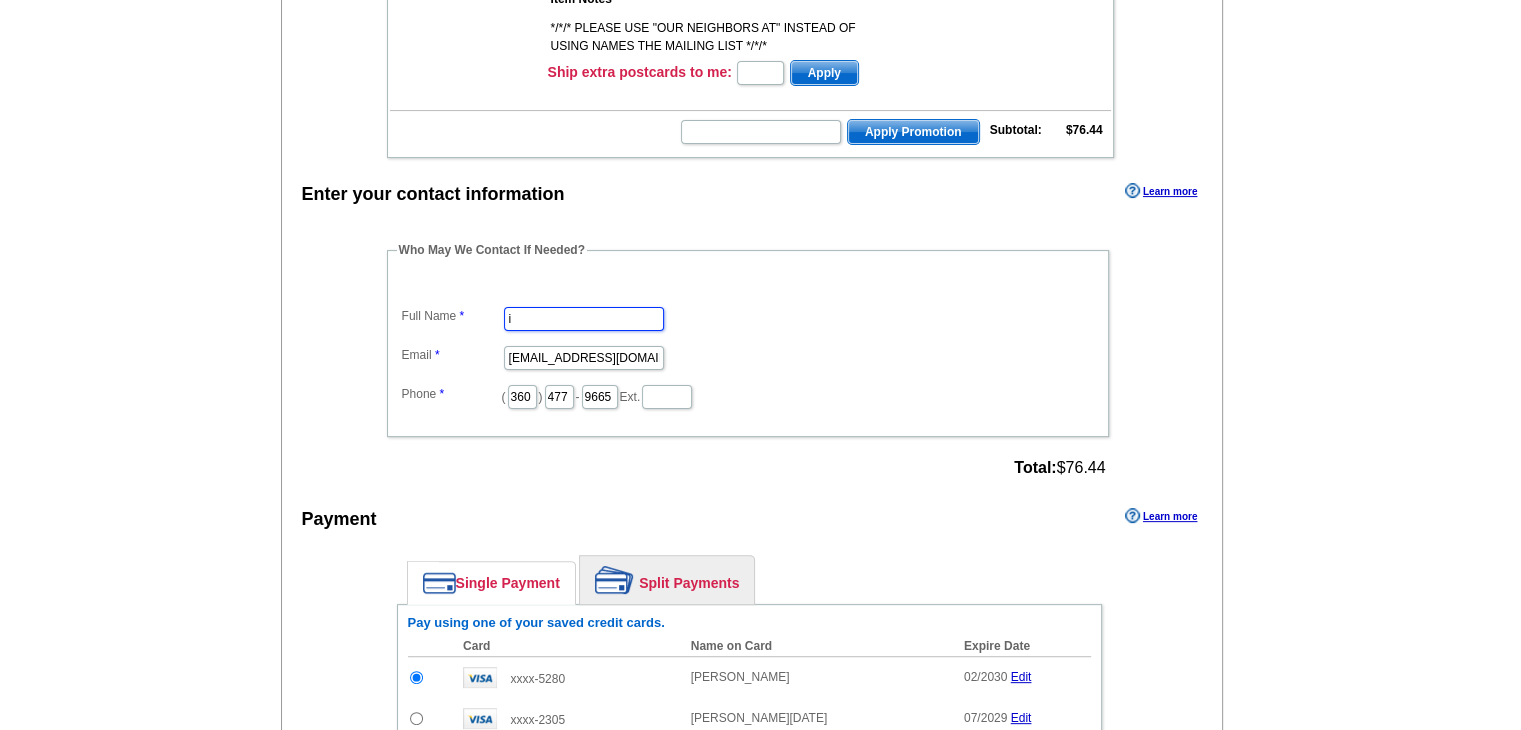 type on "[PERSON_NAME]" 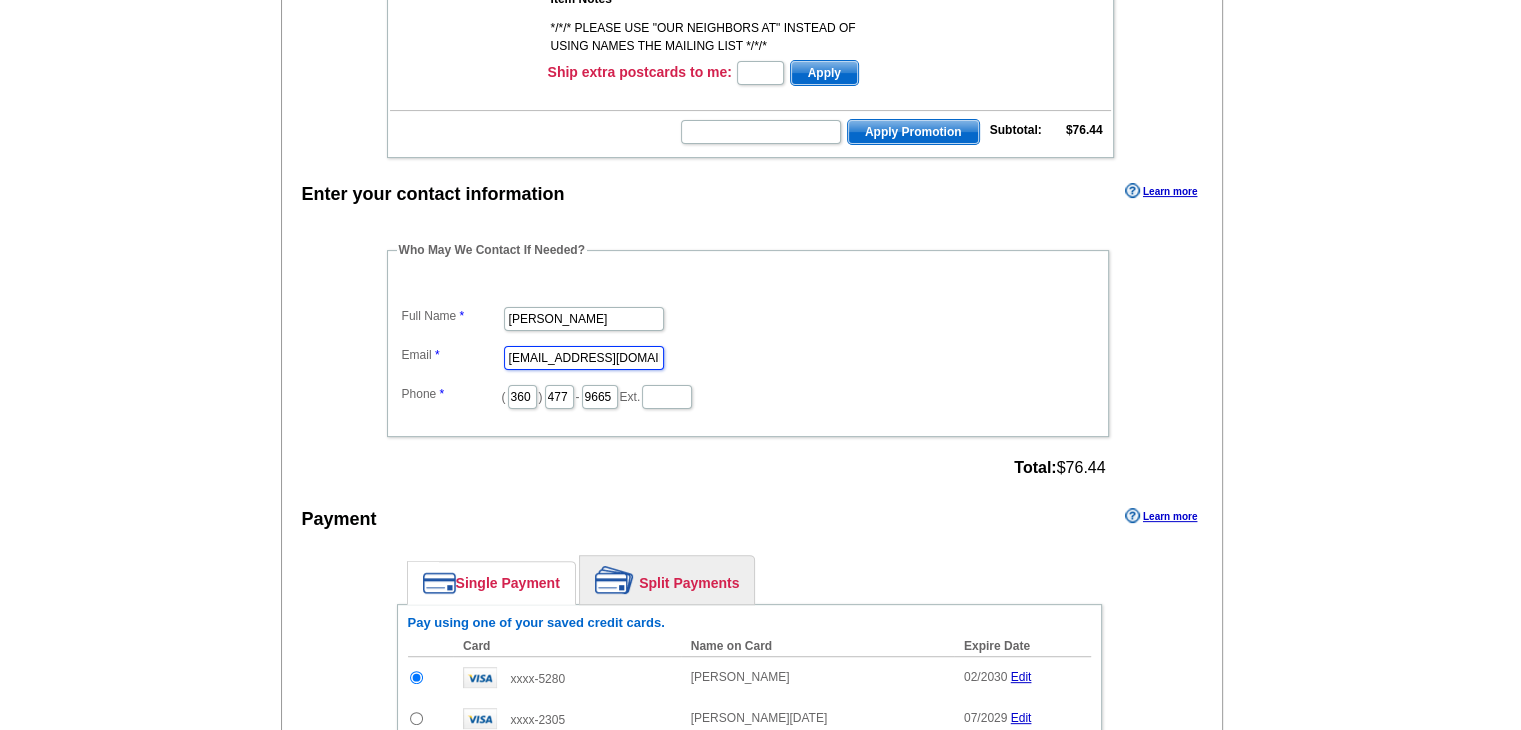 click on "[EMAIL_ADDRESS][DOMAIN_NAME]" at bounding box center (584, 358) 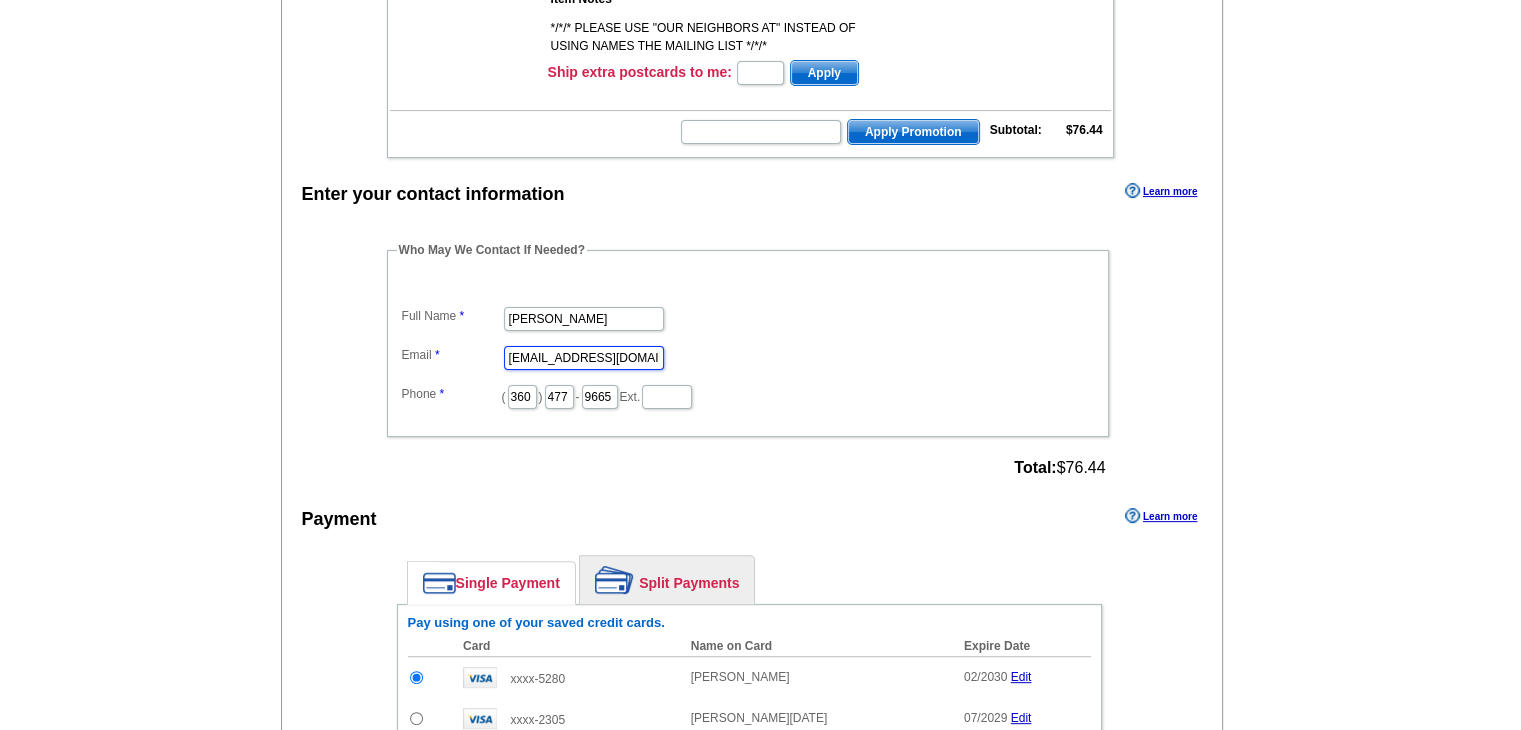 click on "[EMAIL_ADDRESS][DOMAIN_NAME]" at bounding box center (584, 358) 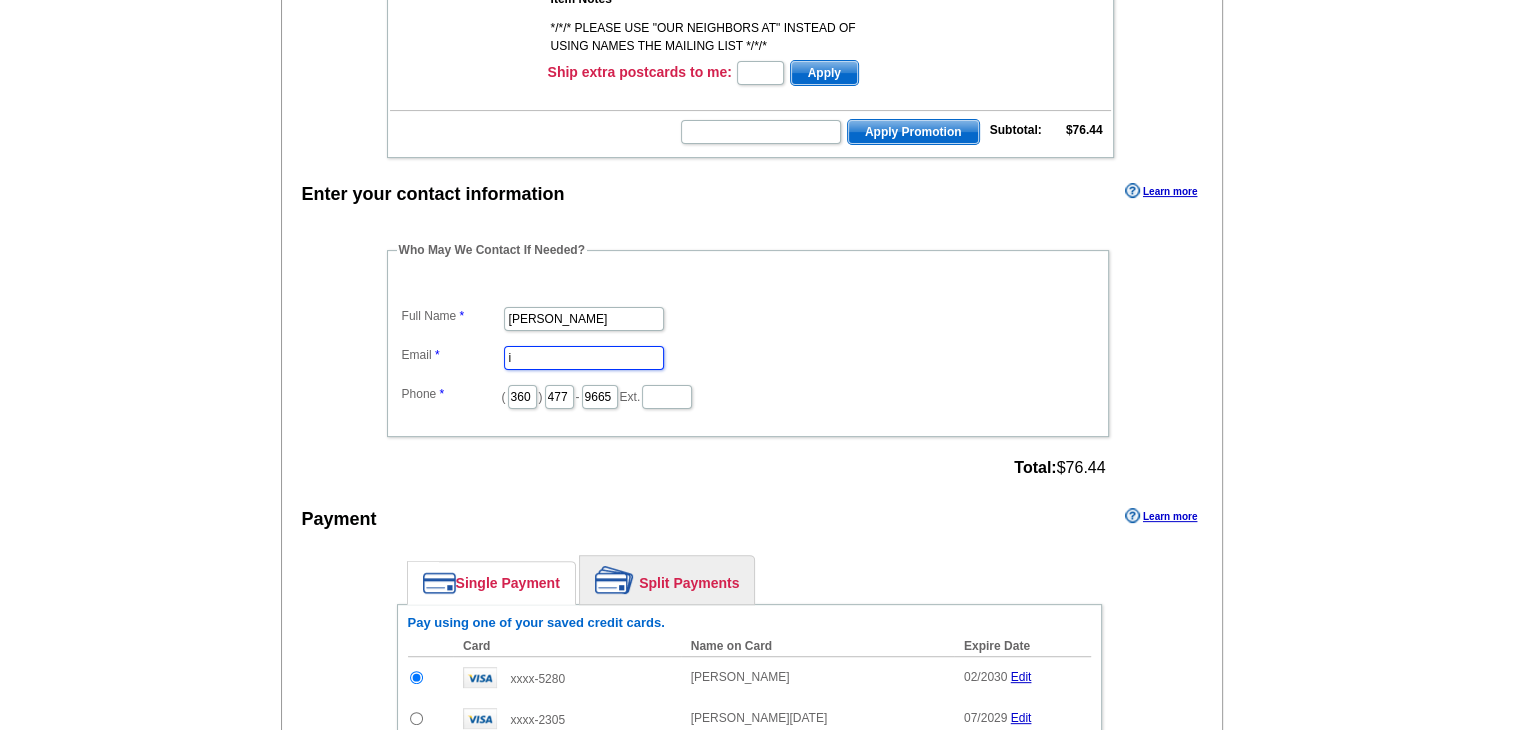 type on "[EMAIL_ADDRESS][DOMAIN_NAME]" 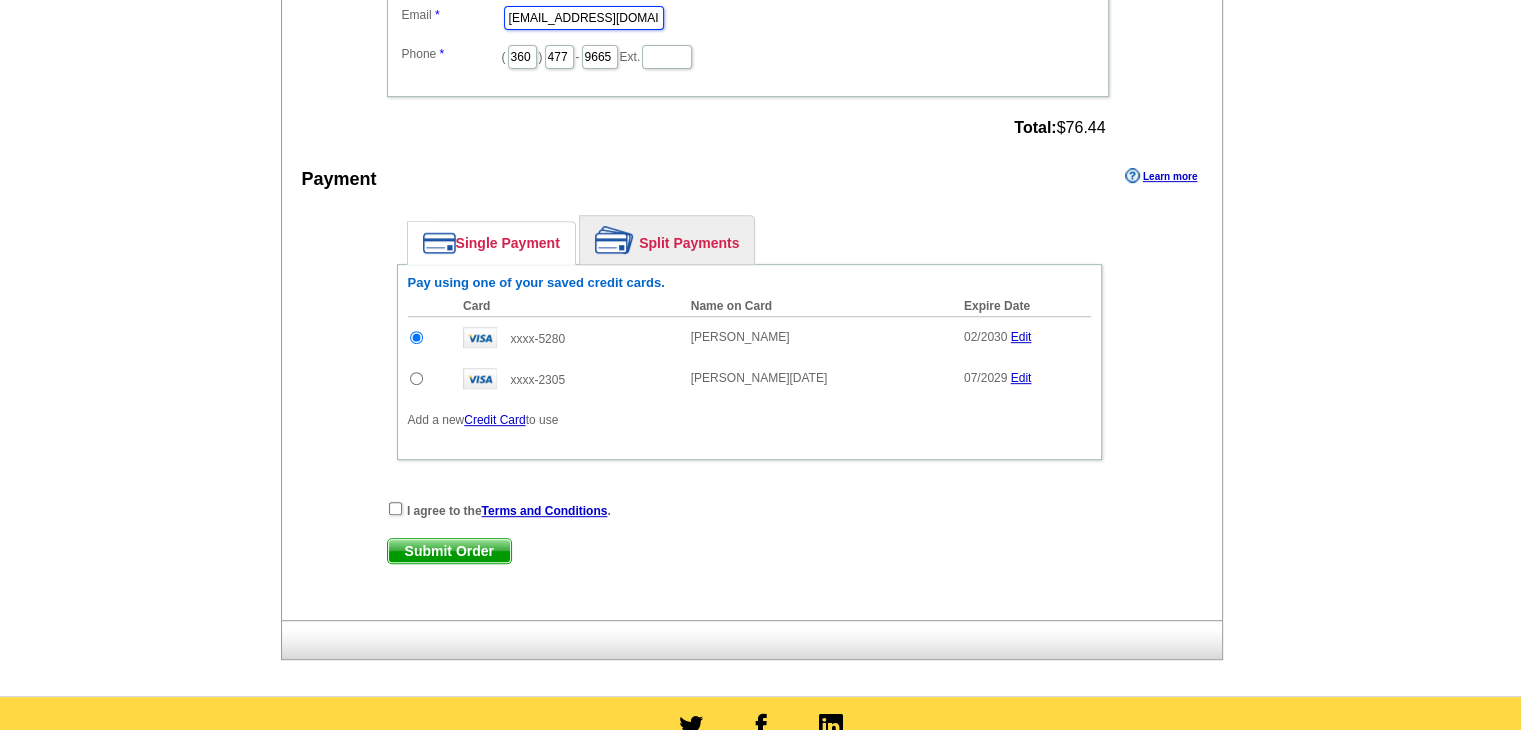 scroll, scrollTop: 900, scrollLeft: 0, axis: vertical 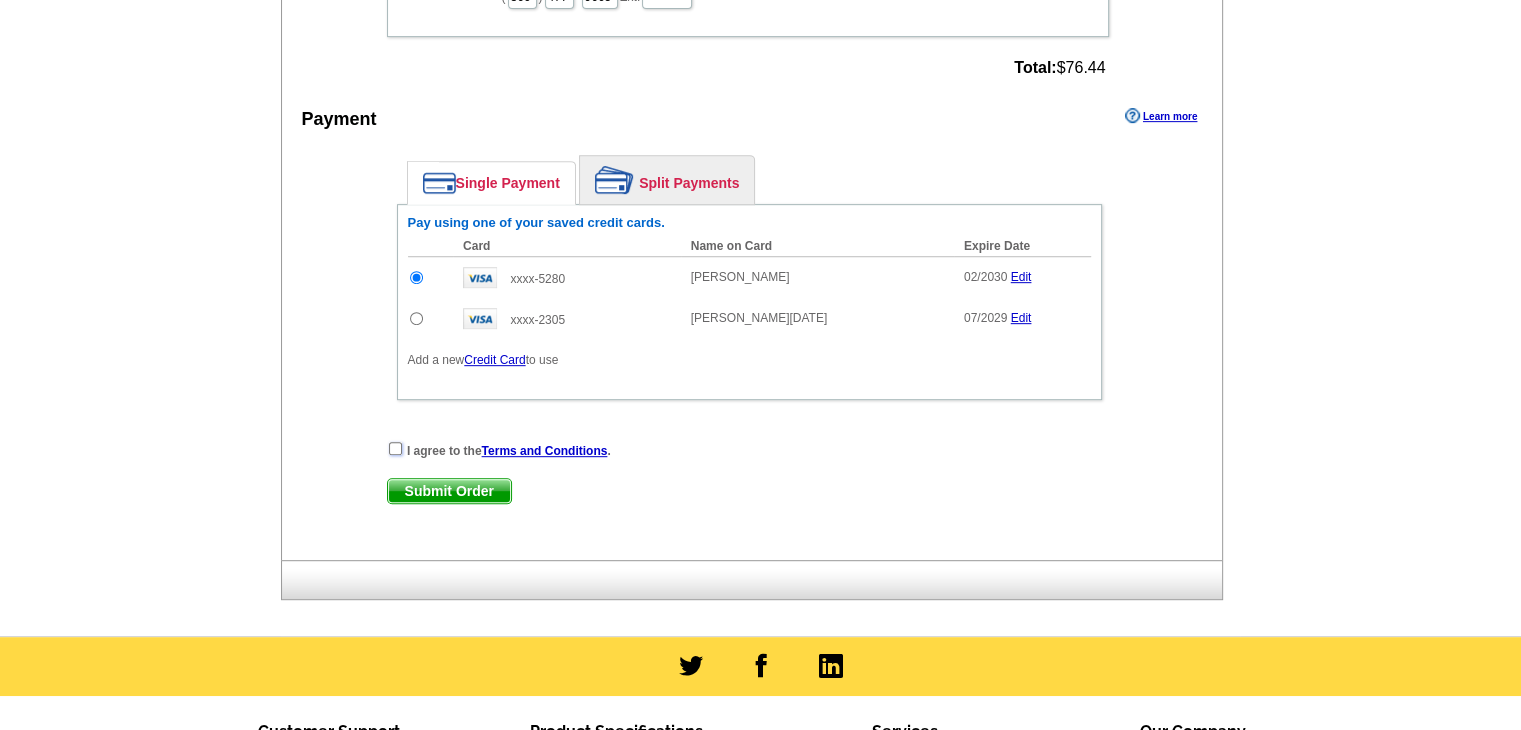 click at bounding box center [395, 448] 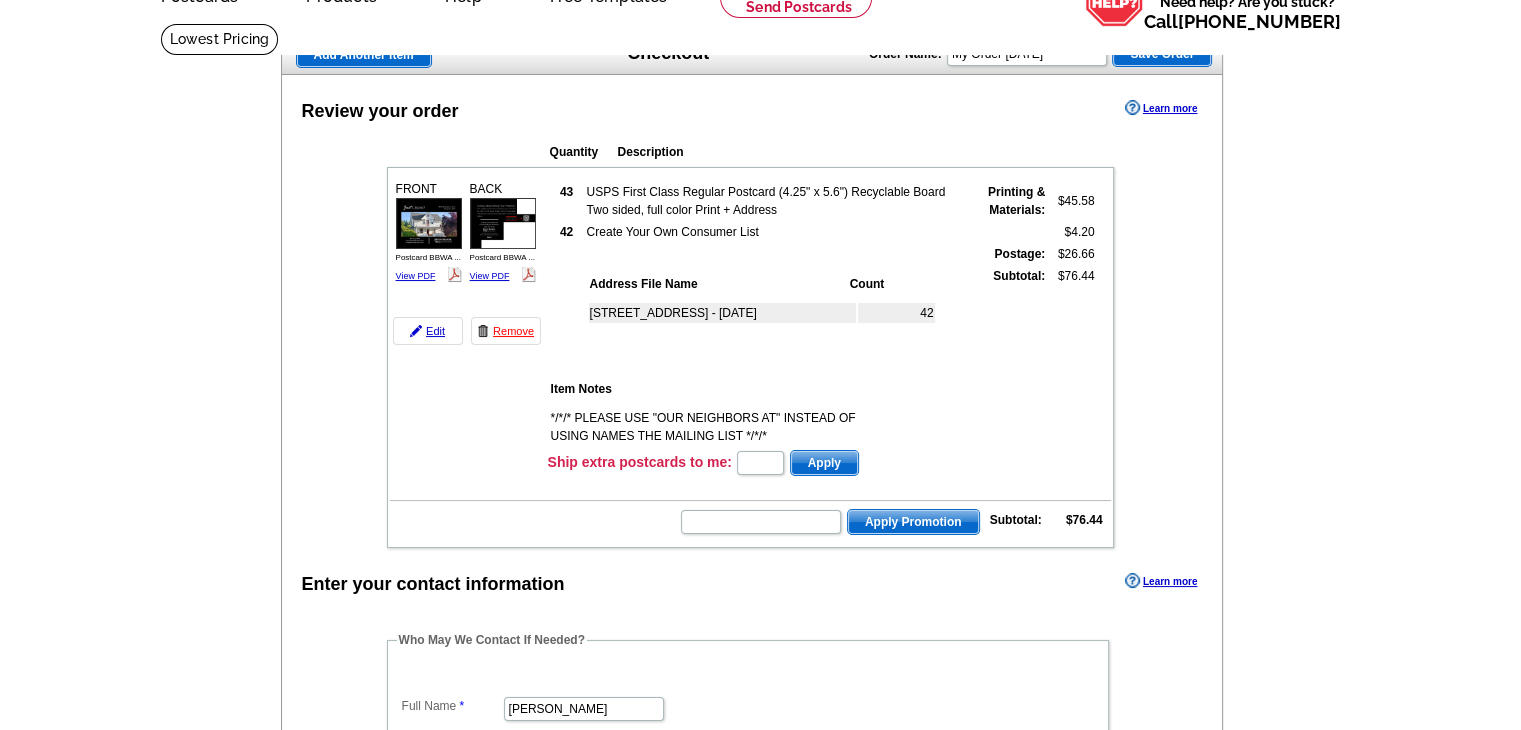 scroll, scrollTop: 100, scrollLeft: 0, axis: vertical 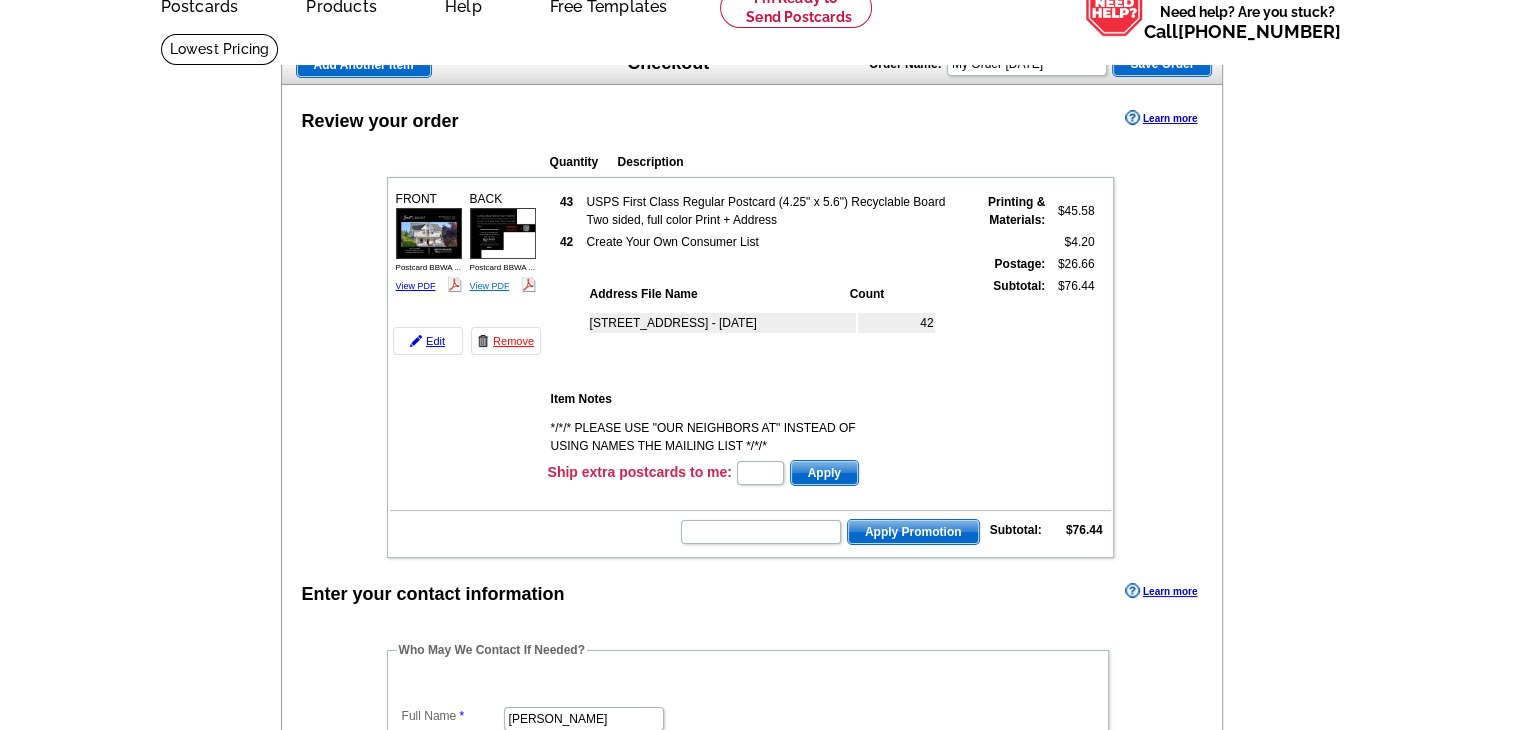 drag, startPoint x: 499, startPoint y: 289, endPoint x: 486, endPoint y: 285, distance: 13.601471 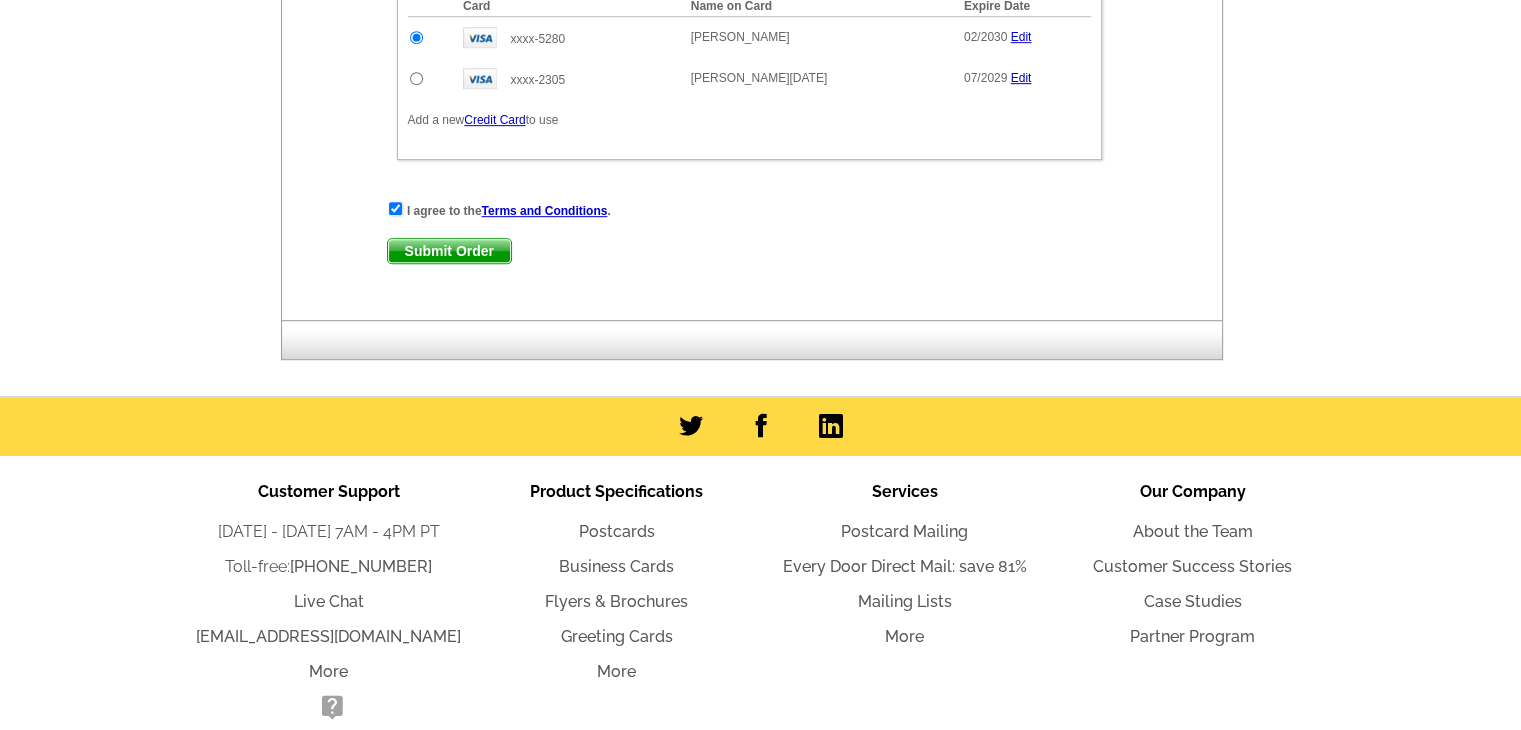 scroll, scrollTop: 1000, scrollLeft: 0, axis: vertical 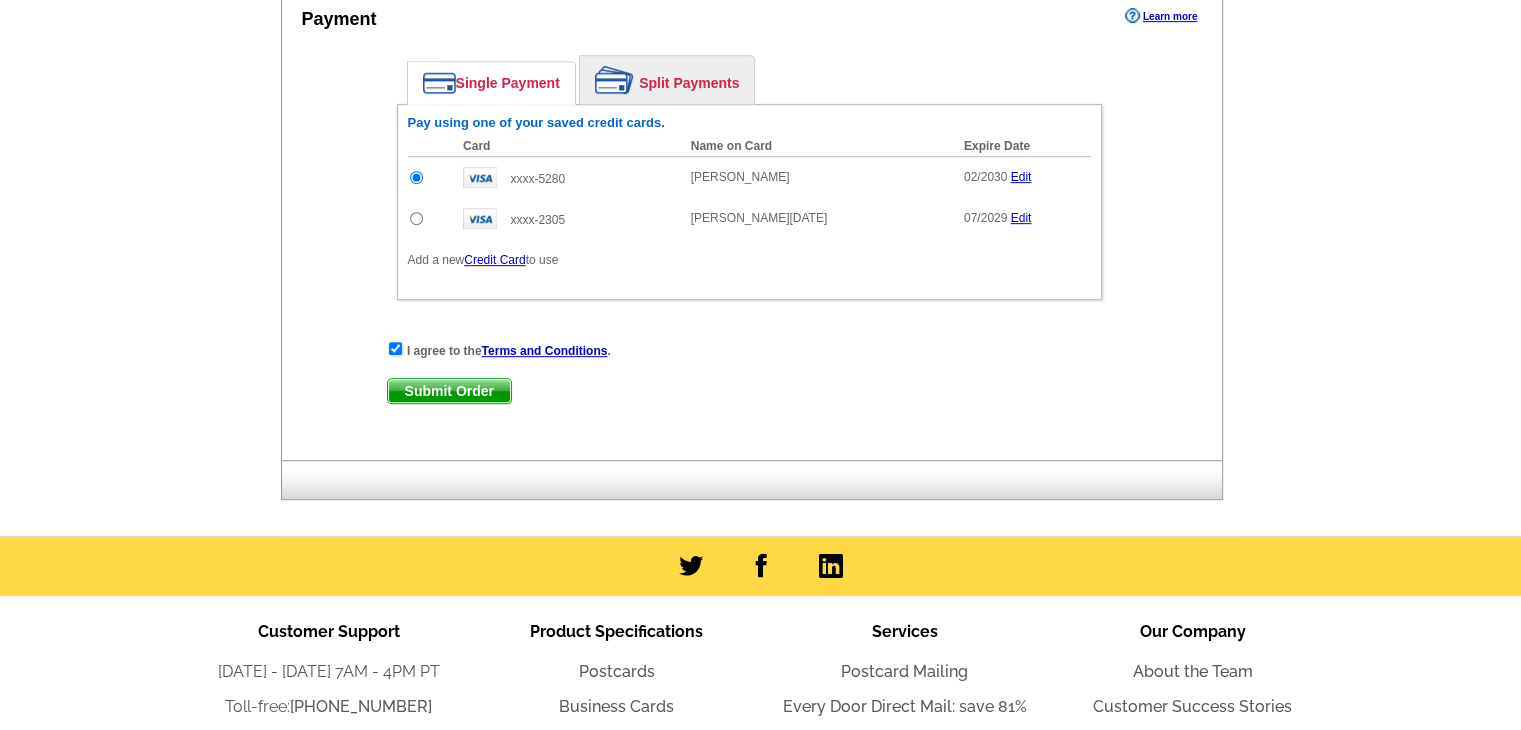 click on "Submit Order" at bounding box center (449, 391) 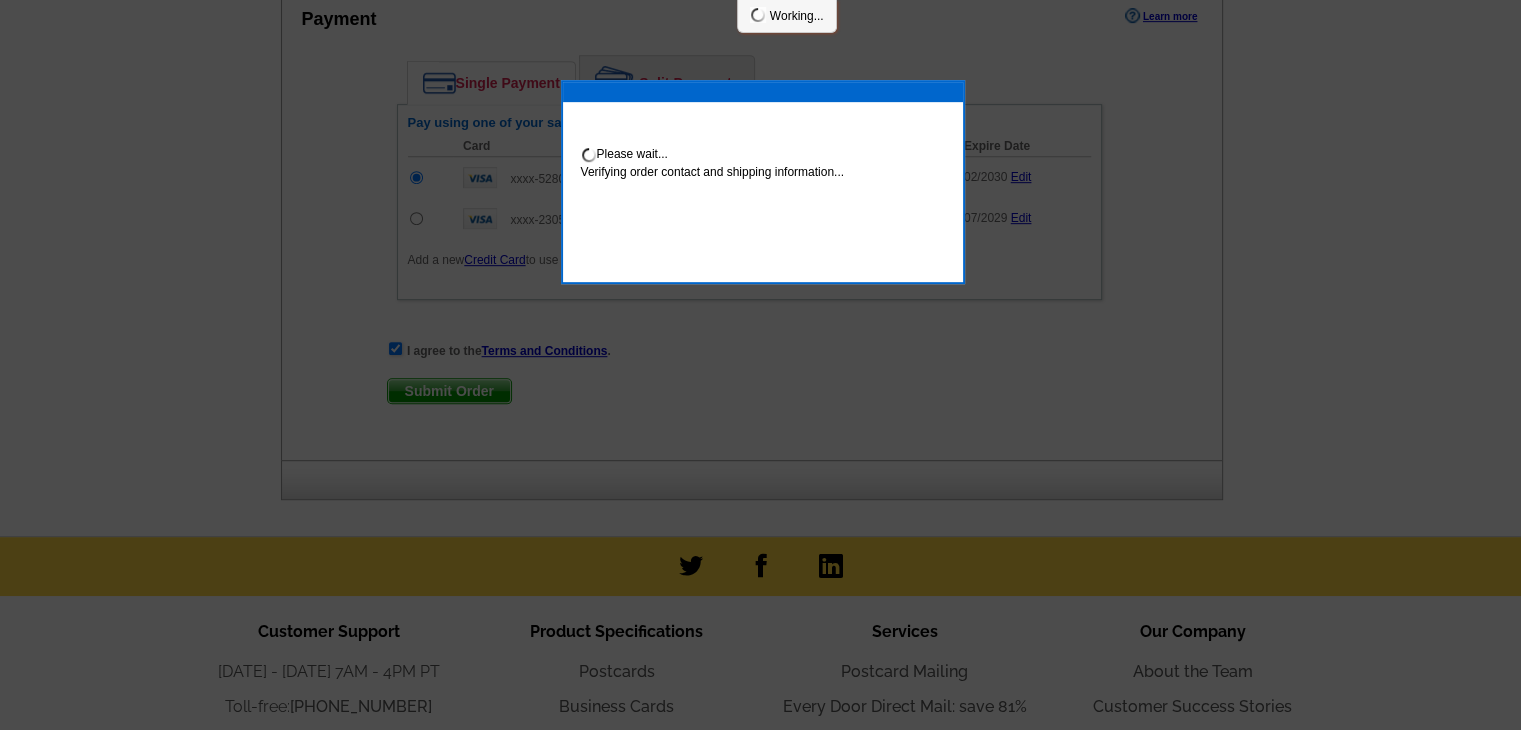 scroll, scrollTop: 1100, scrollLeft: 0, axis: vertical 